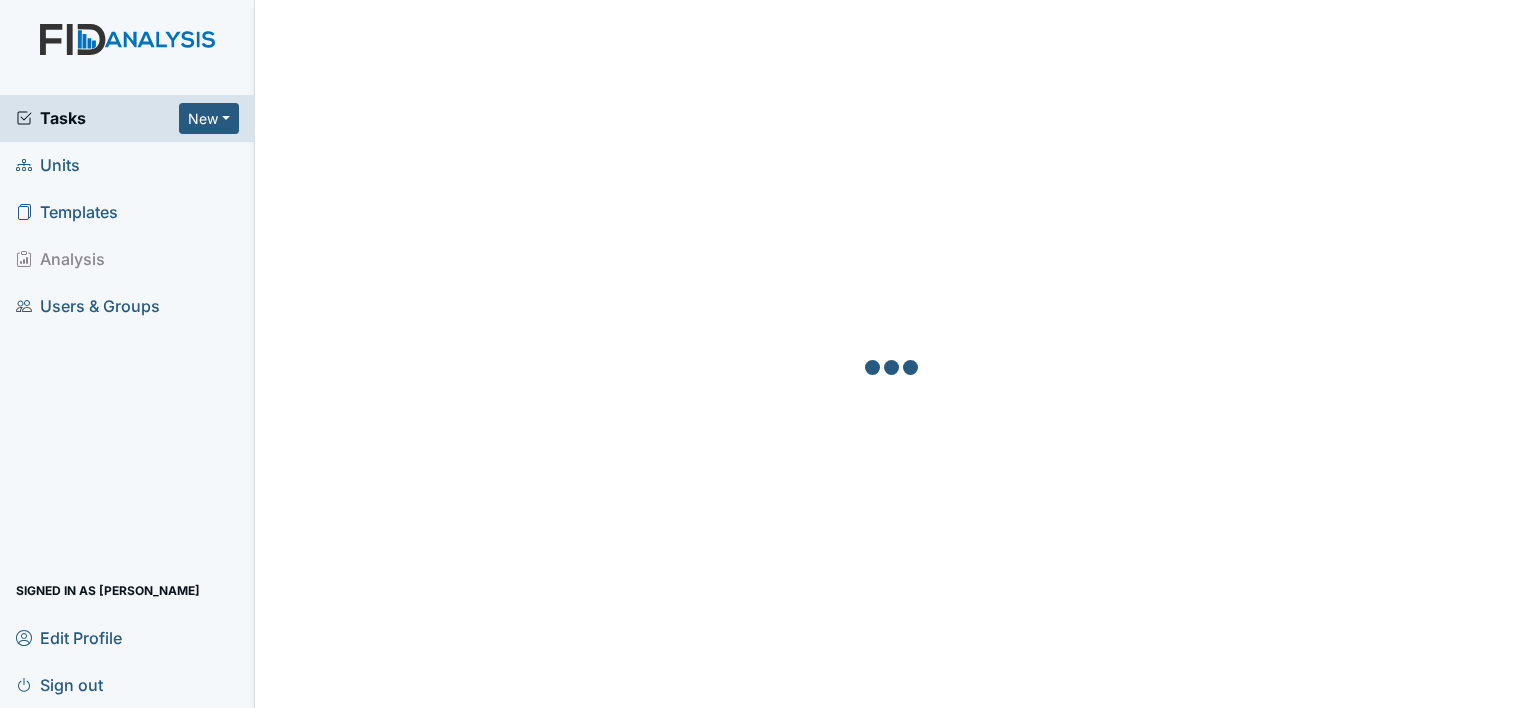 scroll, scrollTop: 0, scrollLeft: 0, axis: both 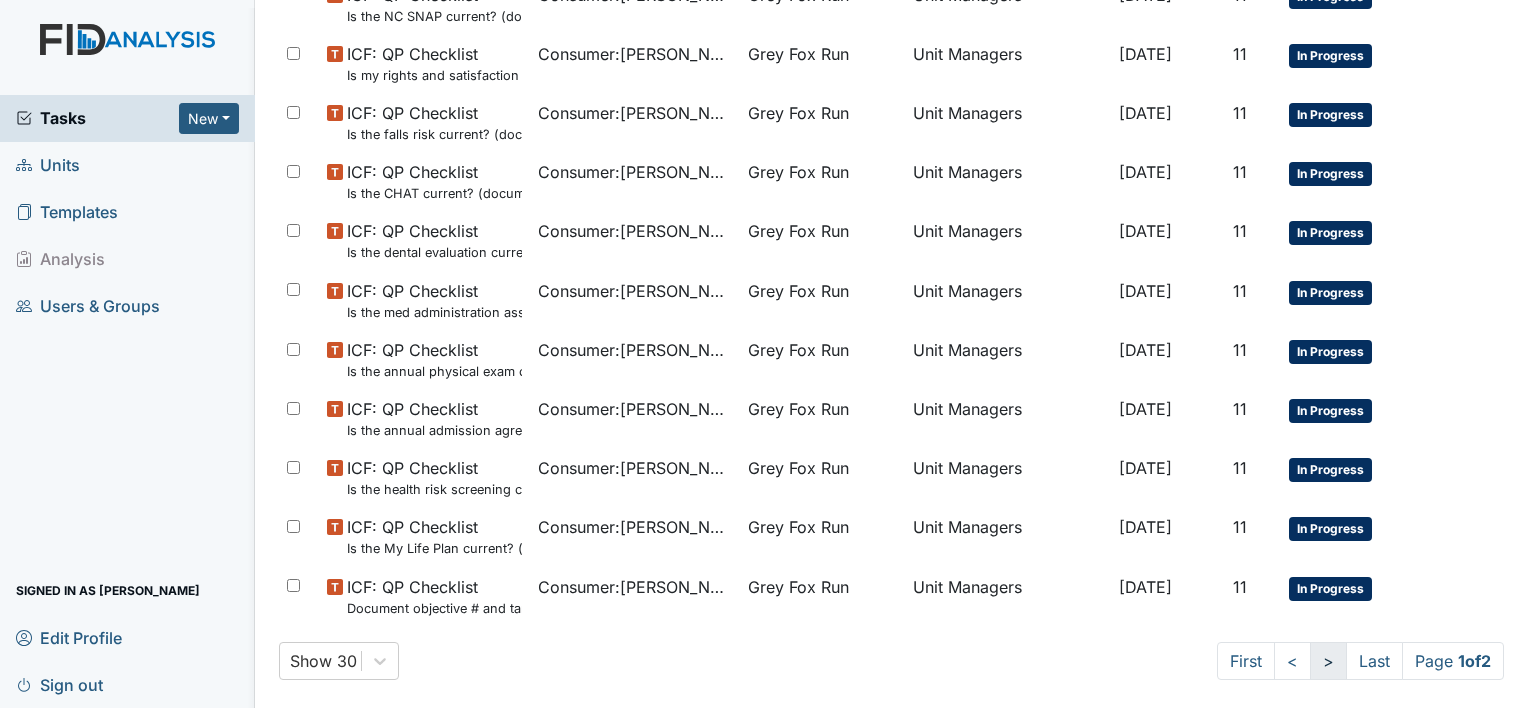 click on ">" at bounding box center [1328, 661] 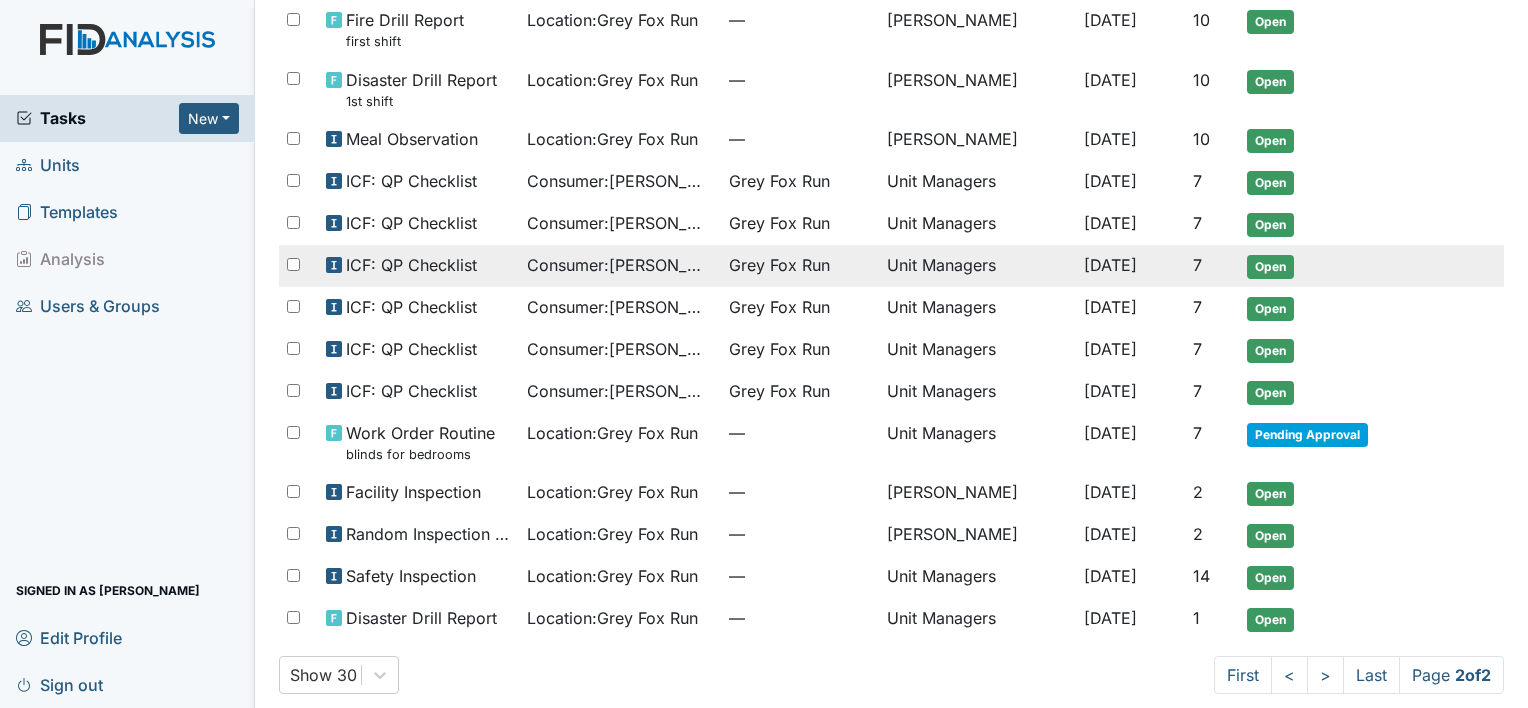 scroll, scrollTop: 293, scrollLeft: 0, axis: vertical 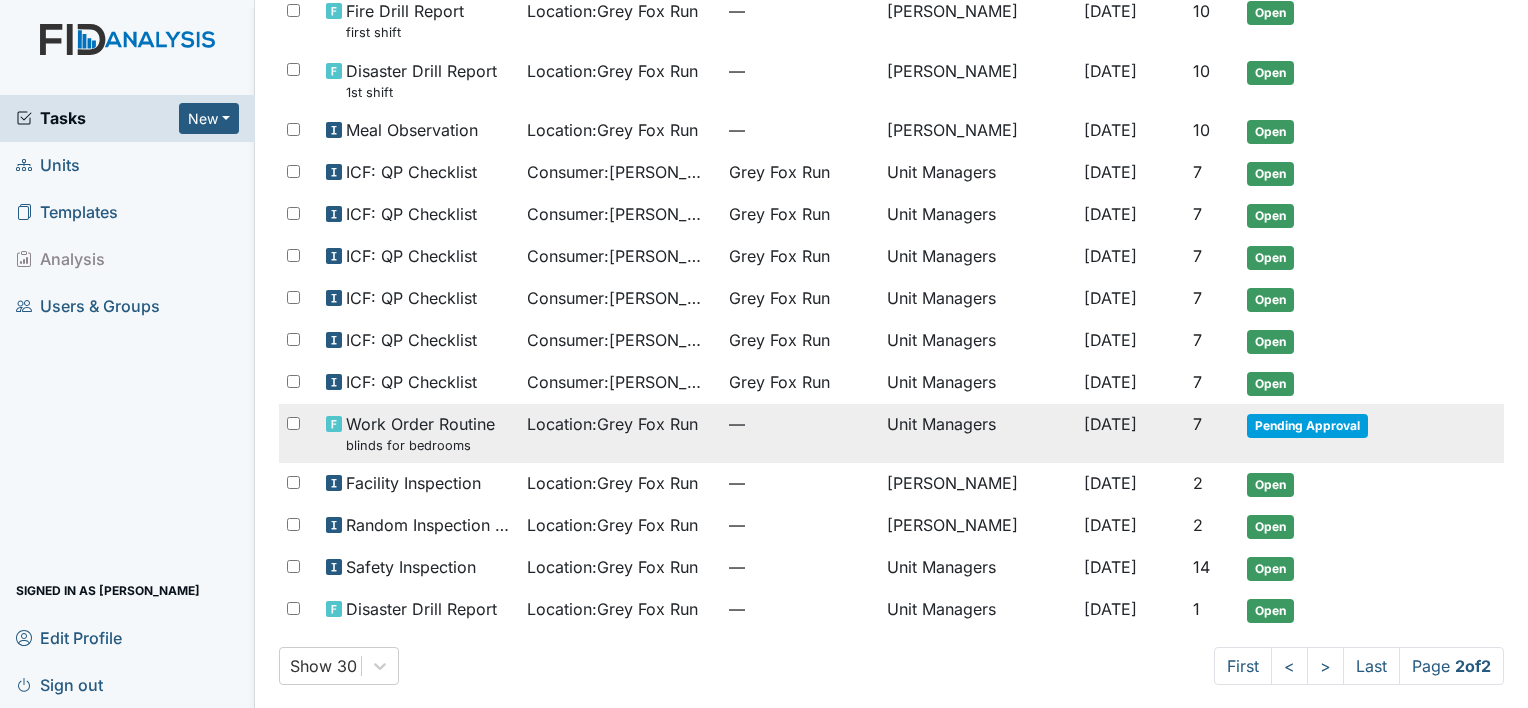 click on "Location :  Grey Fox Run" at bounding box center (620, 433) 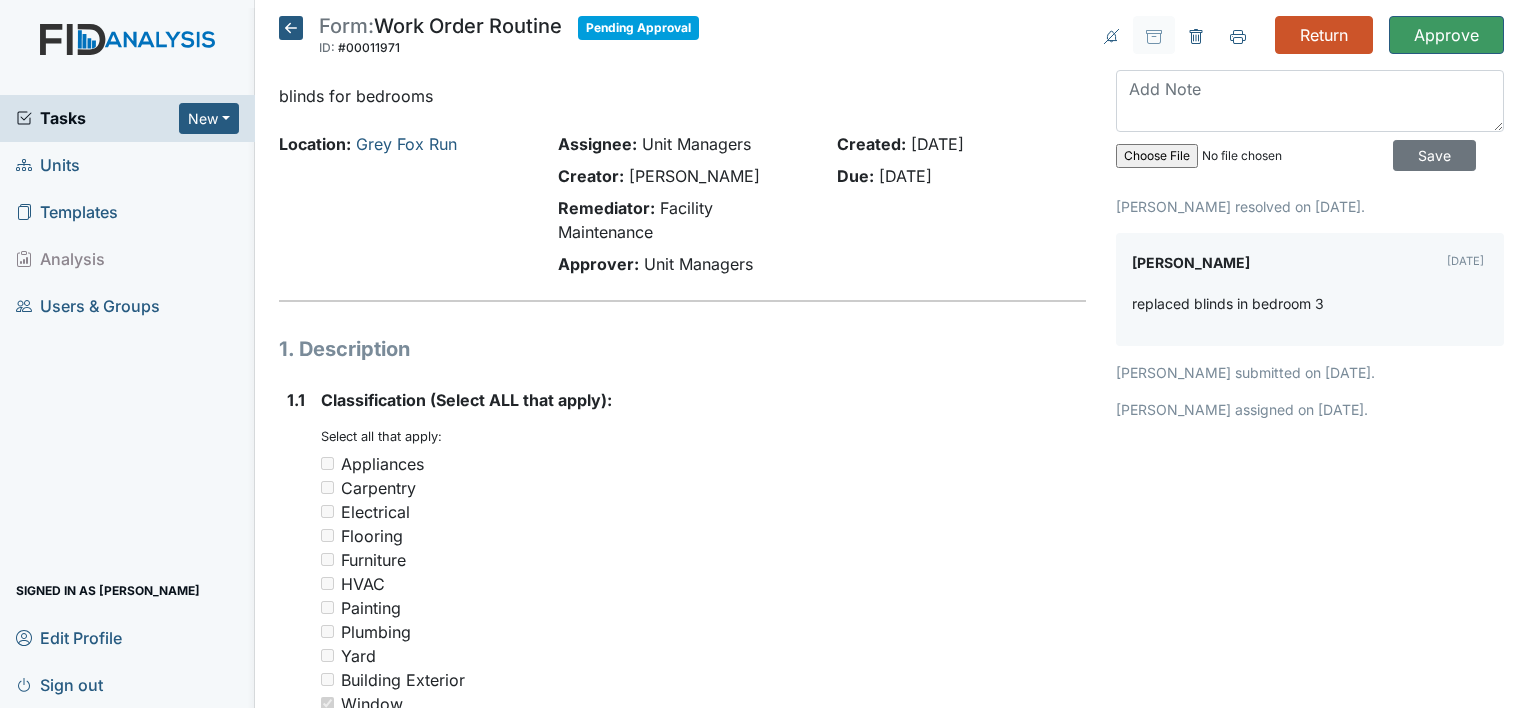 scroll, scrollTop: 0, scrollLeft: 0, axis: both 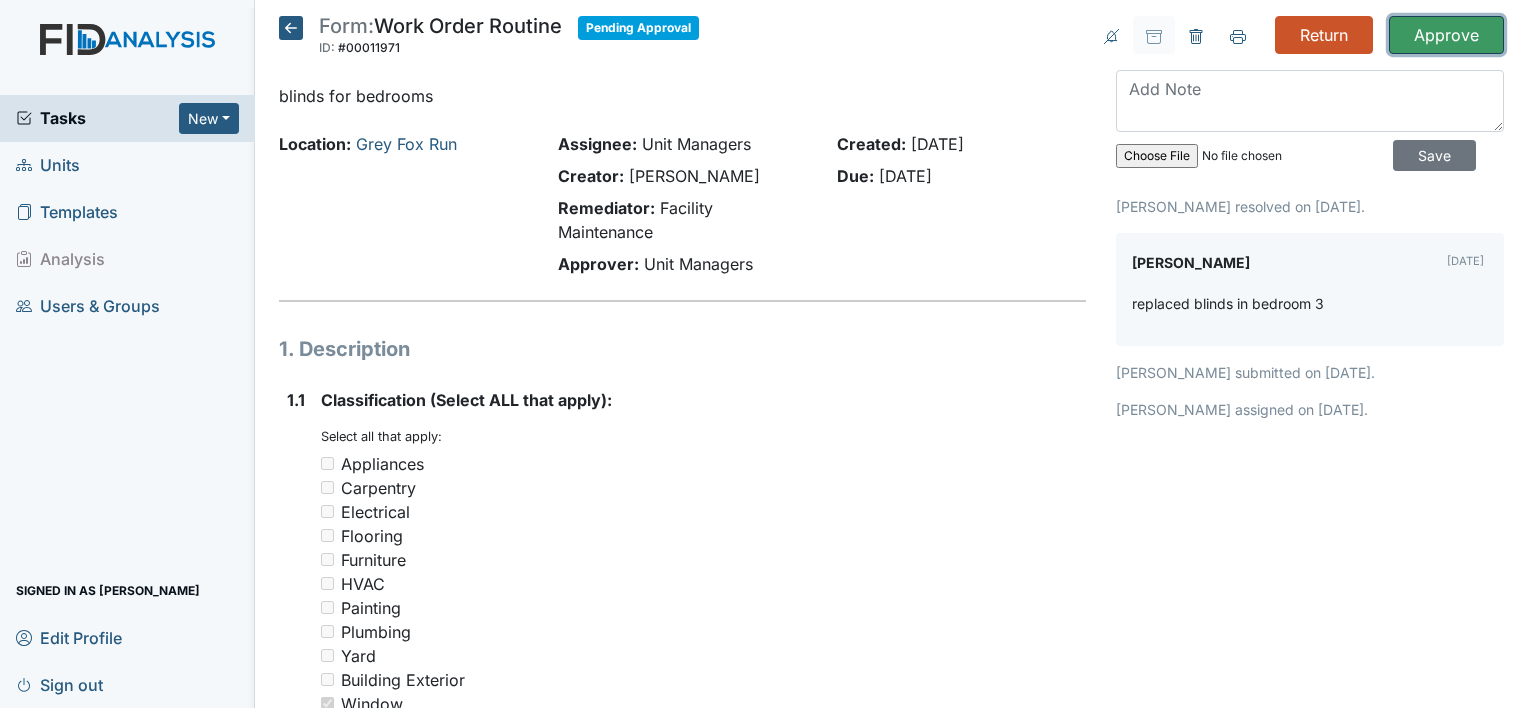 click on "Approve" at bounding box center (1446, 35) 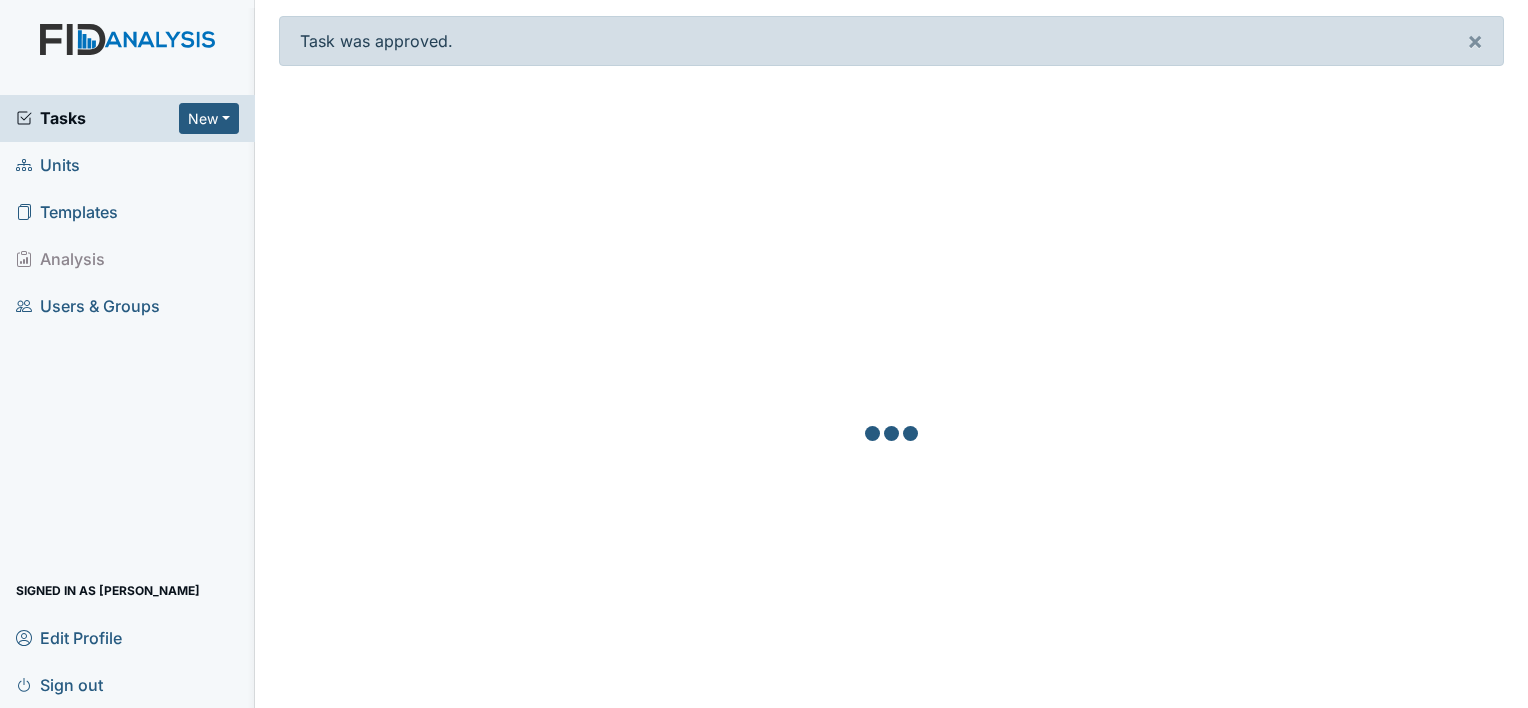 scroll, scrollTop: 0, scrollLeft: 0, axis: both 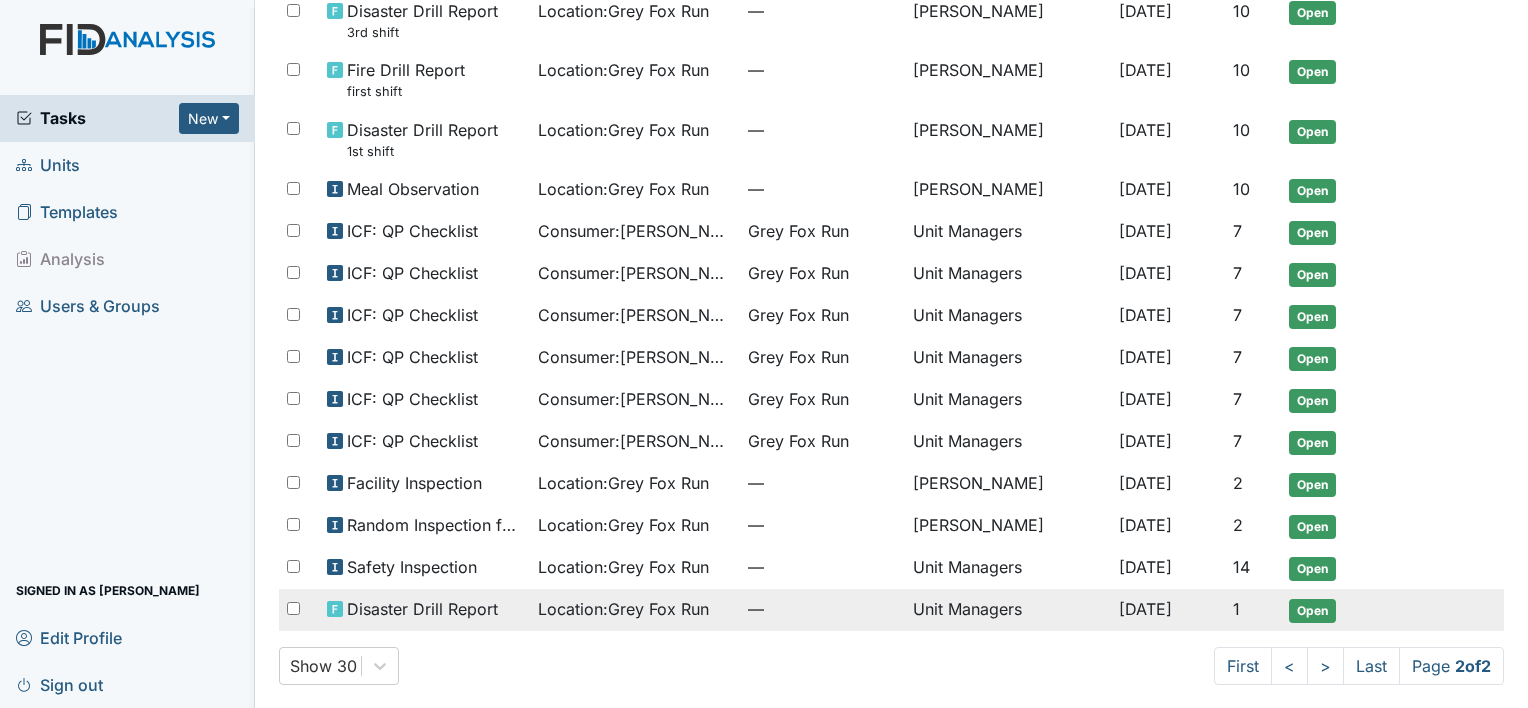 click on "Location :  Grey Fox Run" at bounding box center (623, 609) 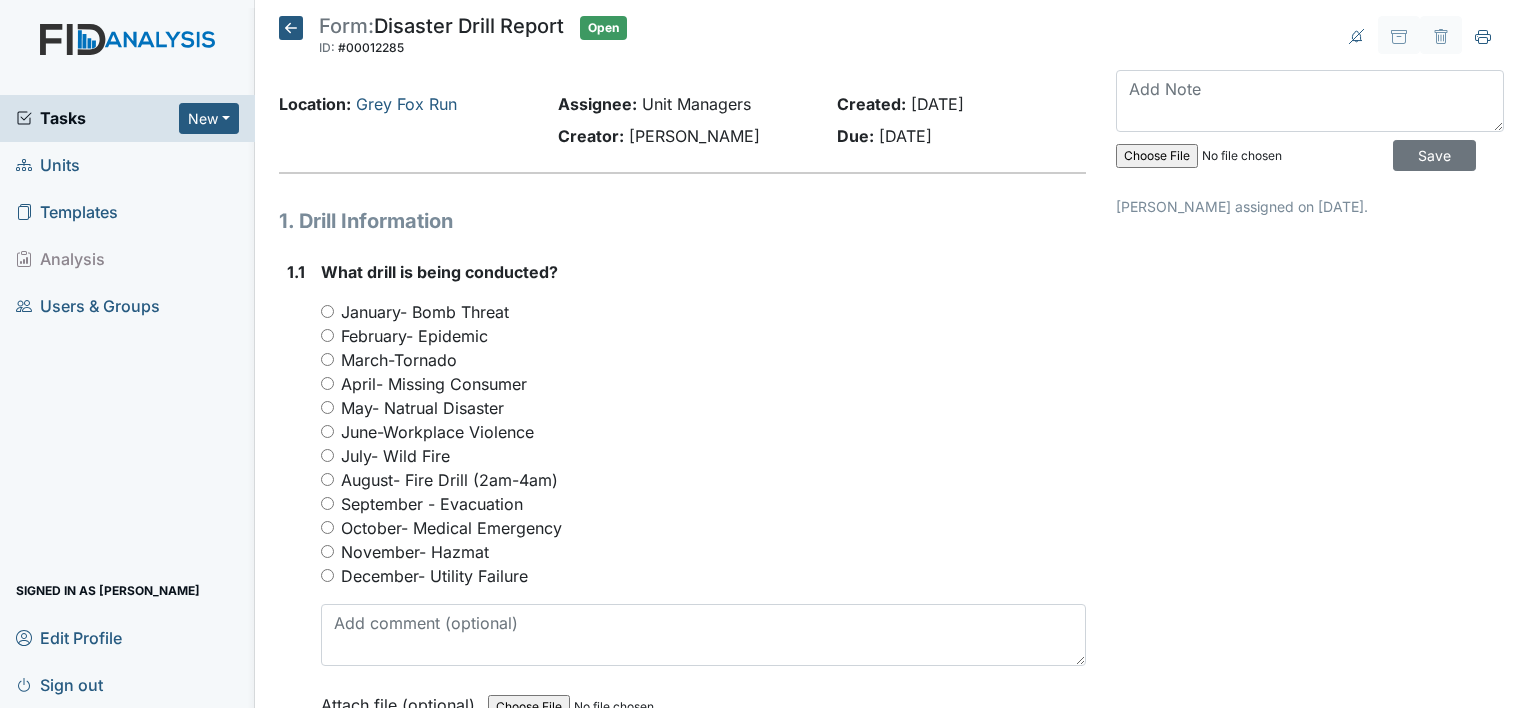 scroll, scrollTop: 0, scrollLeft: 0, axis: both 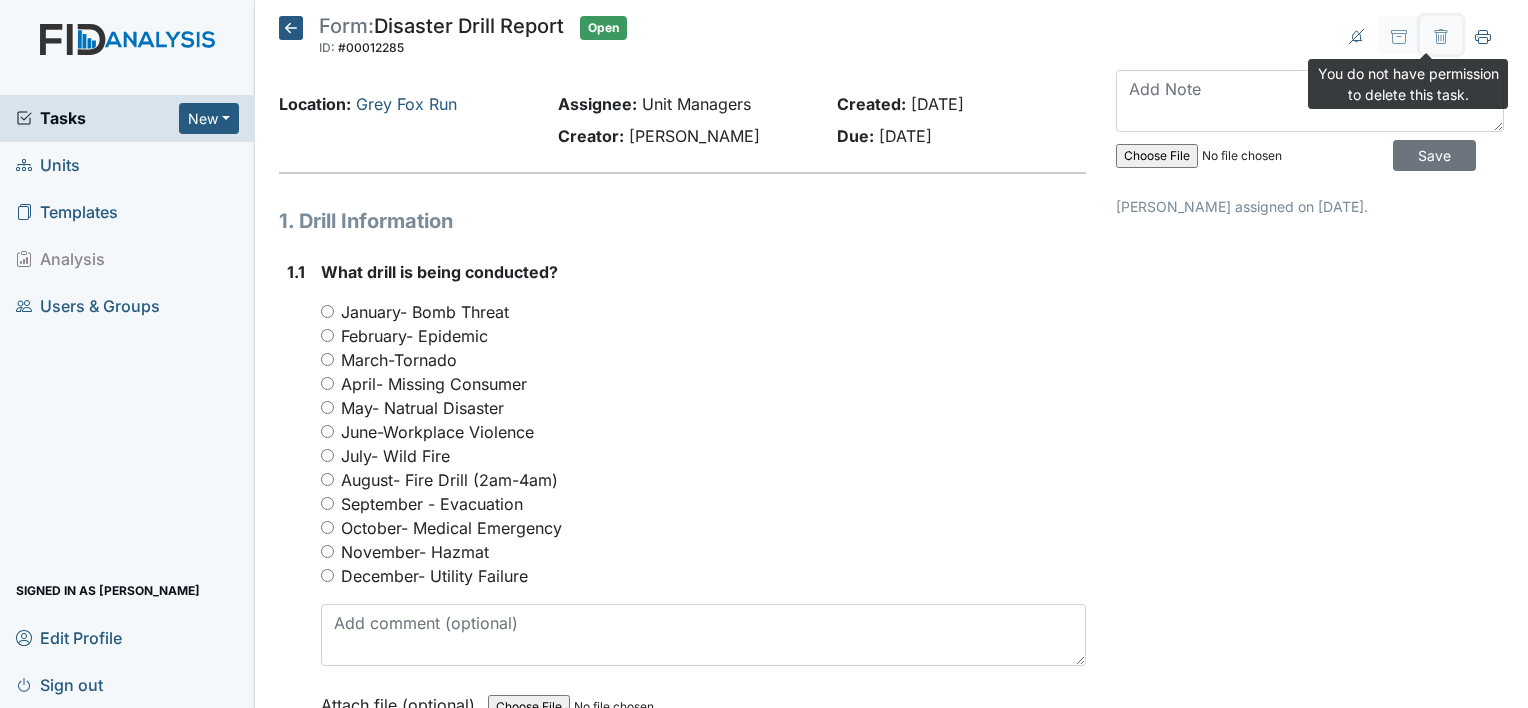 click 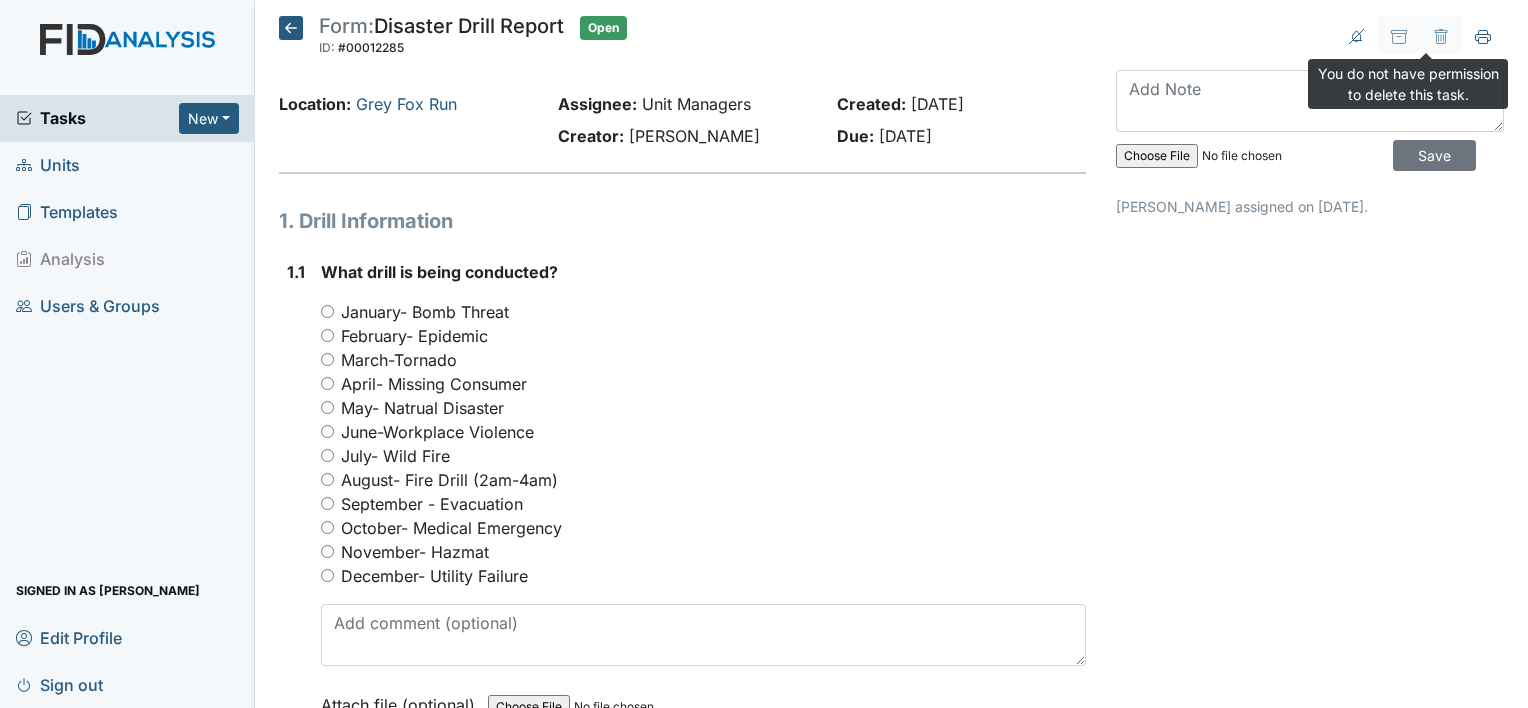 click 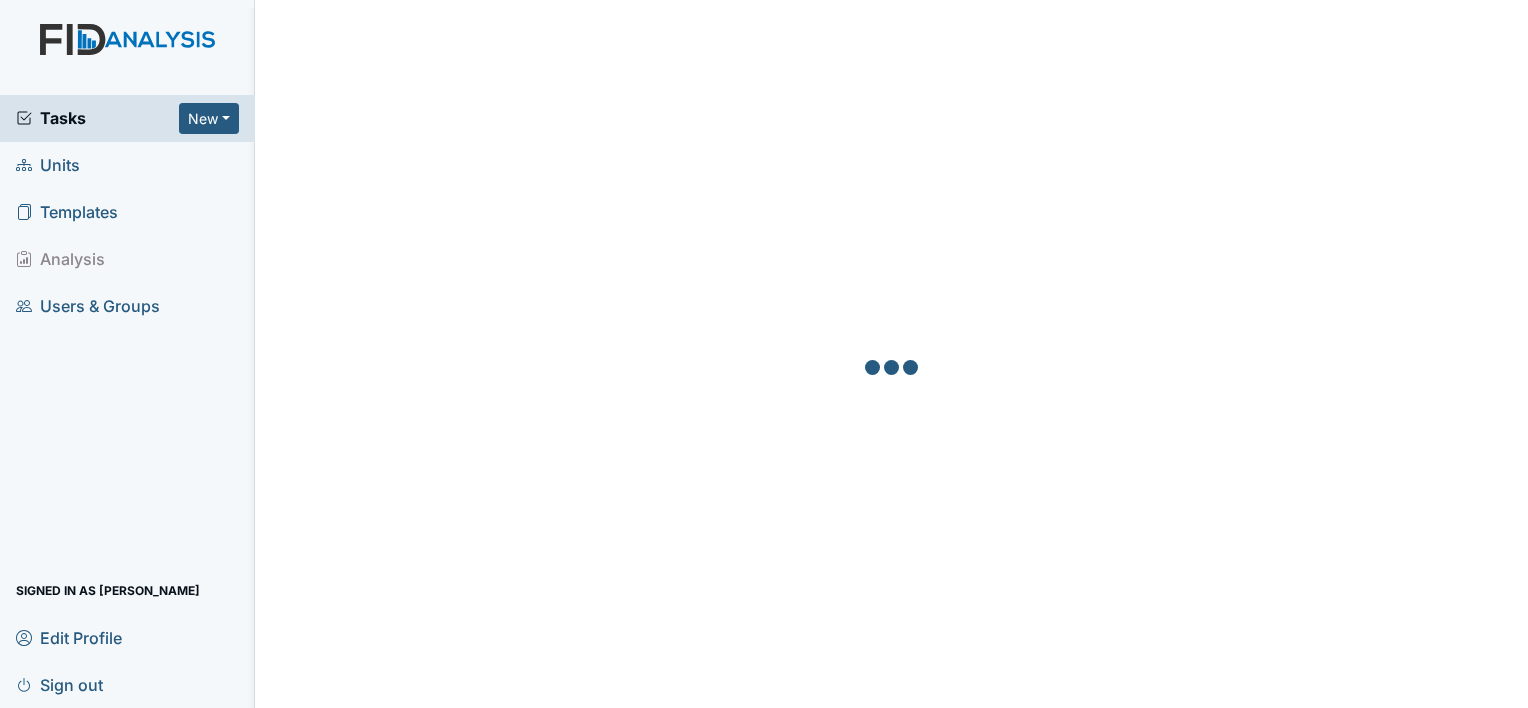 scroll, scrollTop: 0, scrollLeft: 0, axis: both 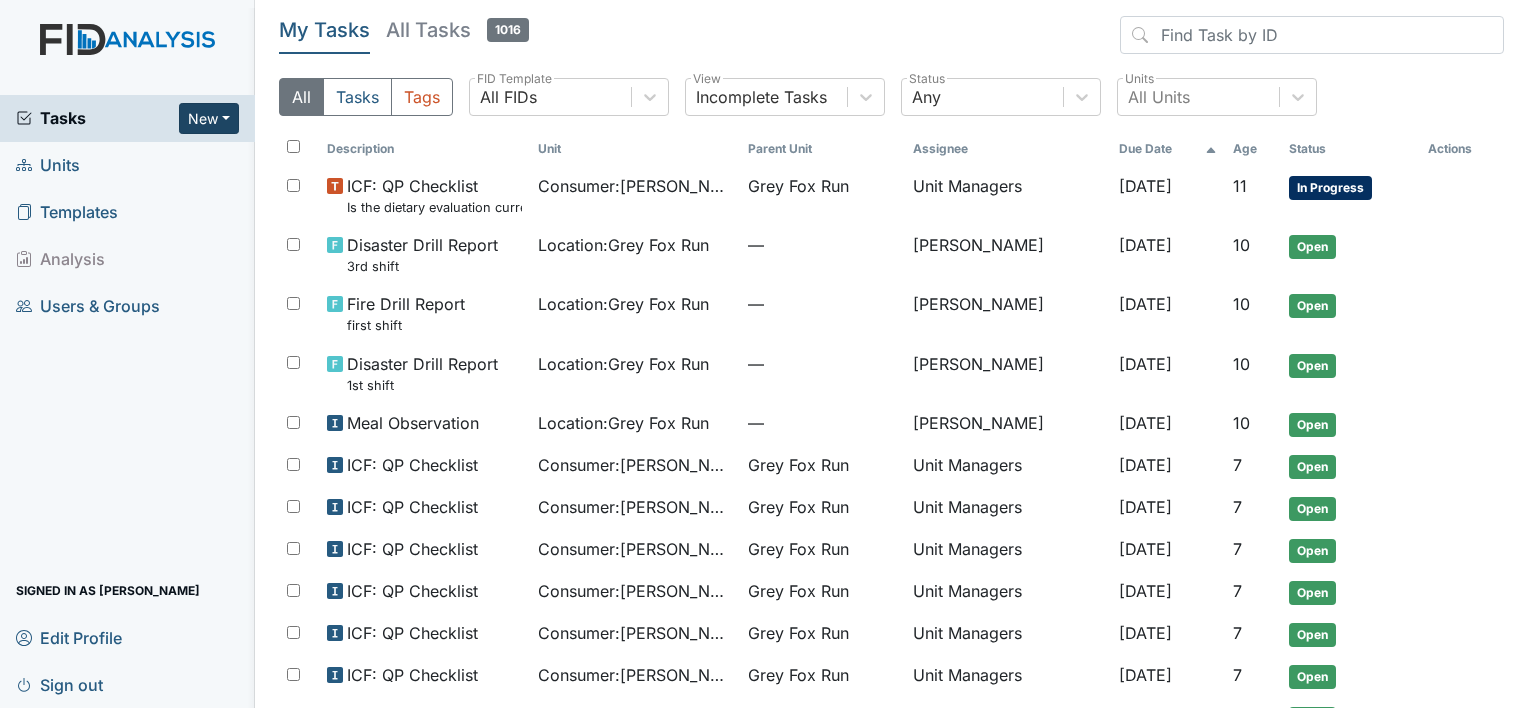 click on "New" at bounding box center (209, 118) 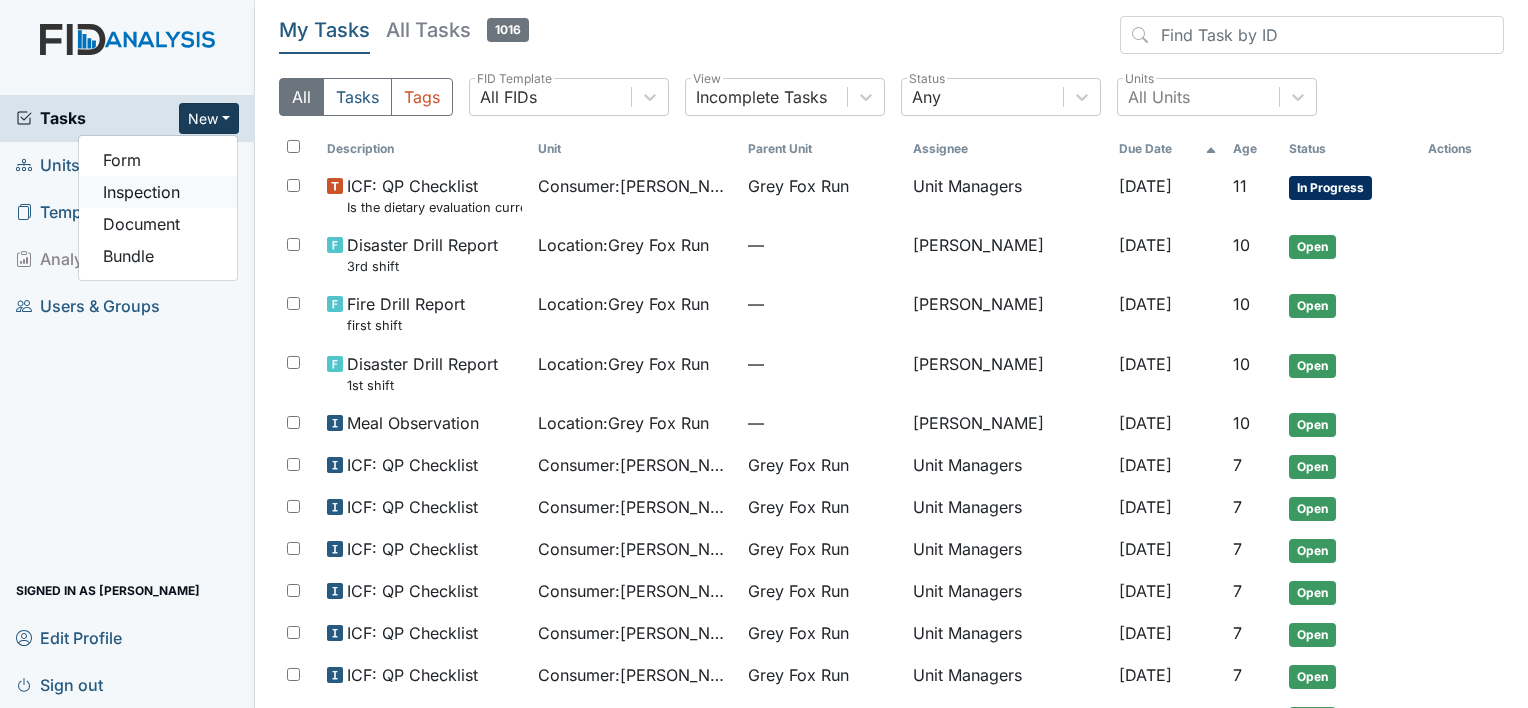 click on "Inspection" at bounding box center [158, 192] 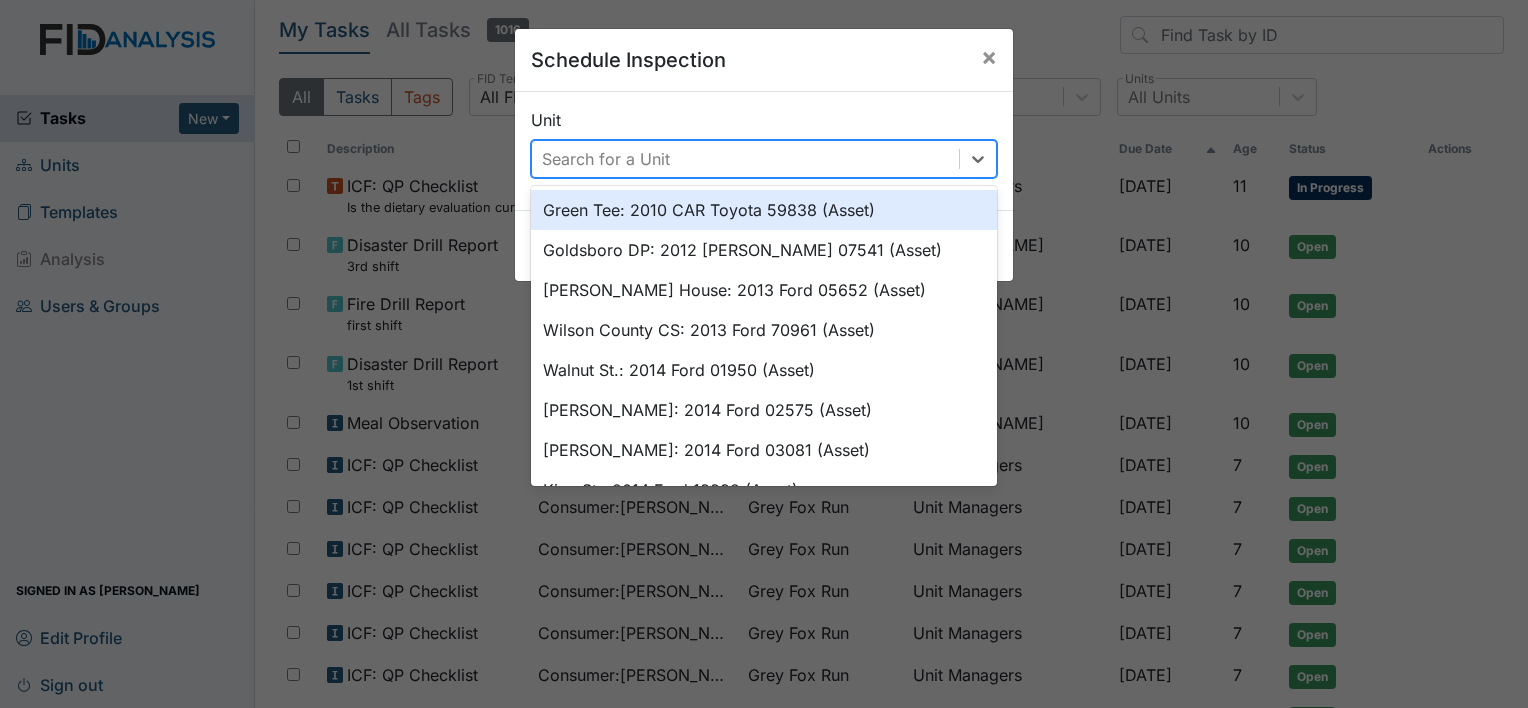 click on "Search for a Unit" at bounding box center [606, 159] 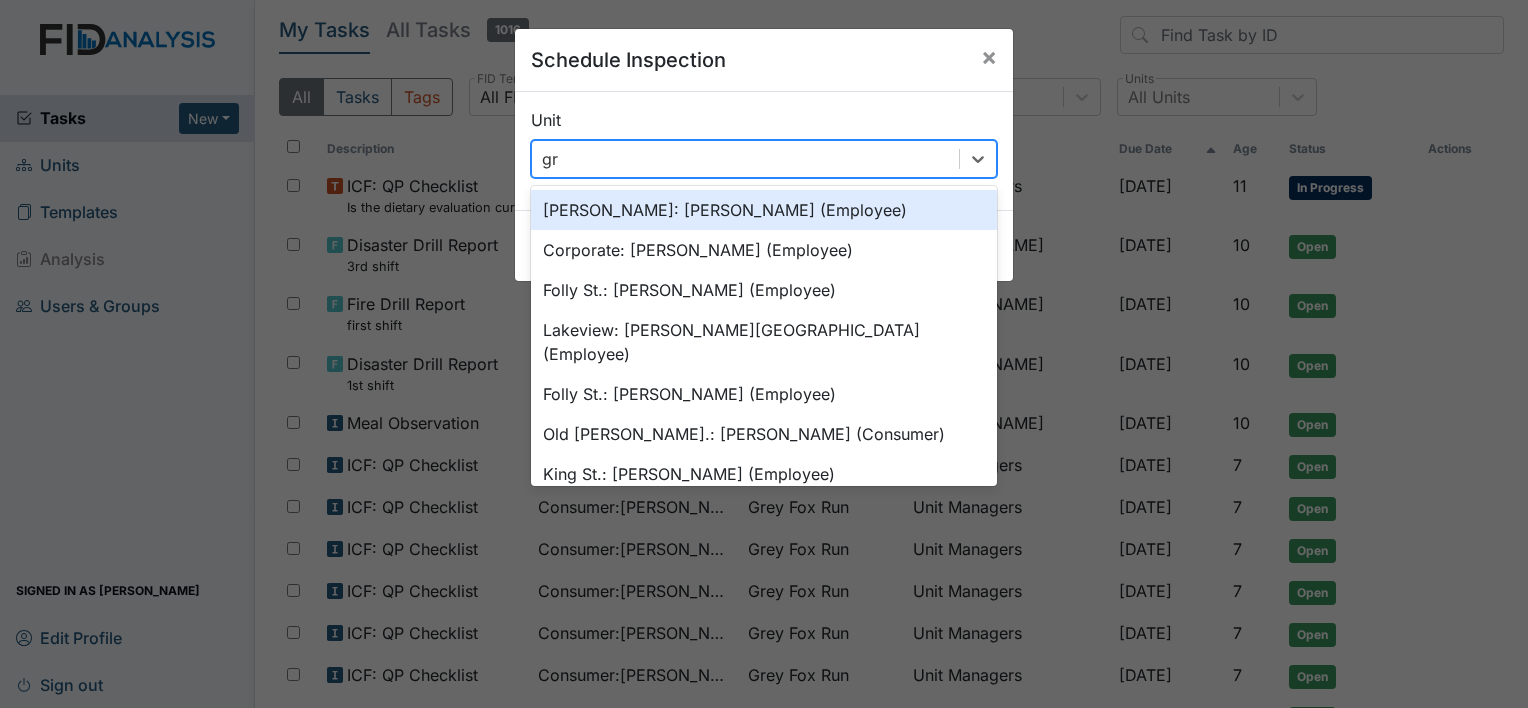 type on "gre" 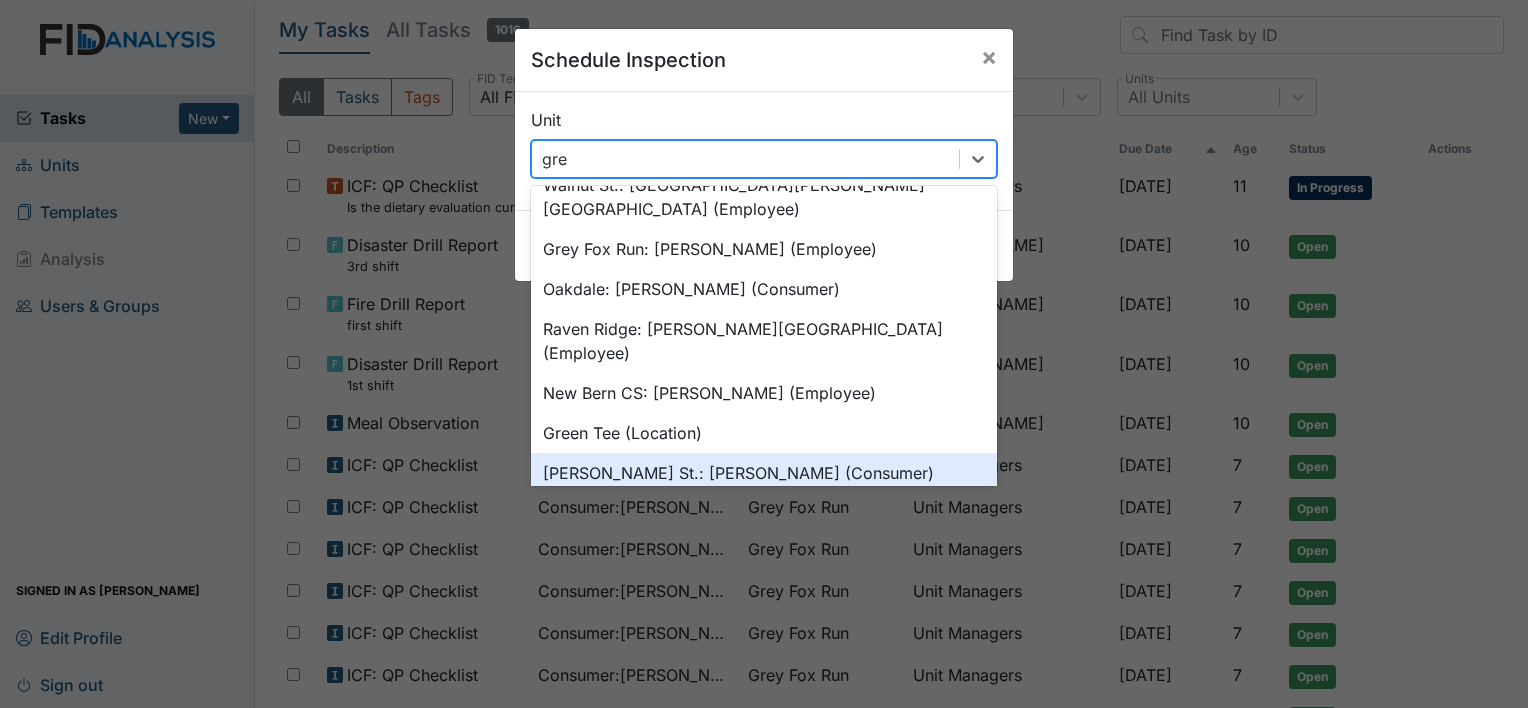 scroll, scrollTop: 100, scrollLeft: 0, axis: vertical 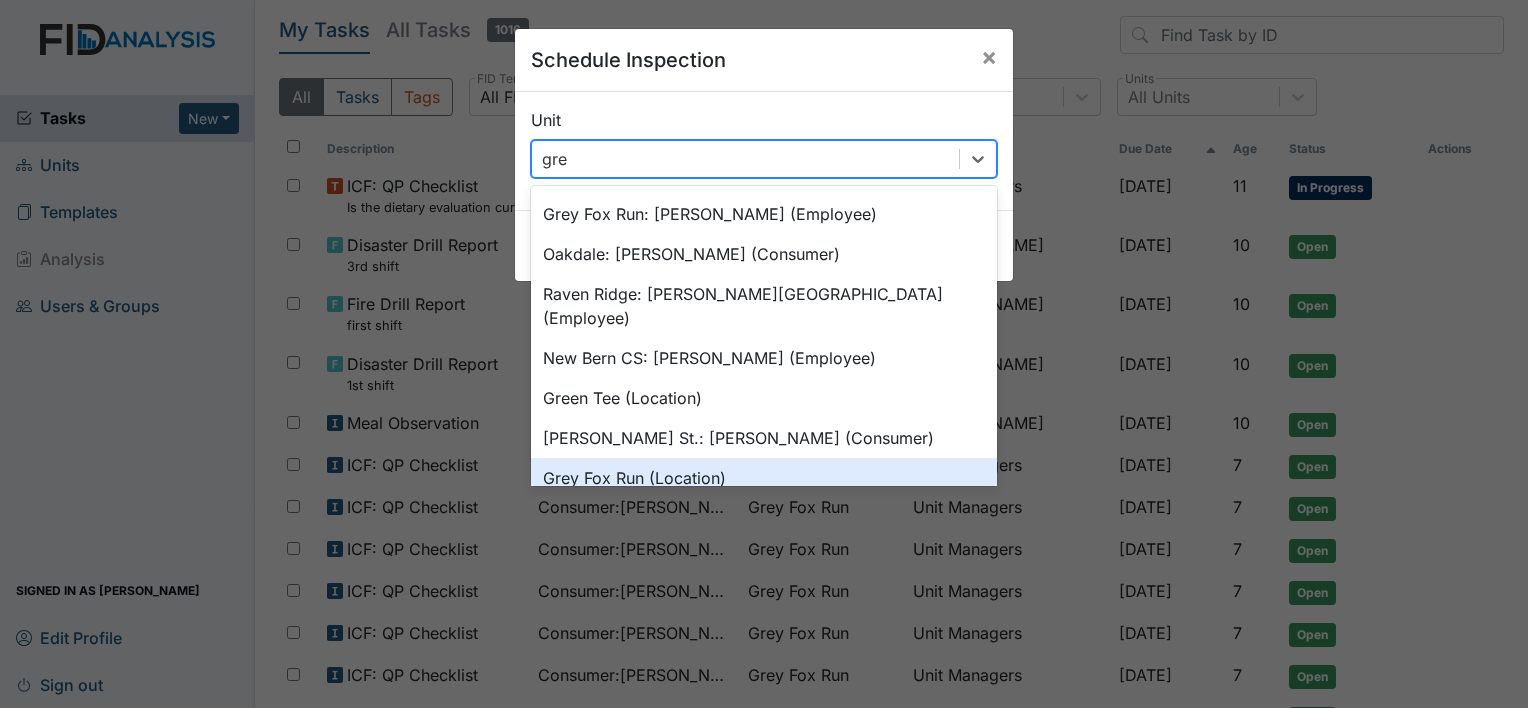 click on "Grey Fox Run (Location)" at bounding box center (764, 478) 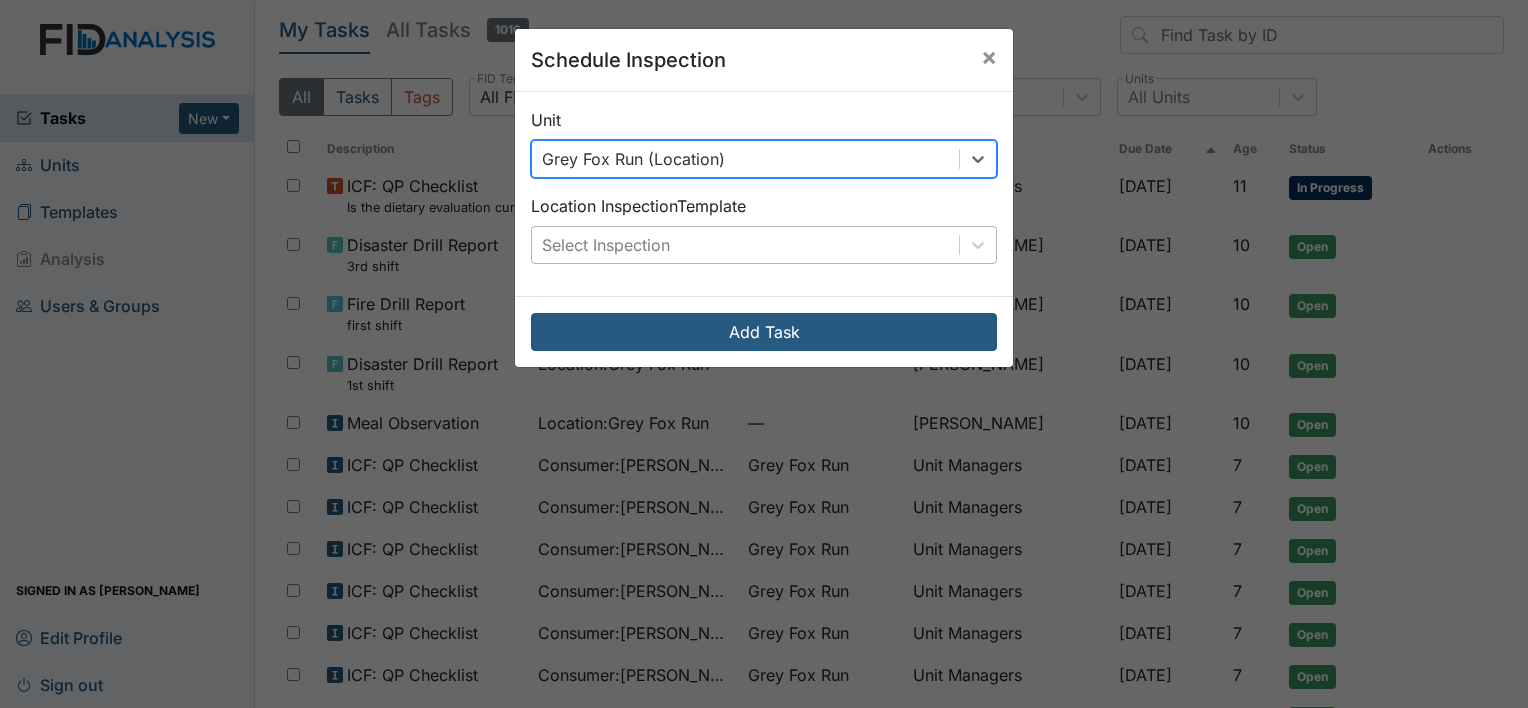 click on "Select Inspection" at bounding box center (745, 245) 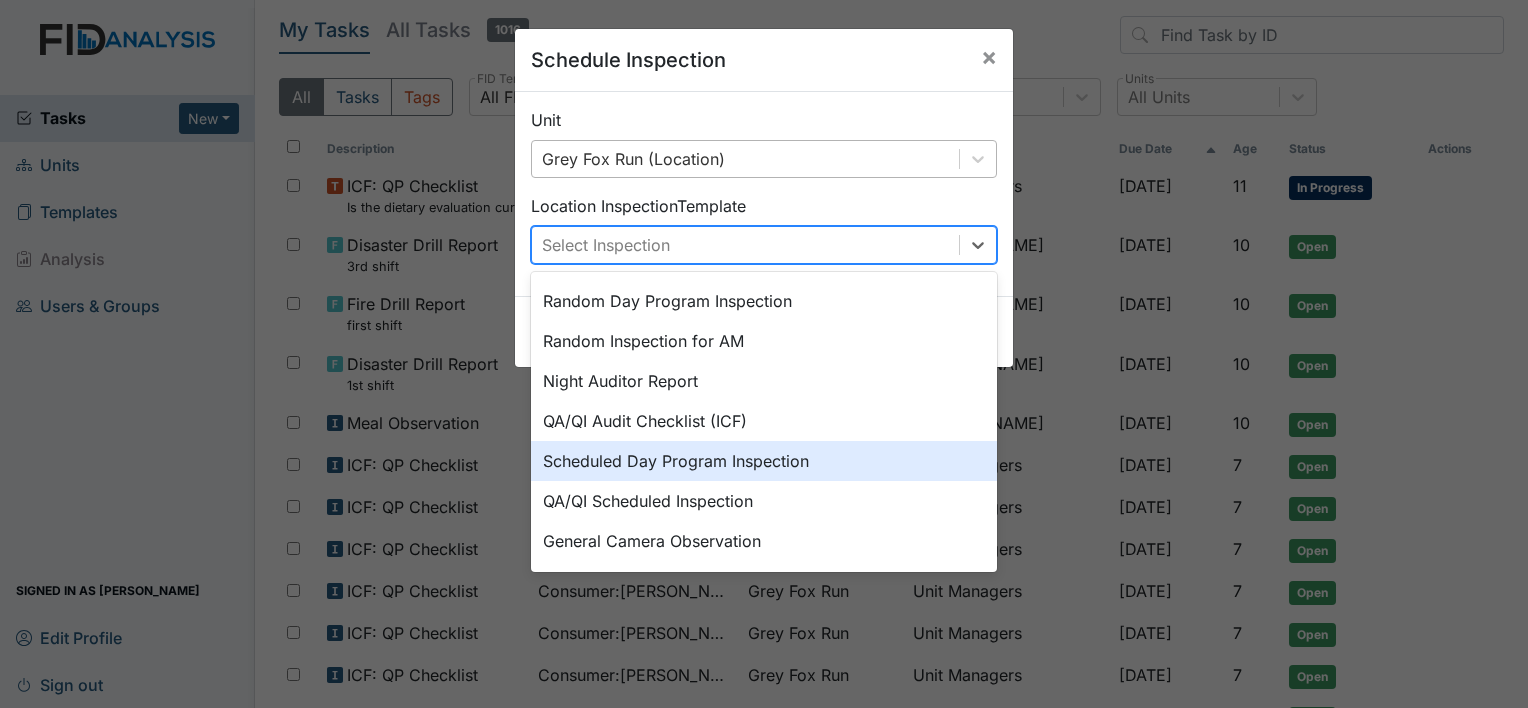 scroll, scrollTop: 244, scrollLeft: 0, axis: vertical 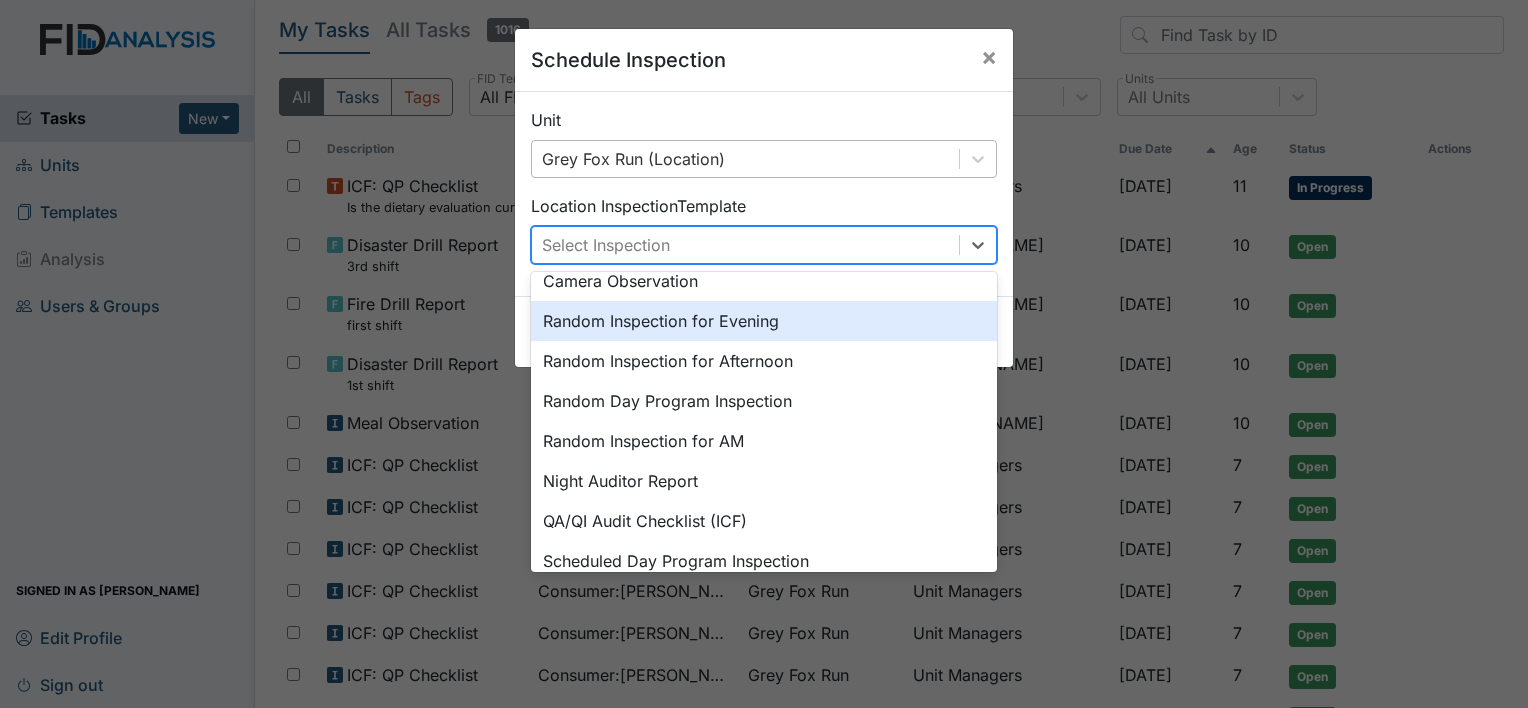 click on "Random Inspection for Evening" at bounding box center (764, 321) 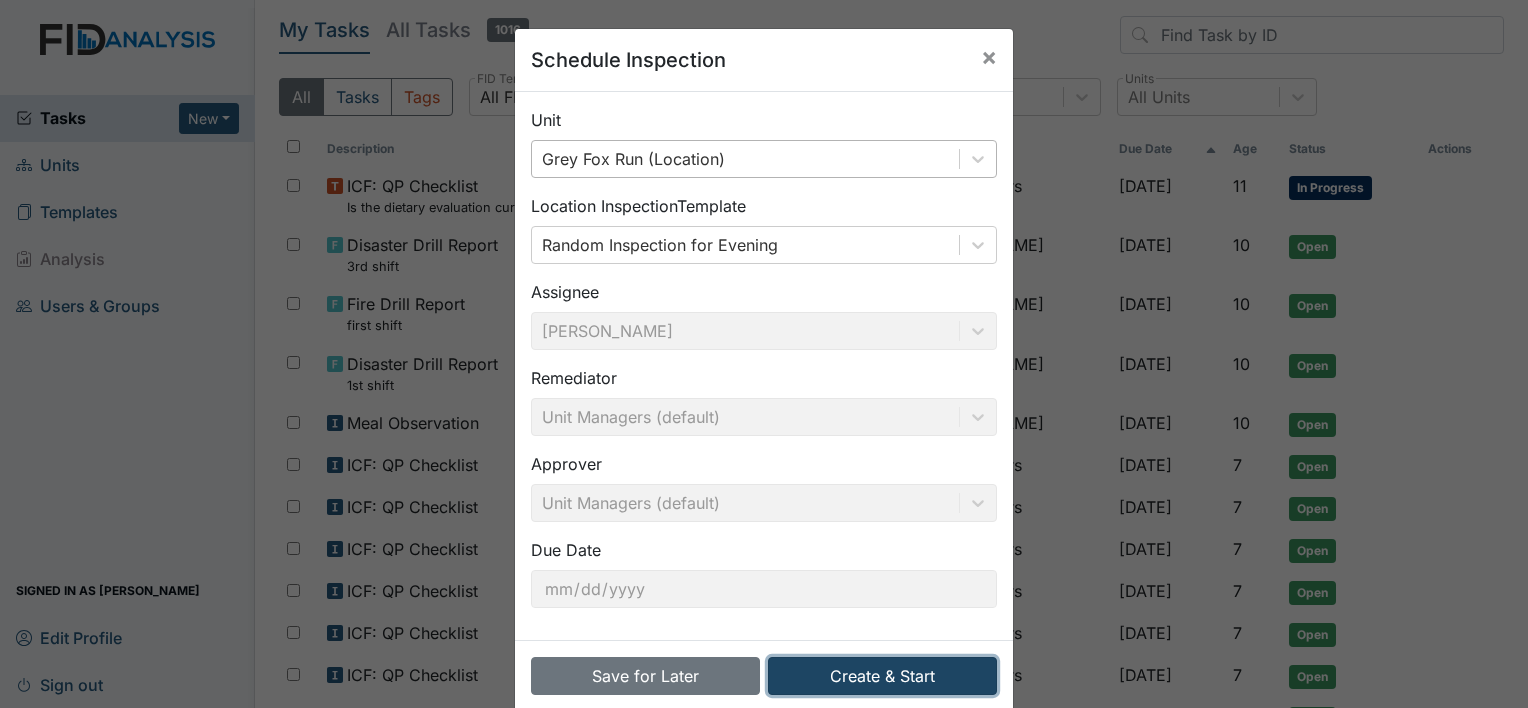 click on "Create & Start" at bounding box center [882, 676] 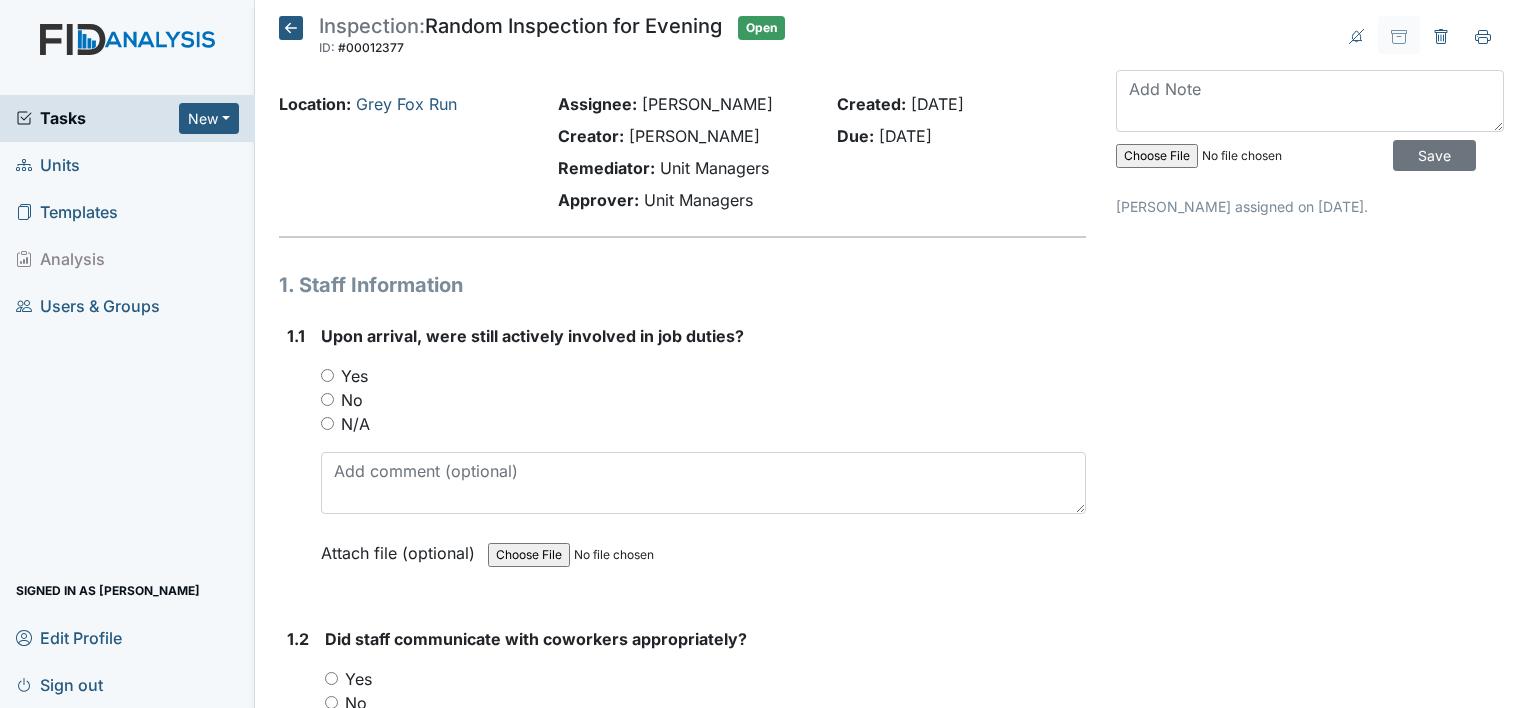 scroll, scrollTop: 0, scrollLeft: 0, axis: both 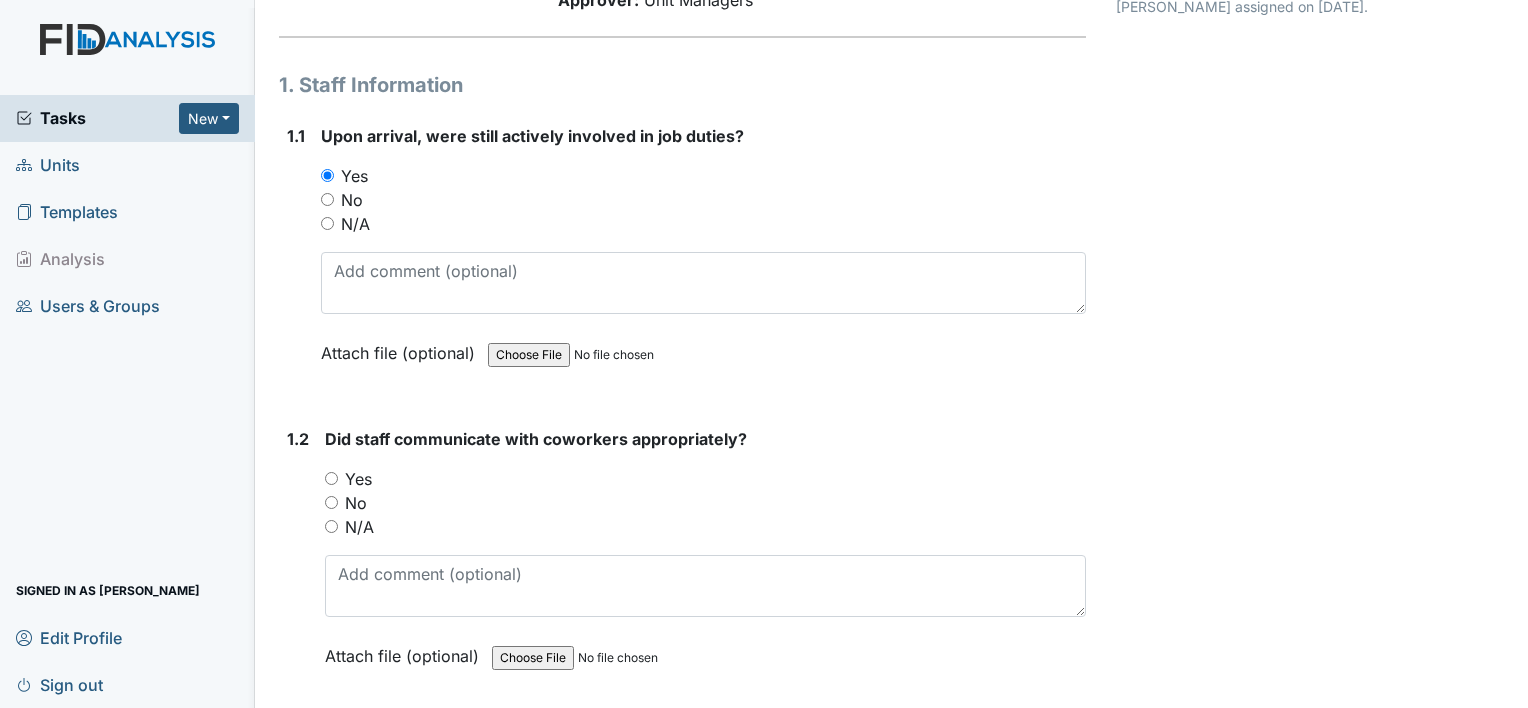 click on "Yes" at bounding box center (705, 479) 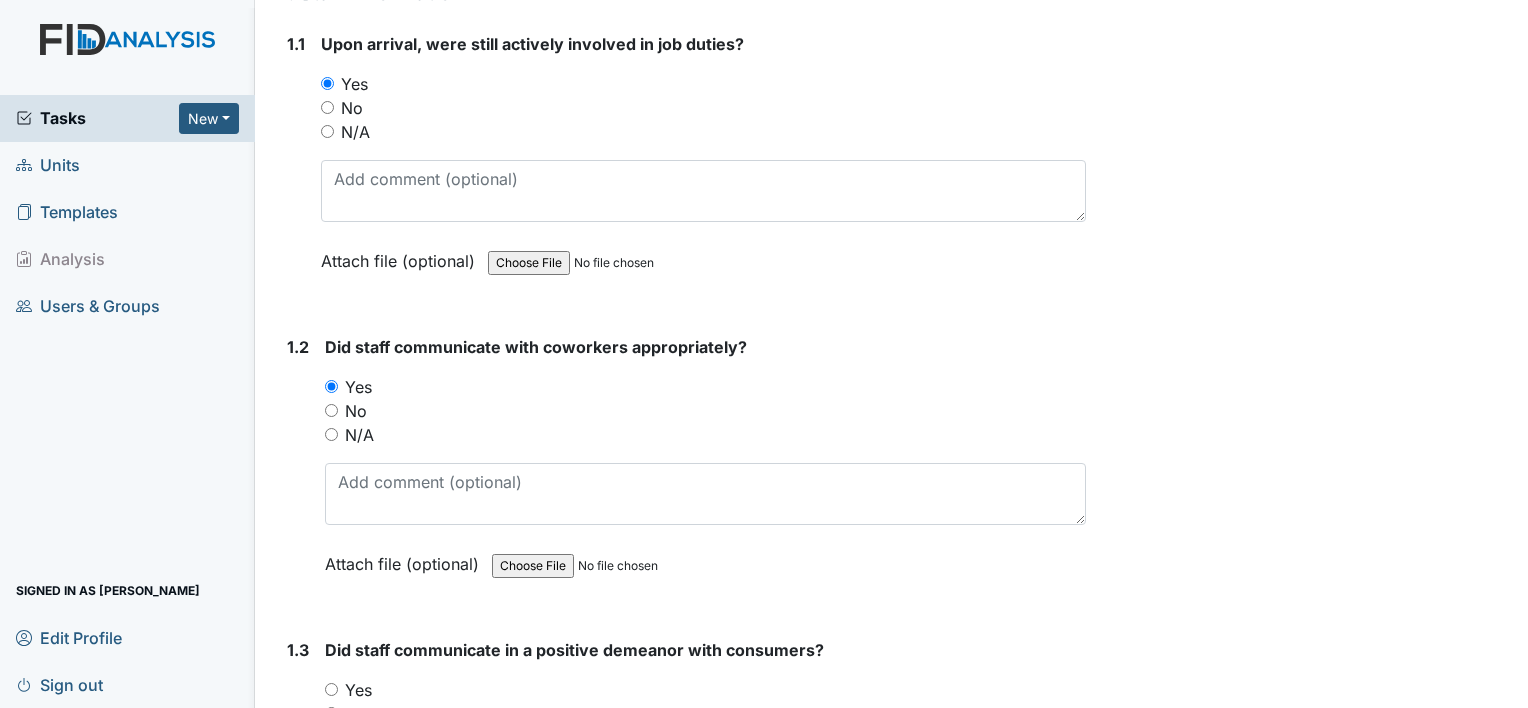 scroll, scrollTop: 400, scrollLeft: 0, axis: vertical 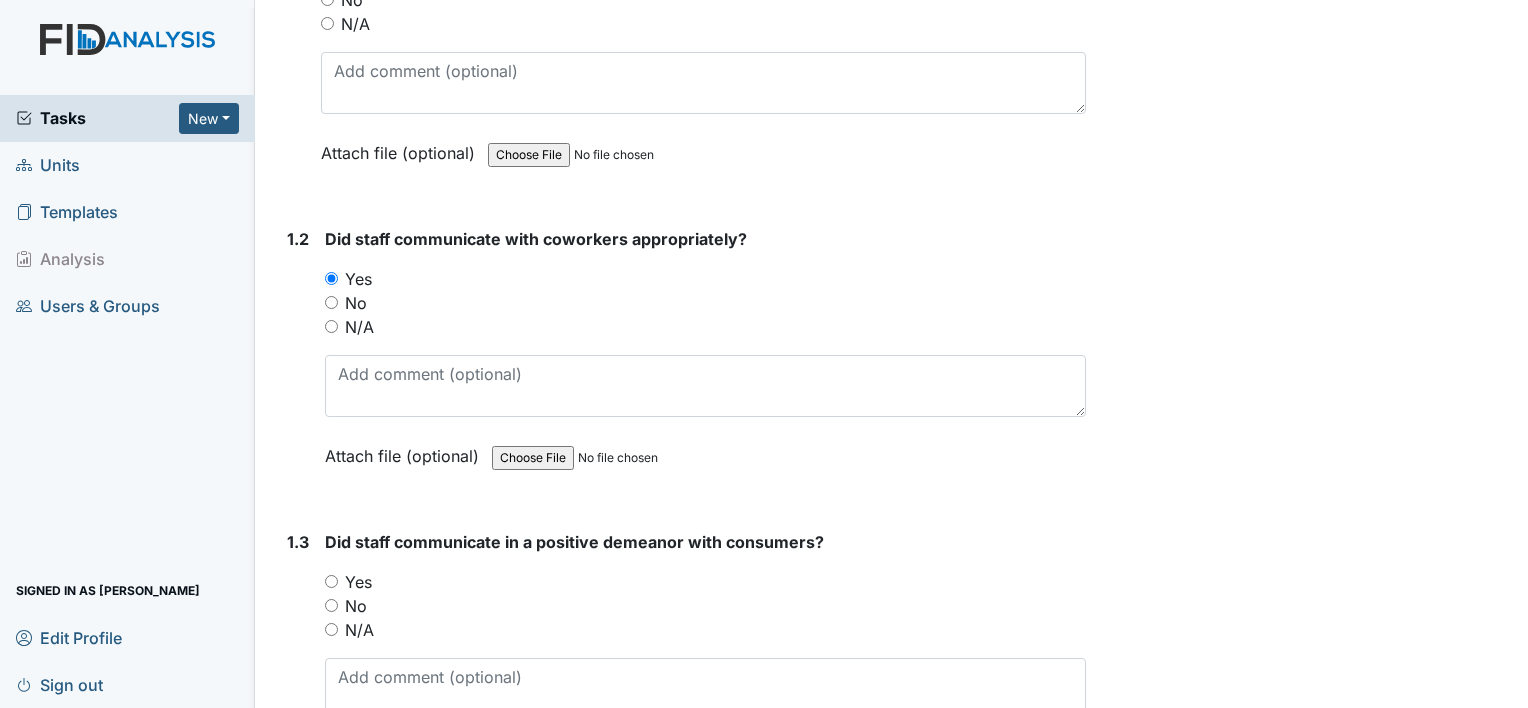 click on "Yes" at bounding box center (358, 582) 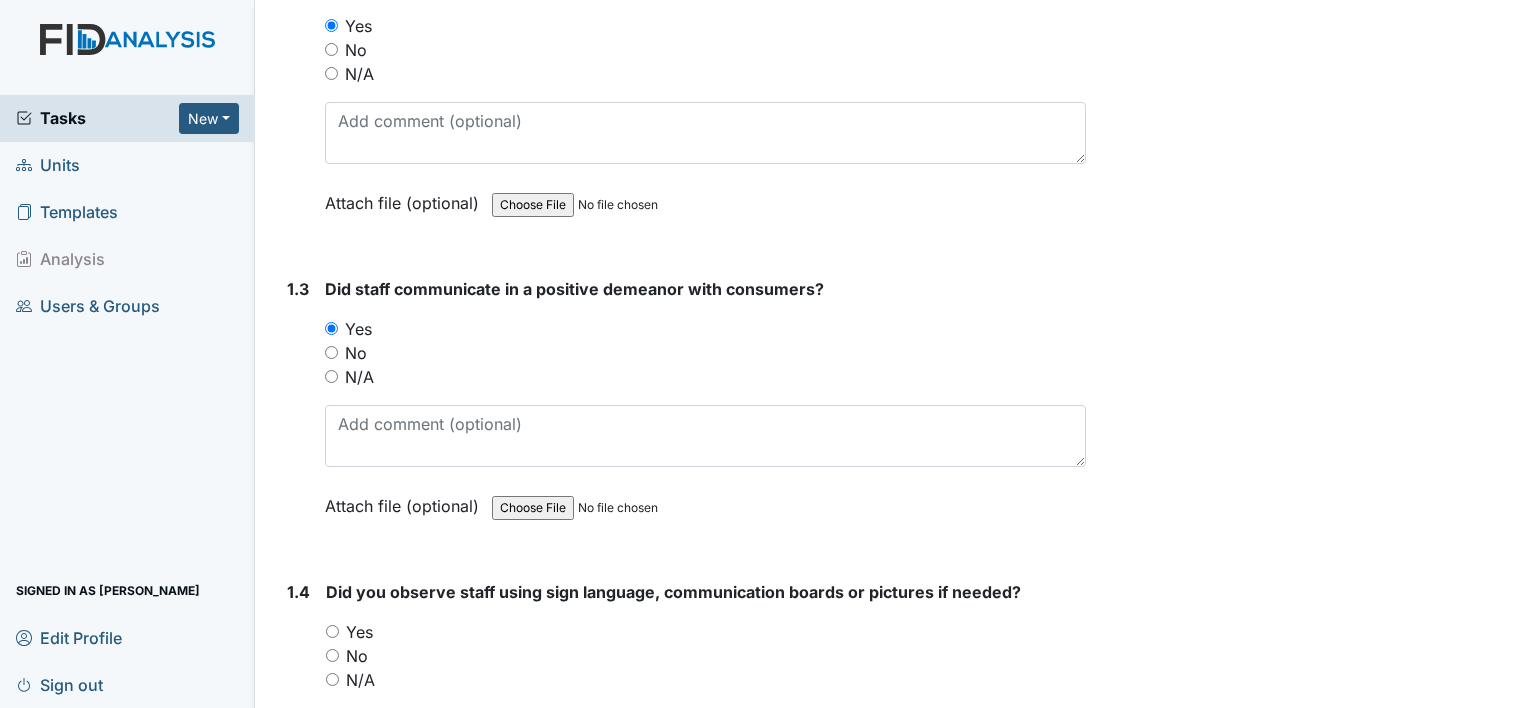 scroll, scrollTop: 700, scrollLeft: 0, axis: vertical 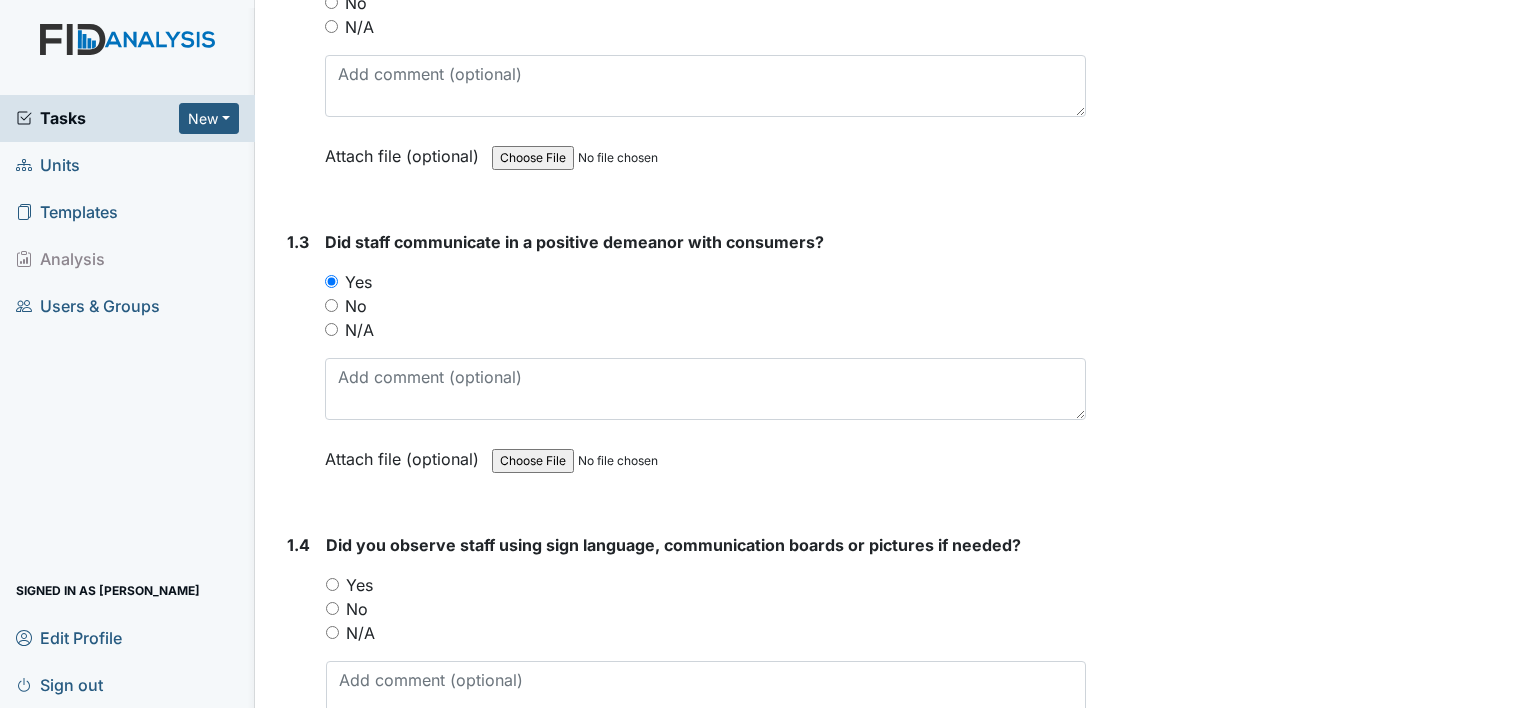 click on "Yes" at bounding box center (706, 585) 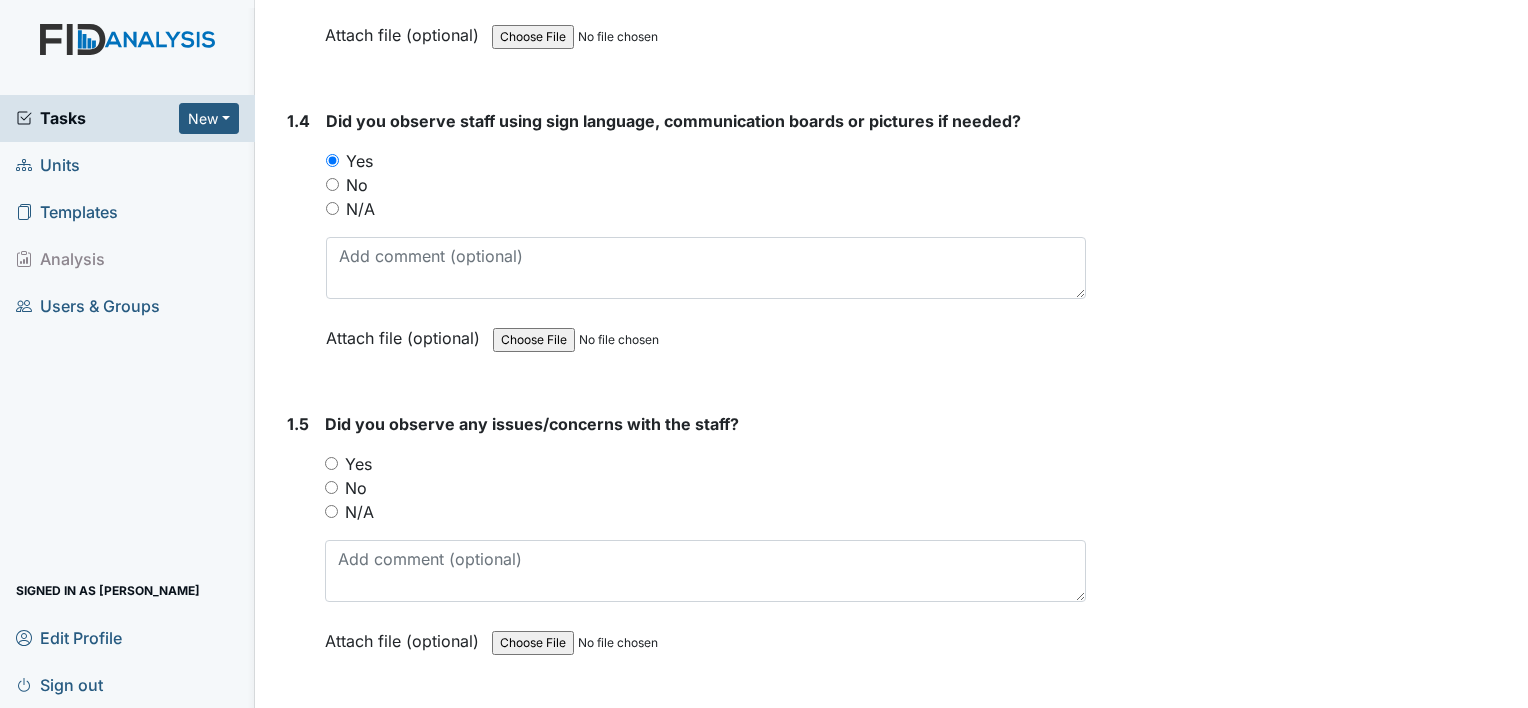 scroll, scrollTop: 1200, scrollLeft: 0, axis: vertical 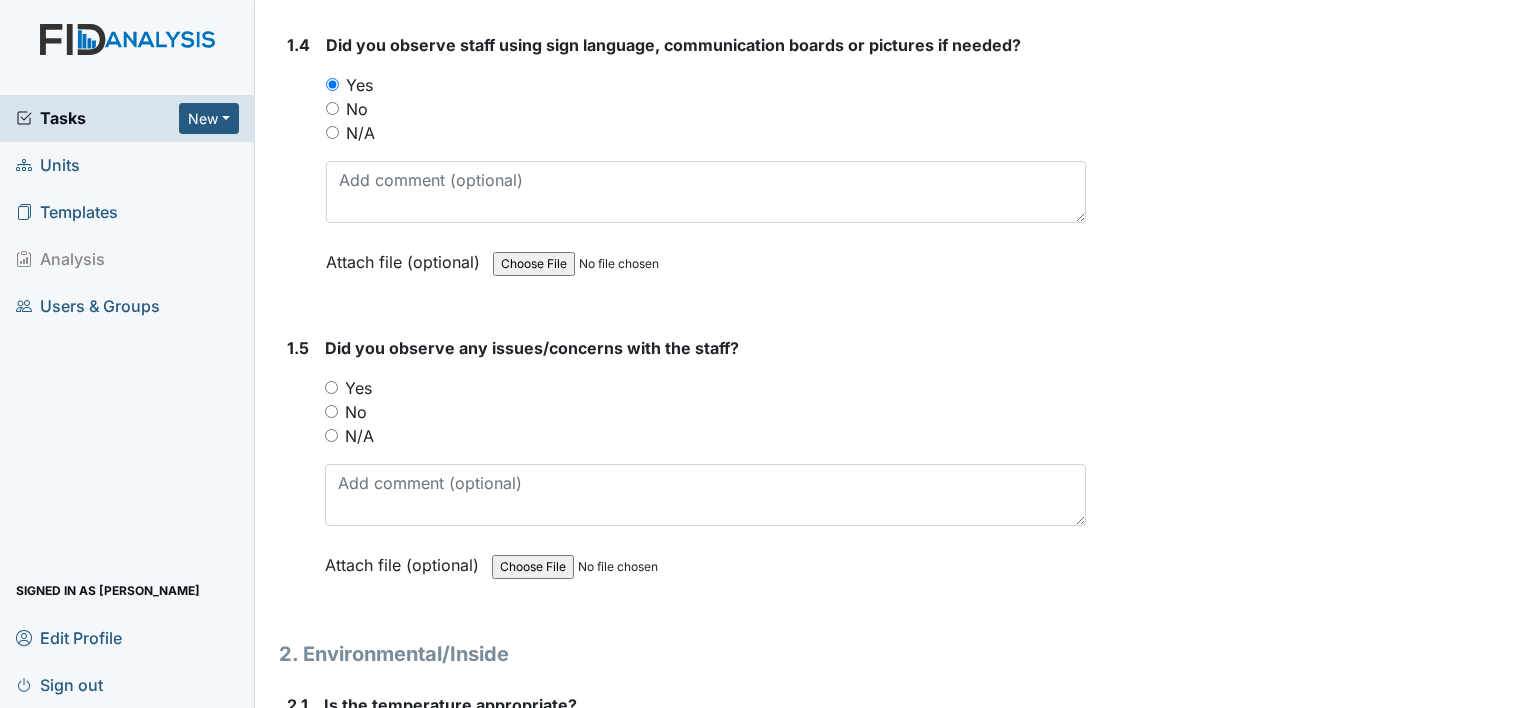 click on "No" at bounding box center [331, 411] 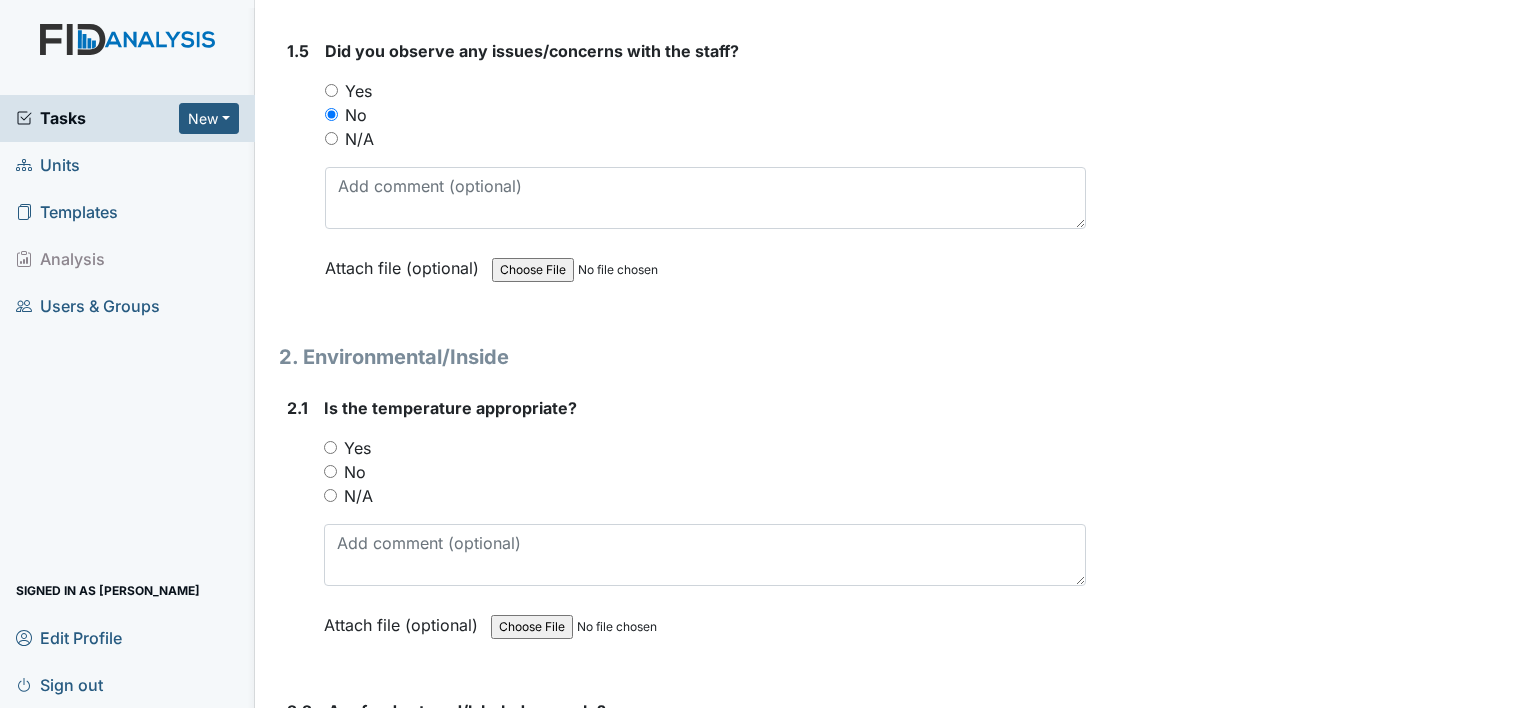 scroll, scrollTop: 1500, scrollLeft: 0, axis: vertical 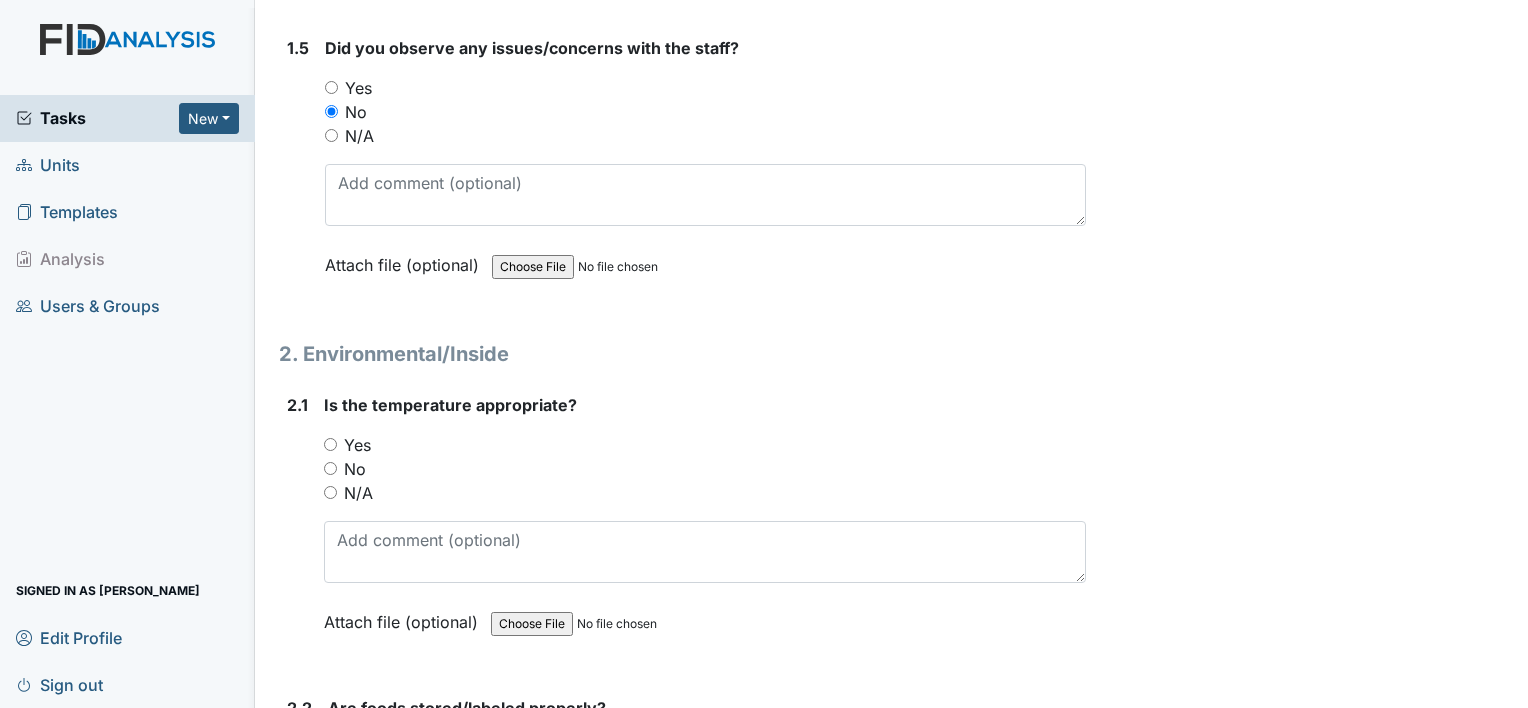 click on "Yes" at bounding box center [705, 445] 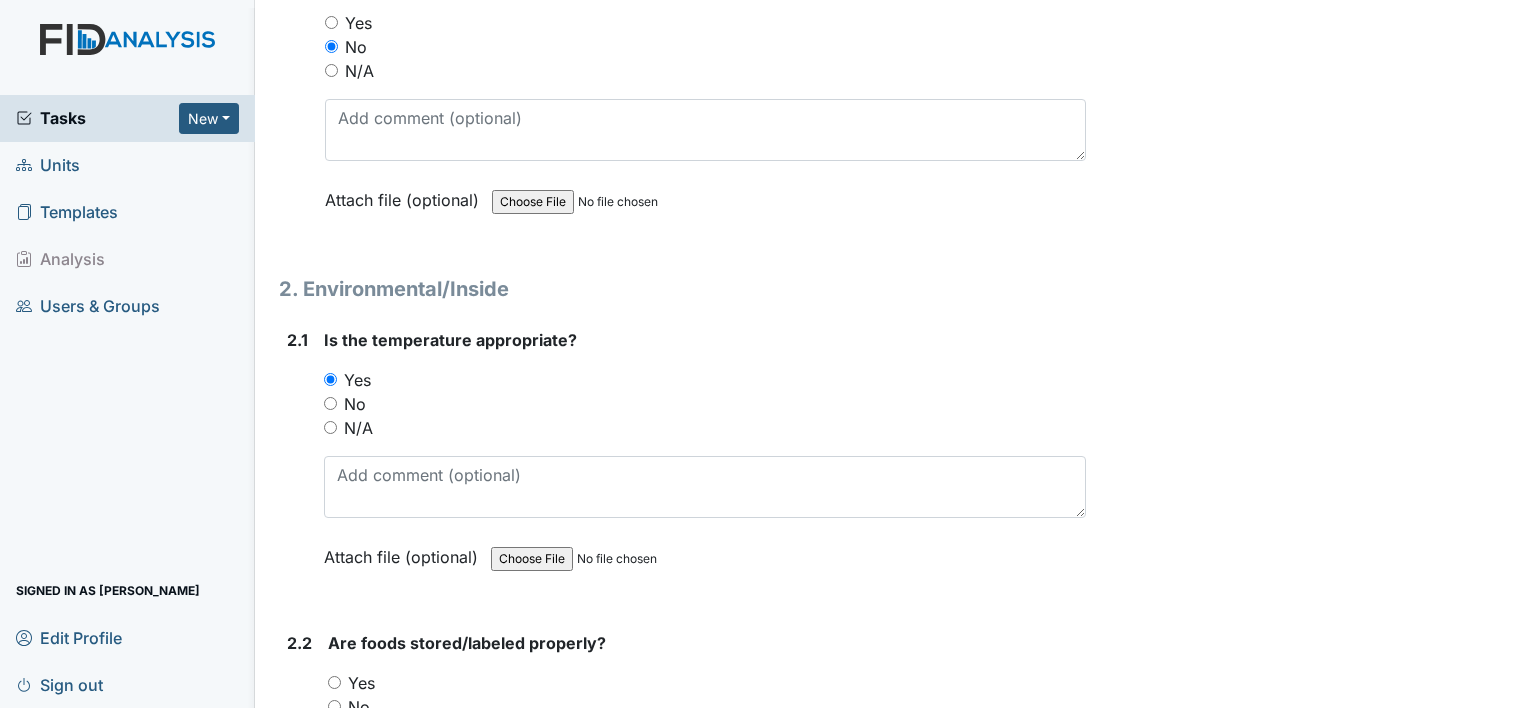 scroll, scrollTop: 1700, scrollLeft: 0, axis: vertical 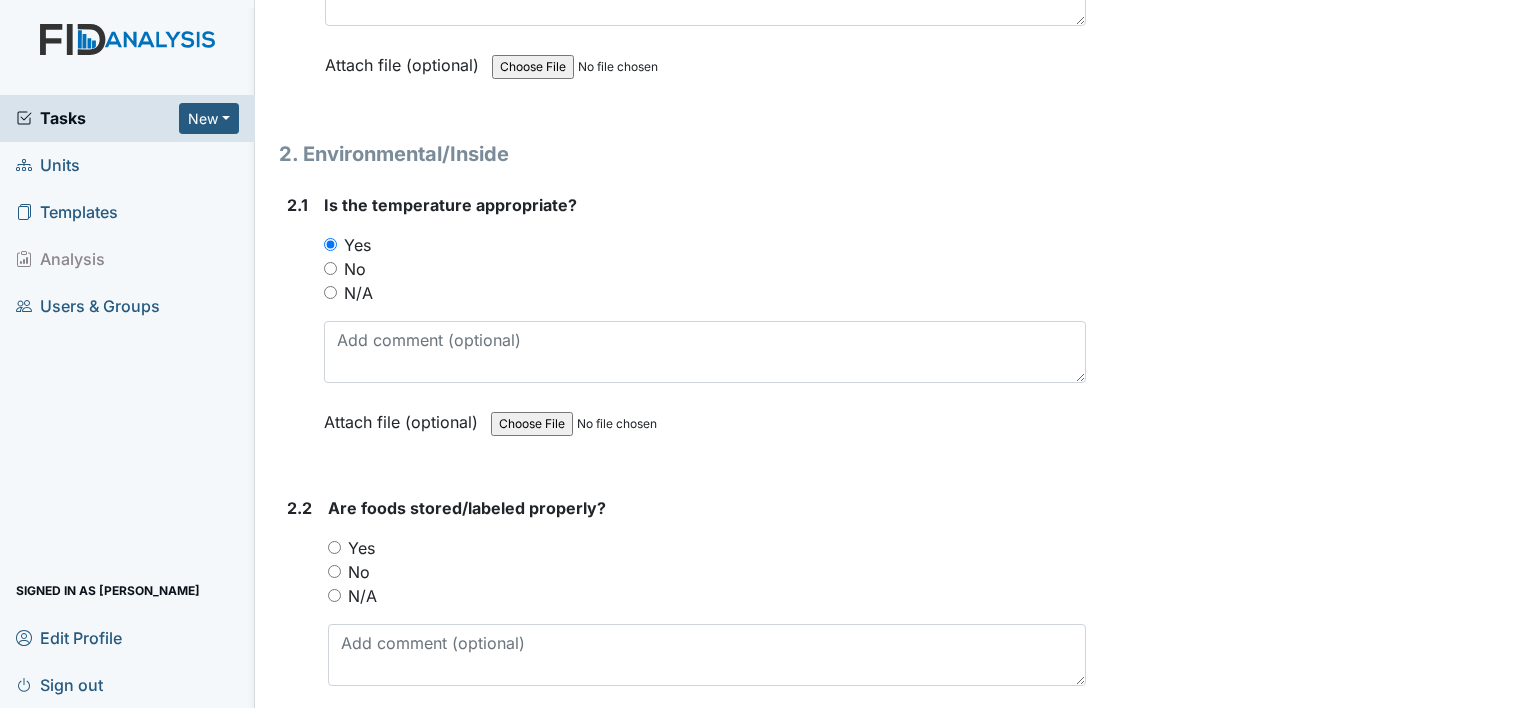 click on "Yes" at bounding box center (361, 548) 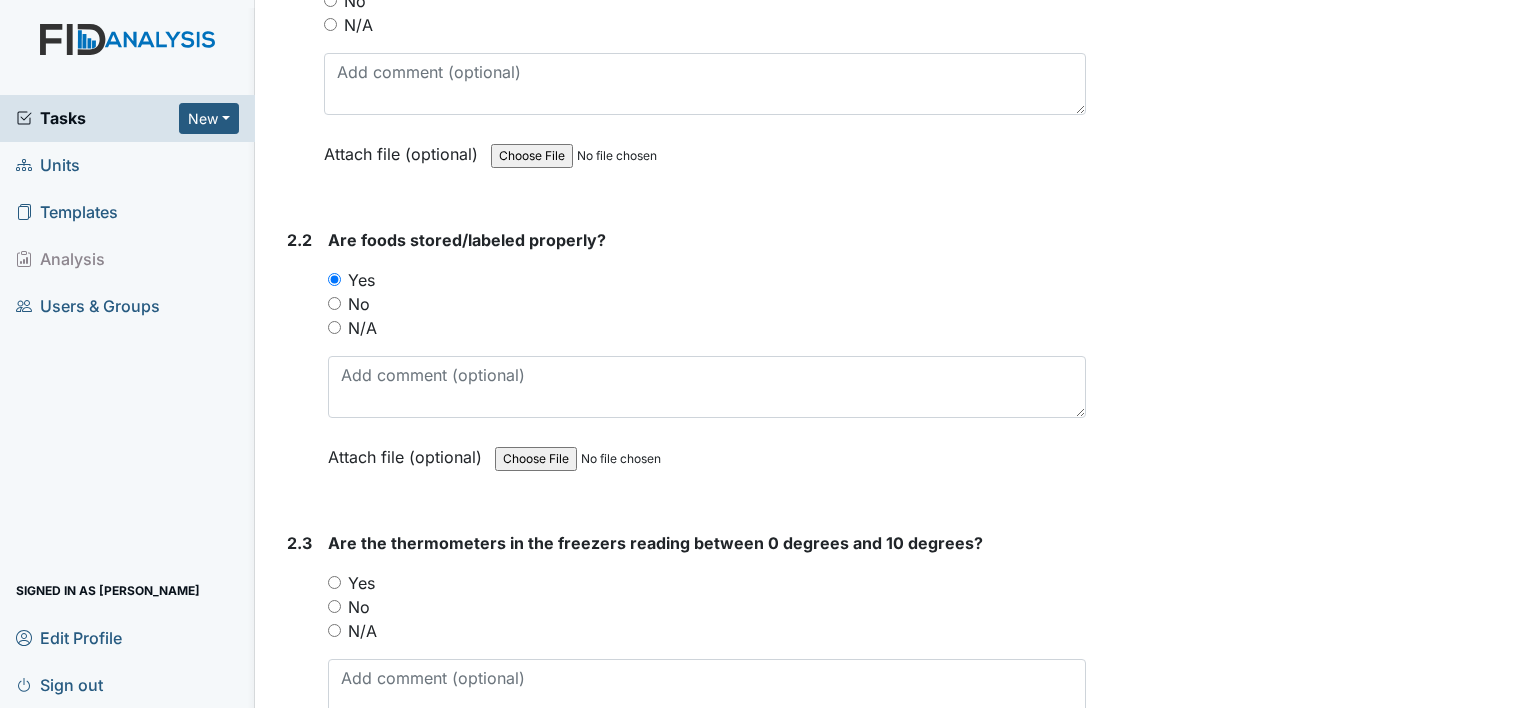 scroll, scrollTop: 2000, scrollLeft: 0, axis: vertical 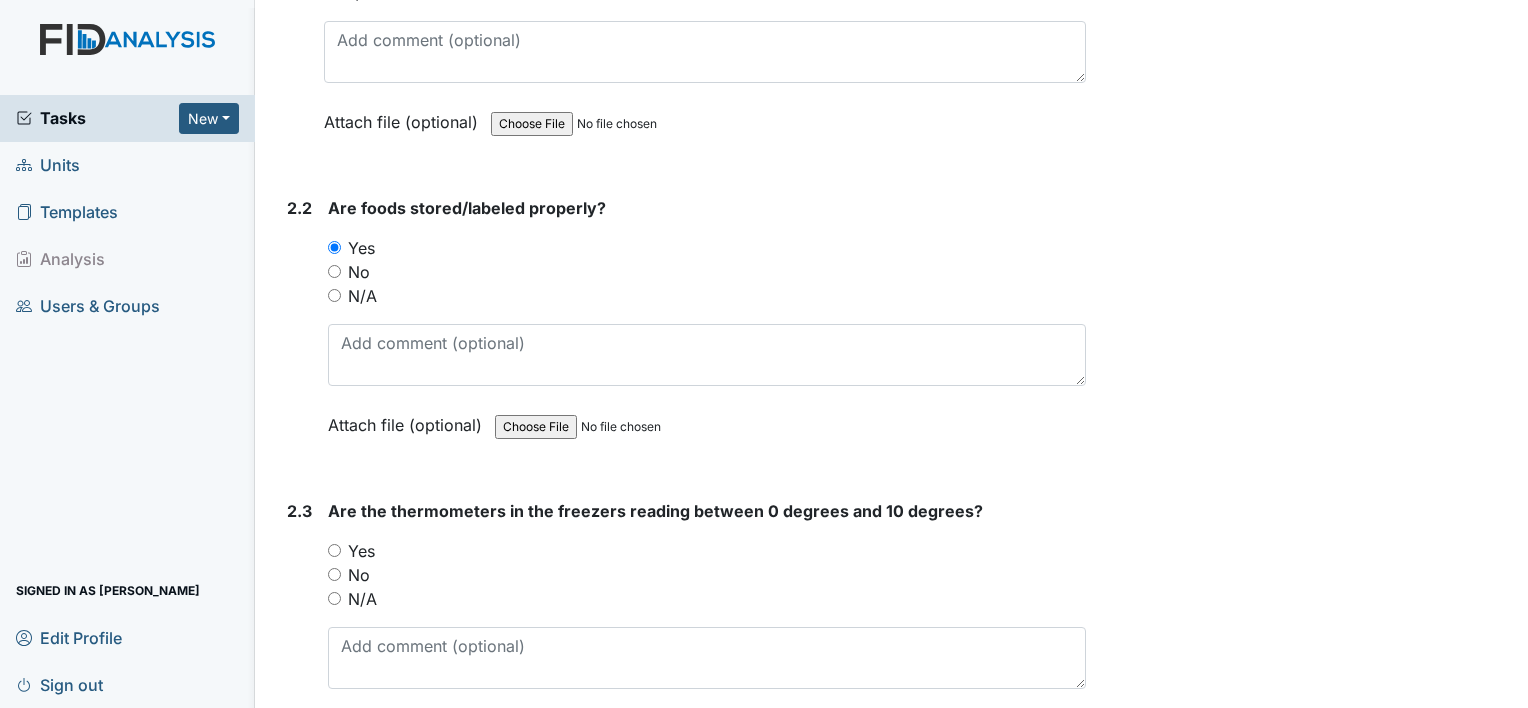 click on "Yes" at bounding box center (361, 551) 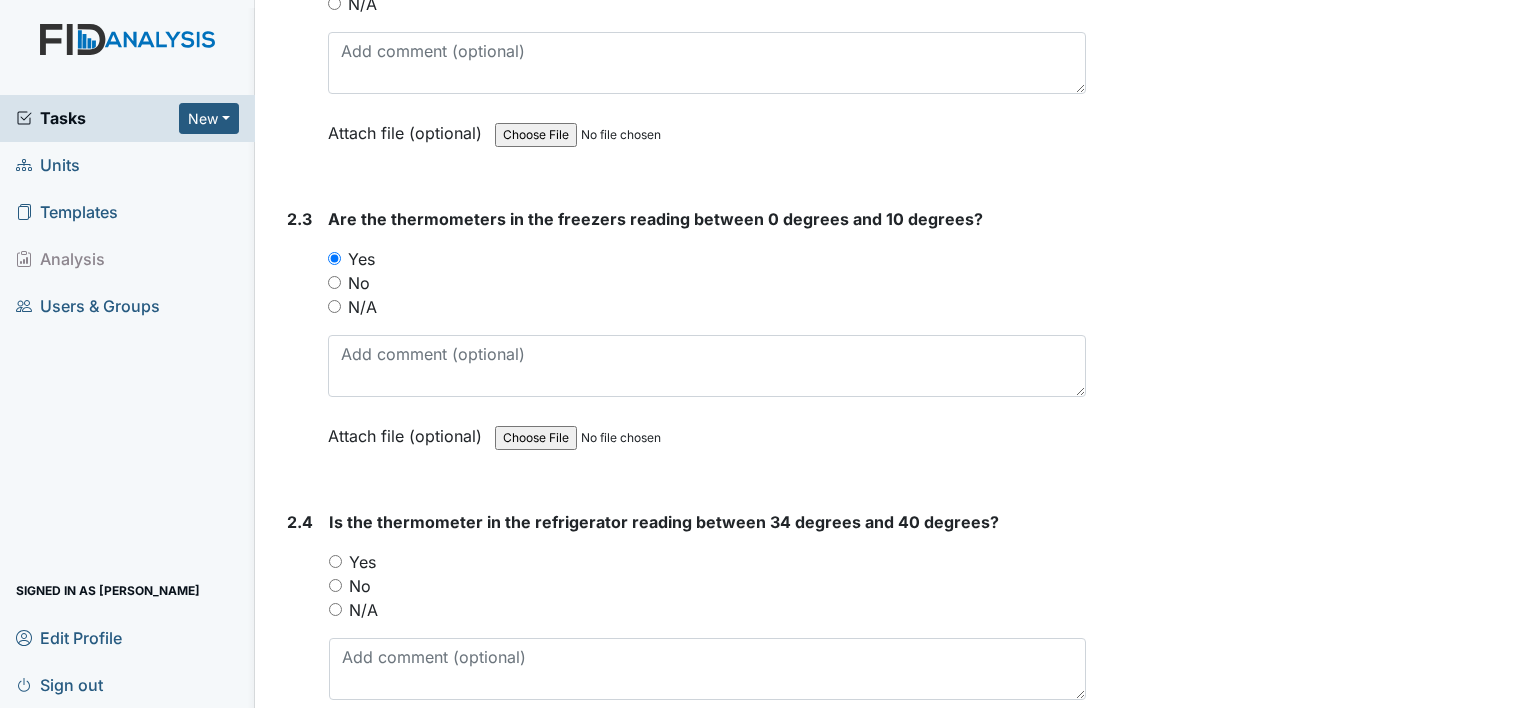scroll, scrollTop: 2300, scrollLeft: 0, axis: vertical 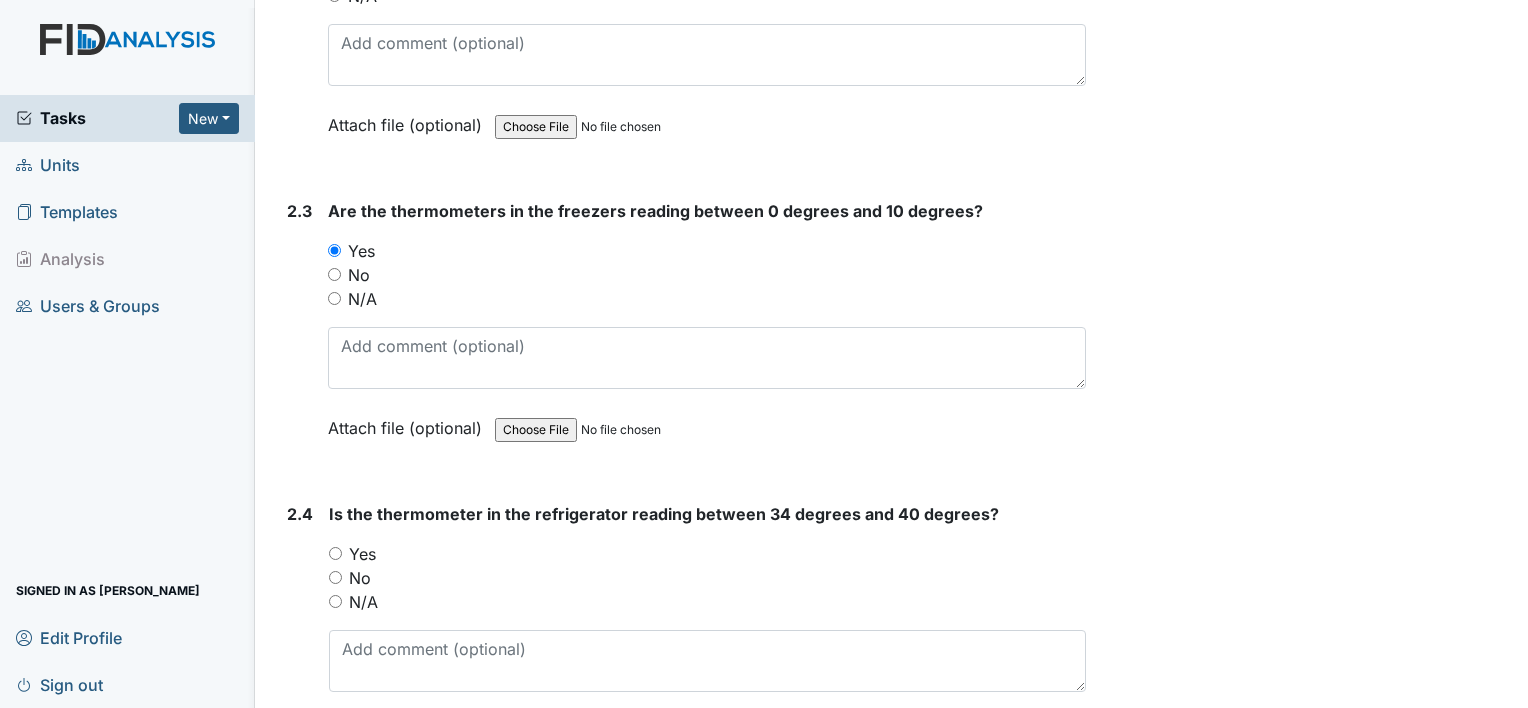 click on "Yes" at bounding box center [707, 554] 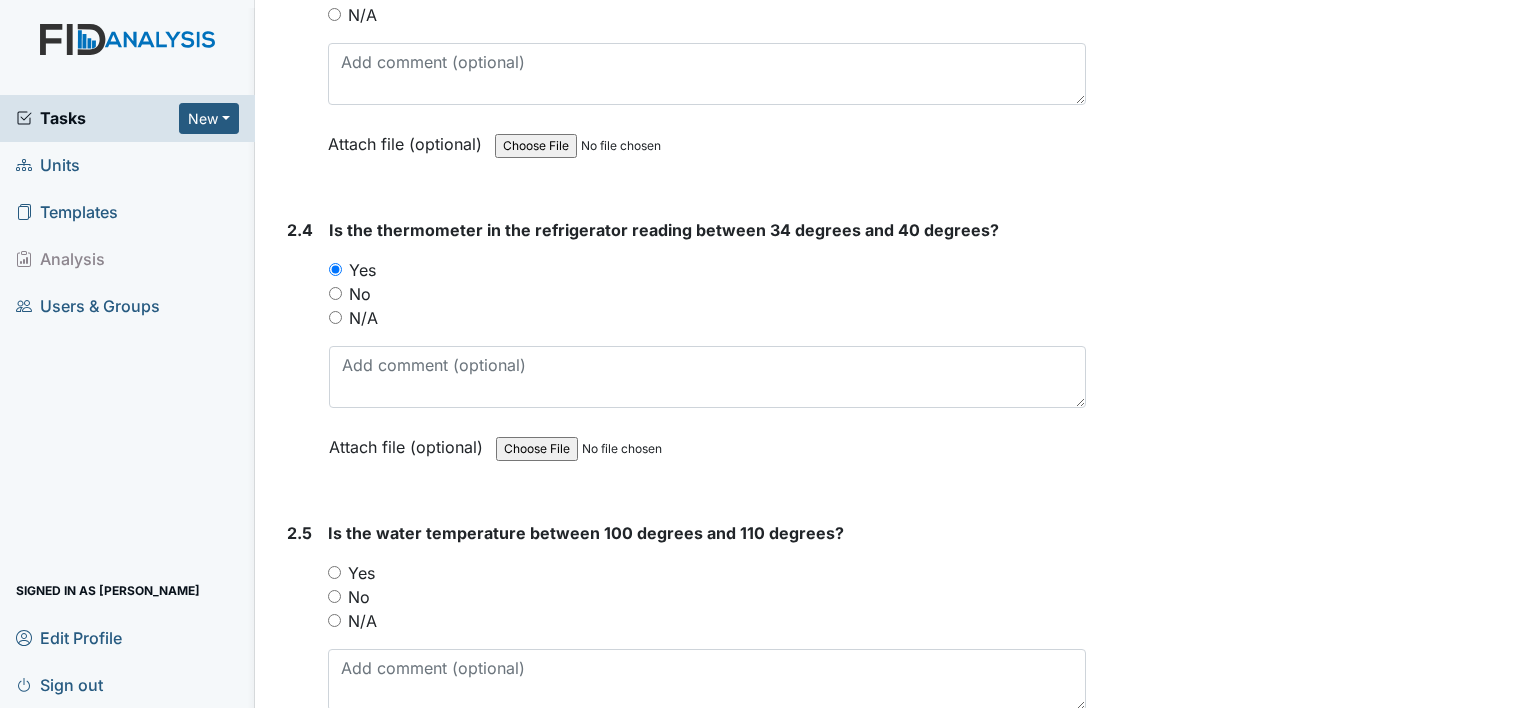 scroll, scrollTop: 2600, scrollLeft: 0, axis: vertical 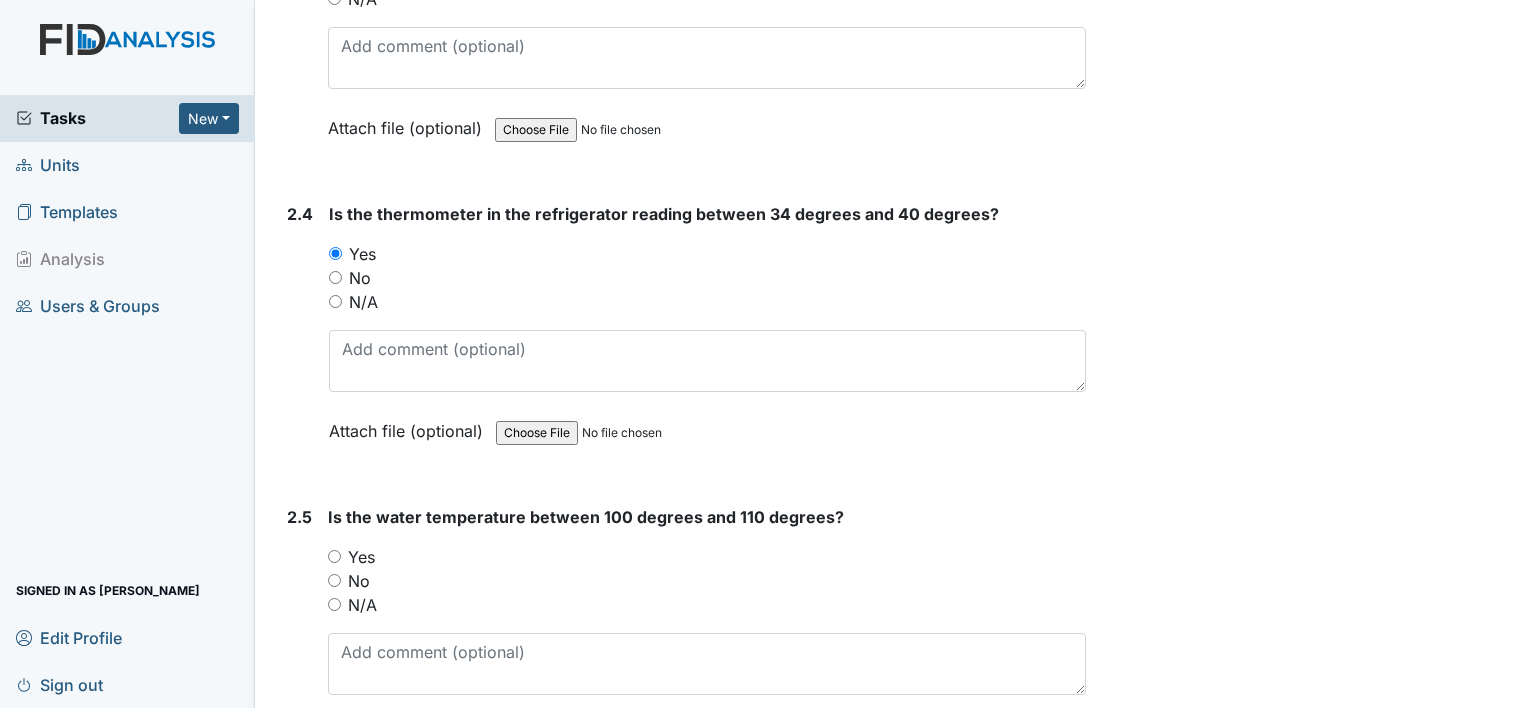 click on "Yes" at bounding box center (361, 557) 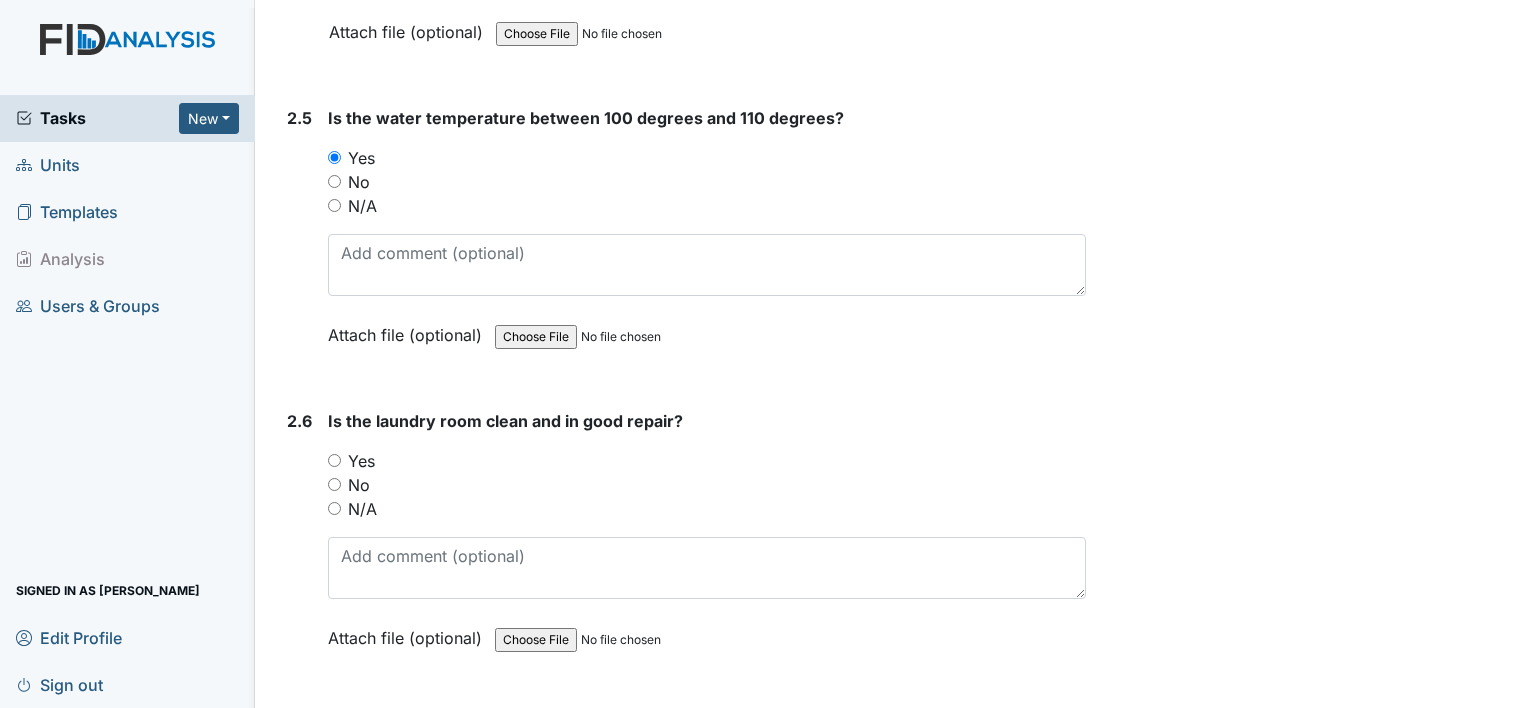 scroll, scrollTop: 3000, scrollLeft: 0, axis: vertical 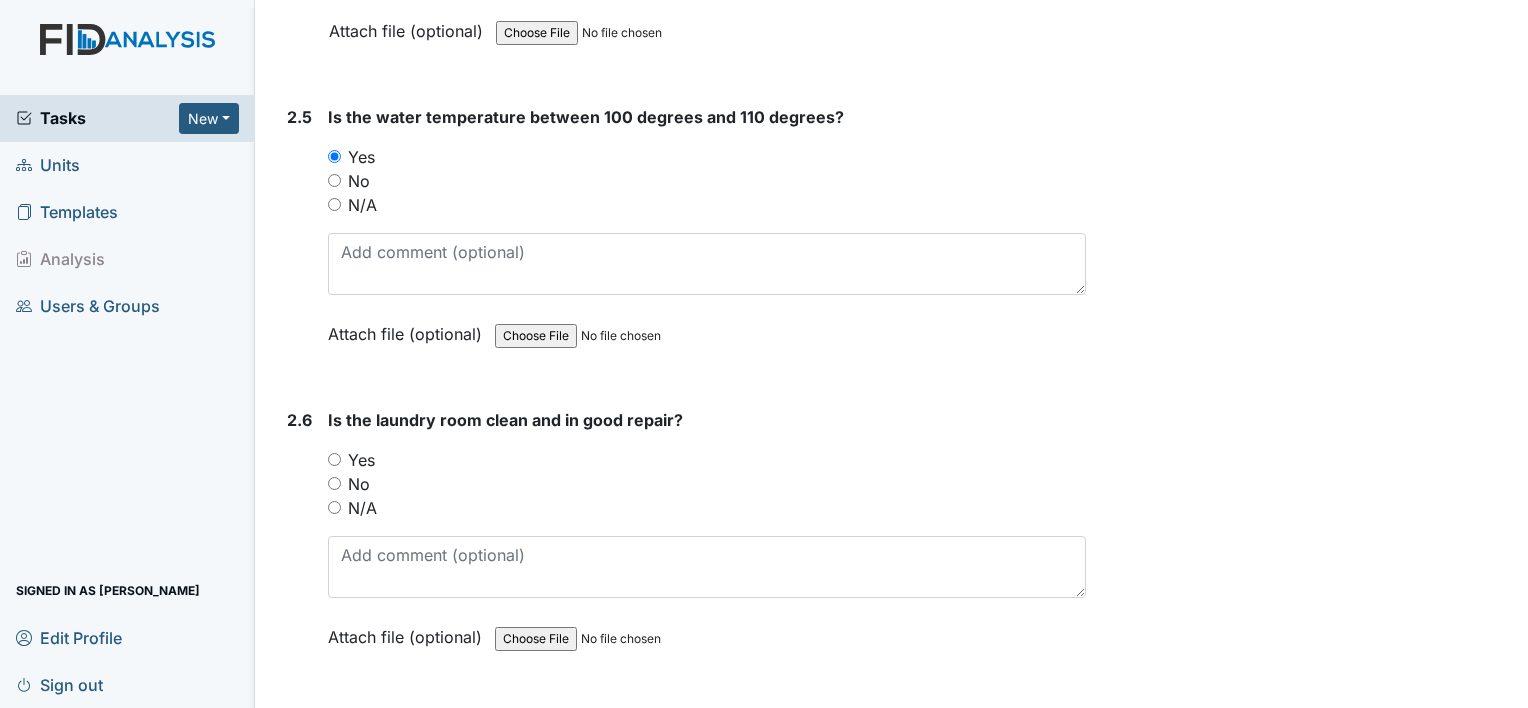 click on "Yes" at bounding box center (361, 460) 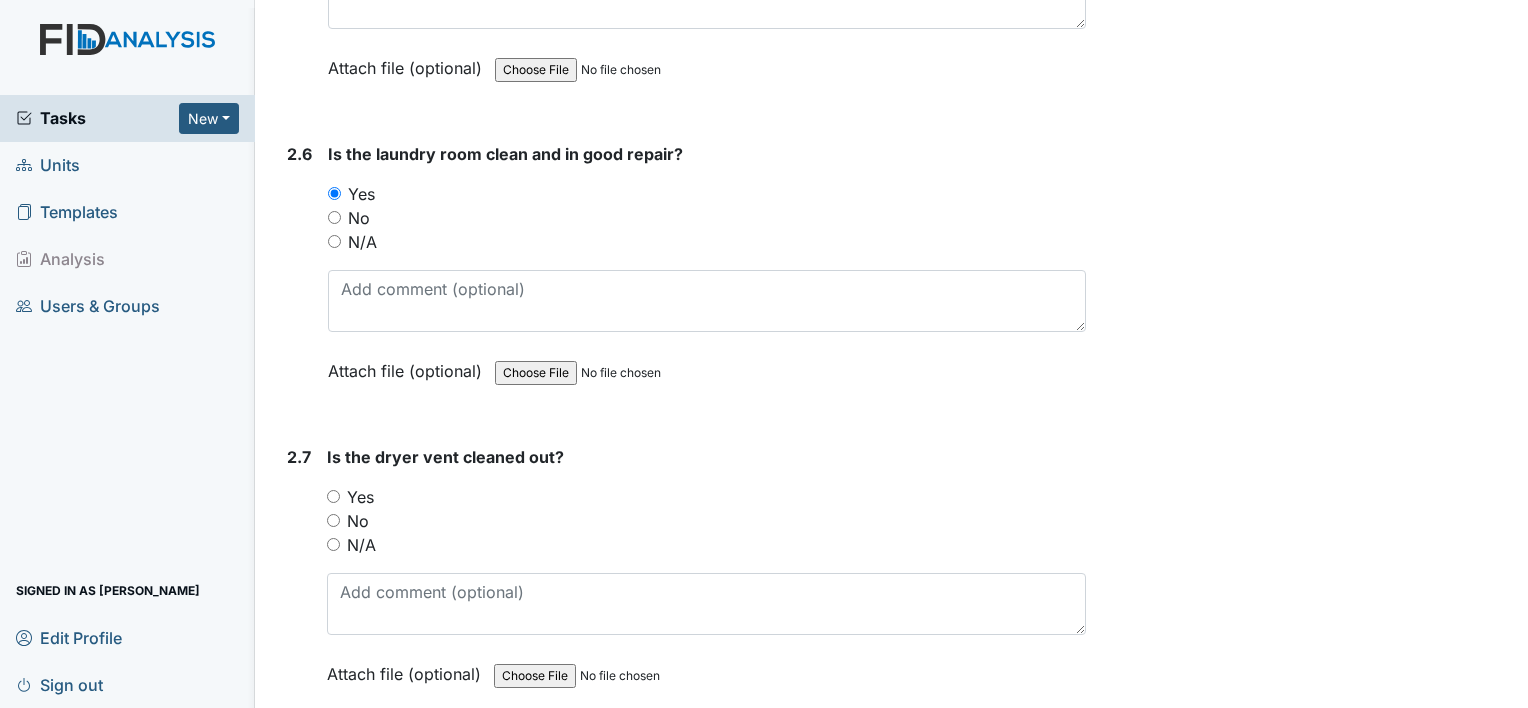 scroll, scrollTop: 3400, scrollLeft: 0, axis: vertical 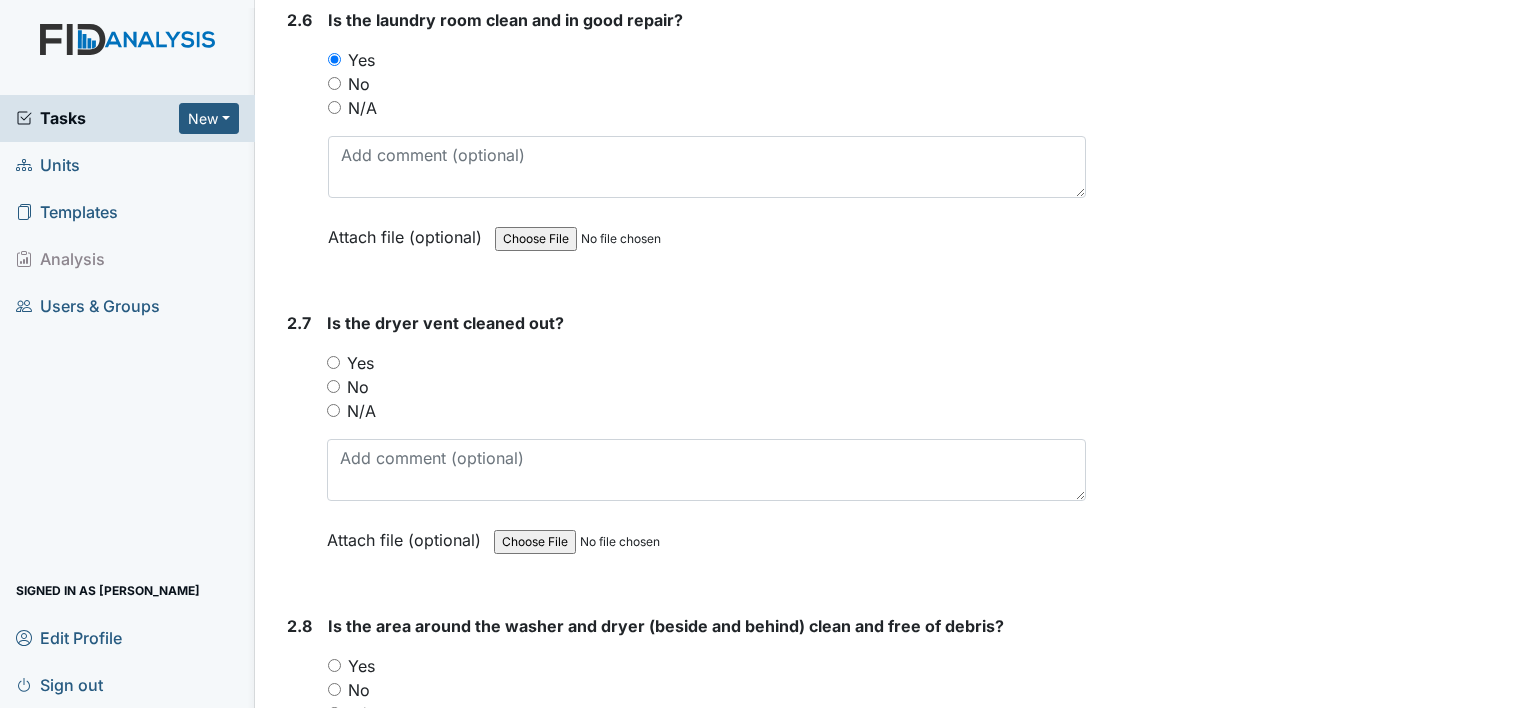 click on "Yes" at bounding box center [360, 363] 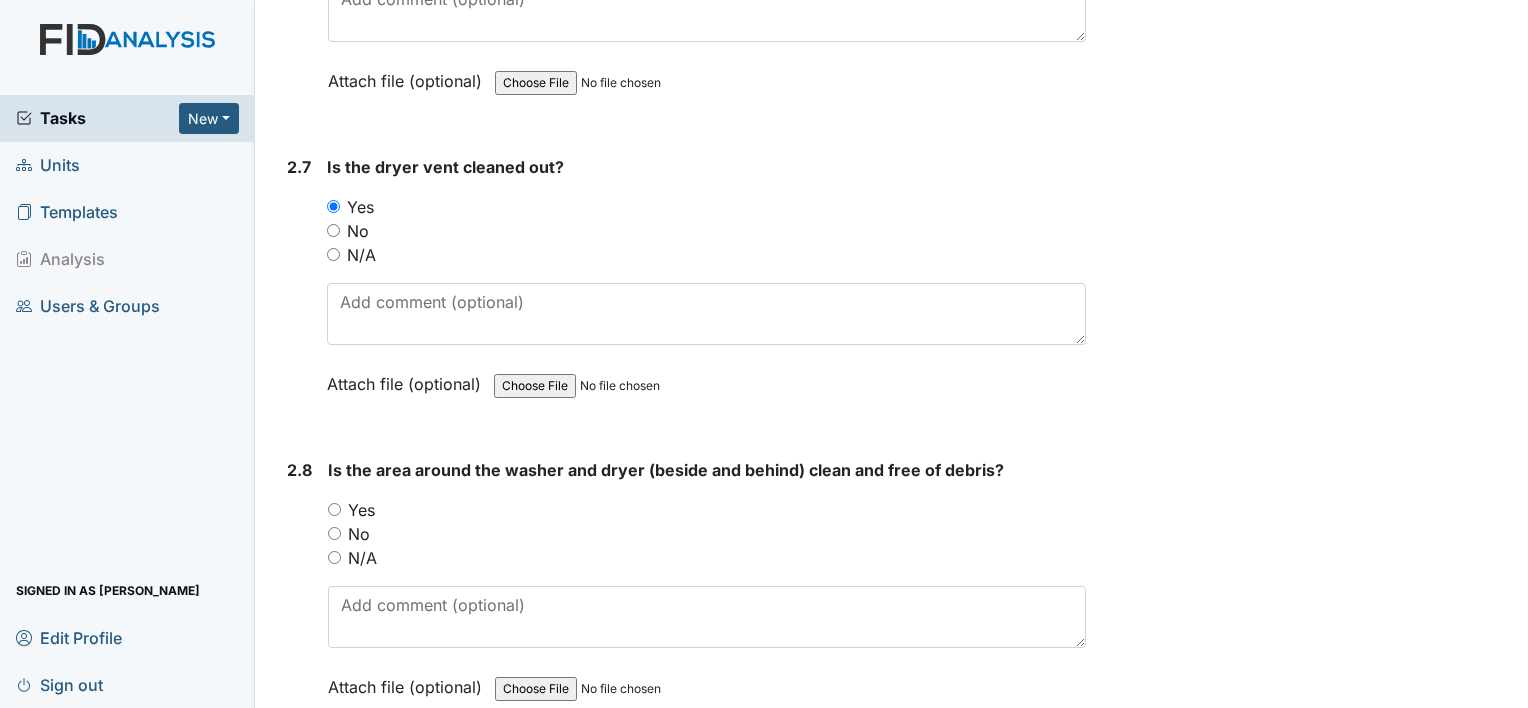 scroll, scrollTop: 3600, scrollLeft: 0, axis: vertical 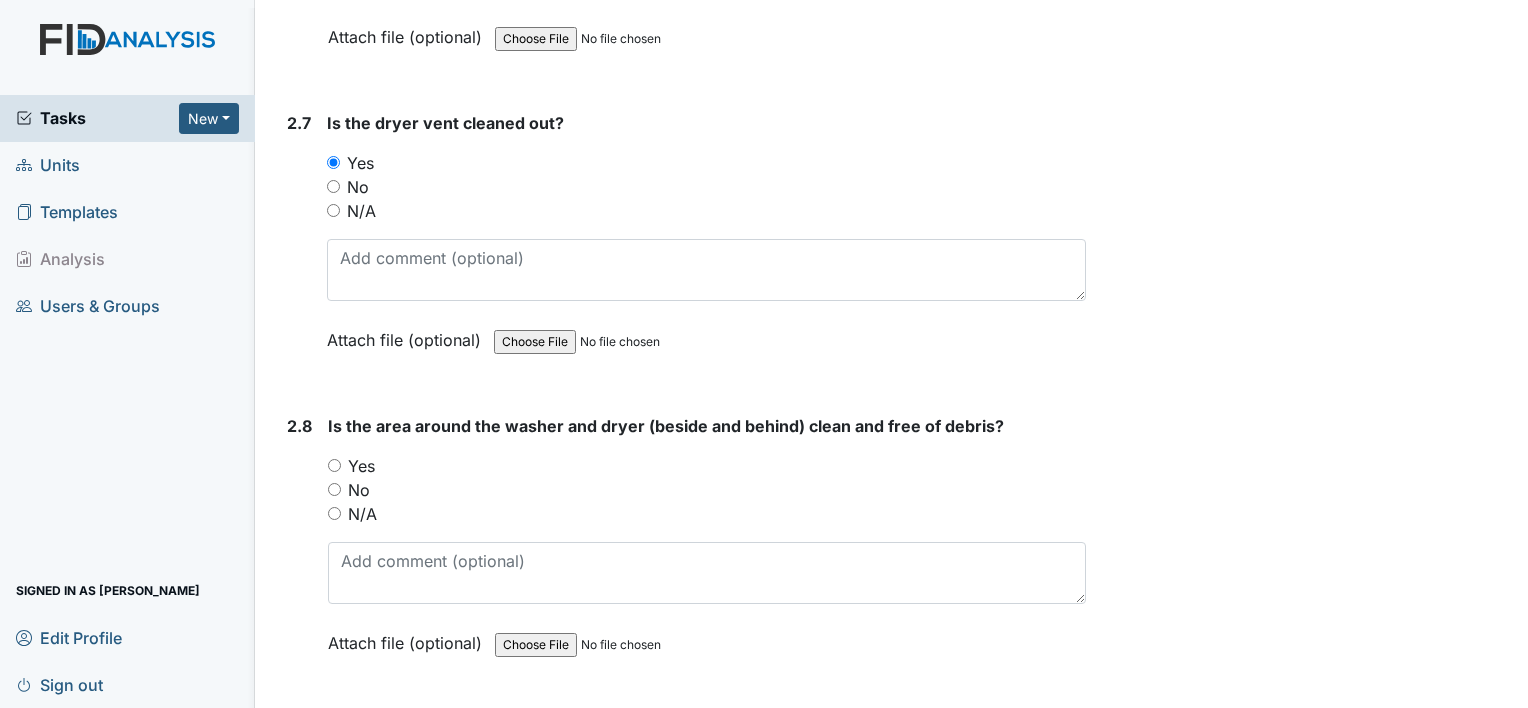 click on "Yes" at bounding box center (361, 466) 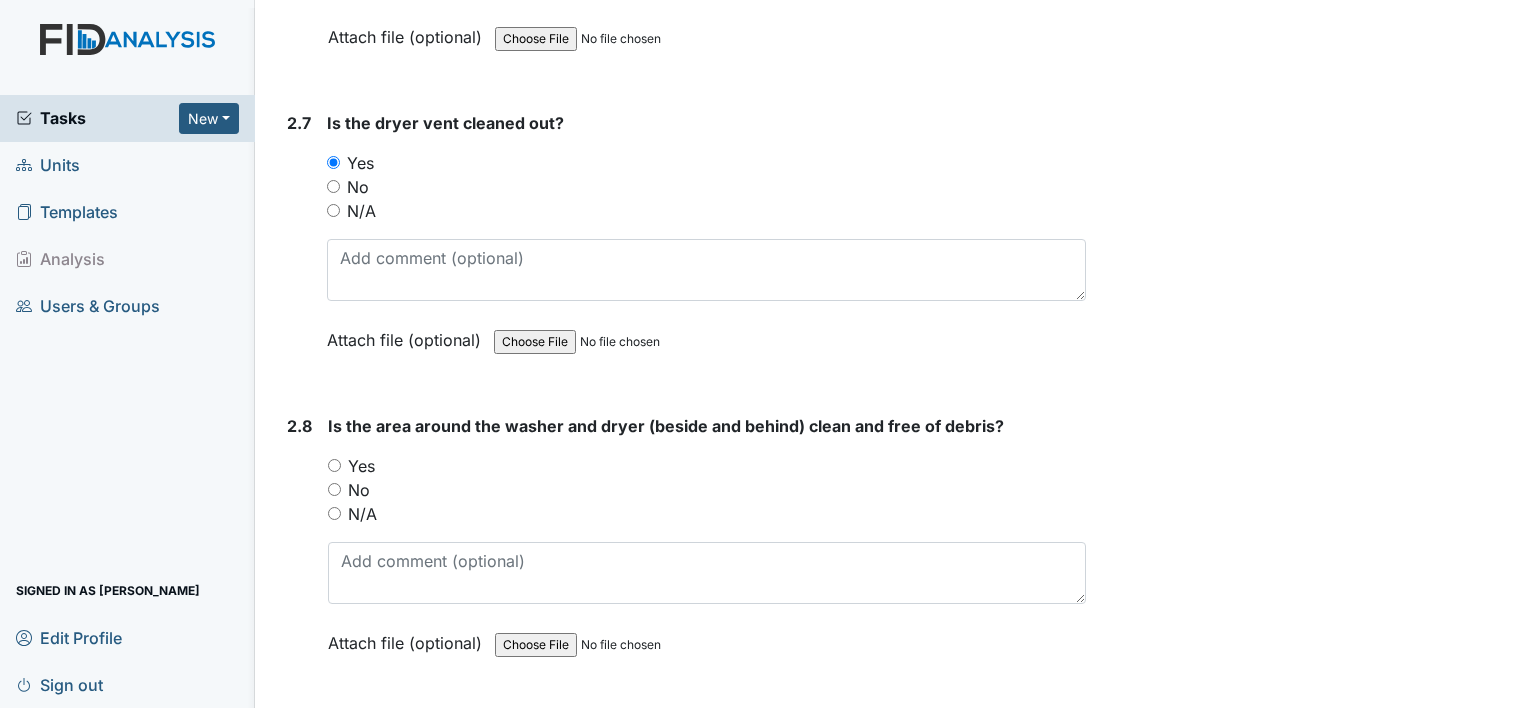 click on "Yes" at bounding box center (334, 465) 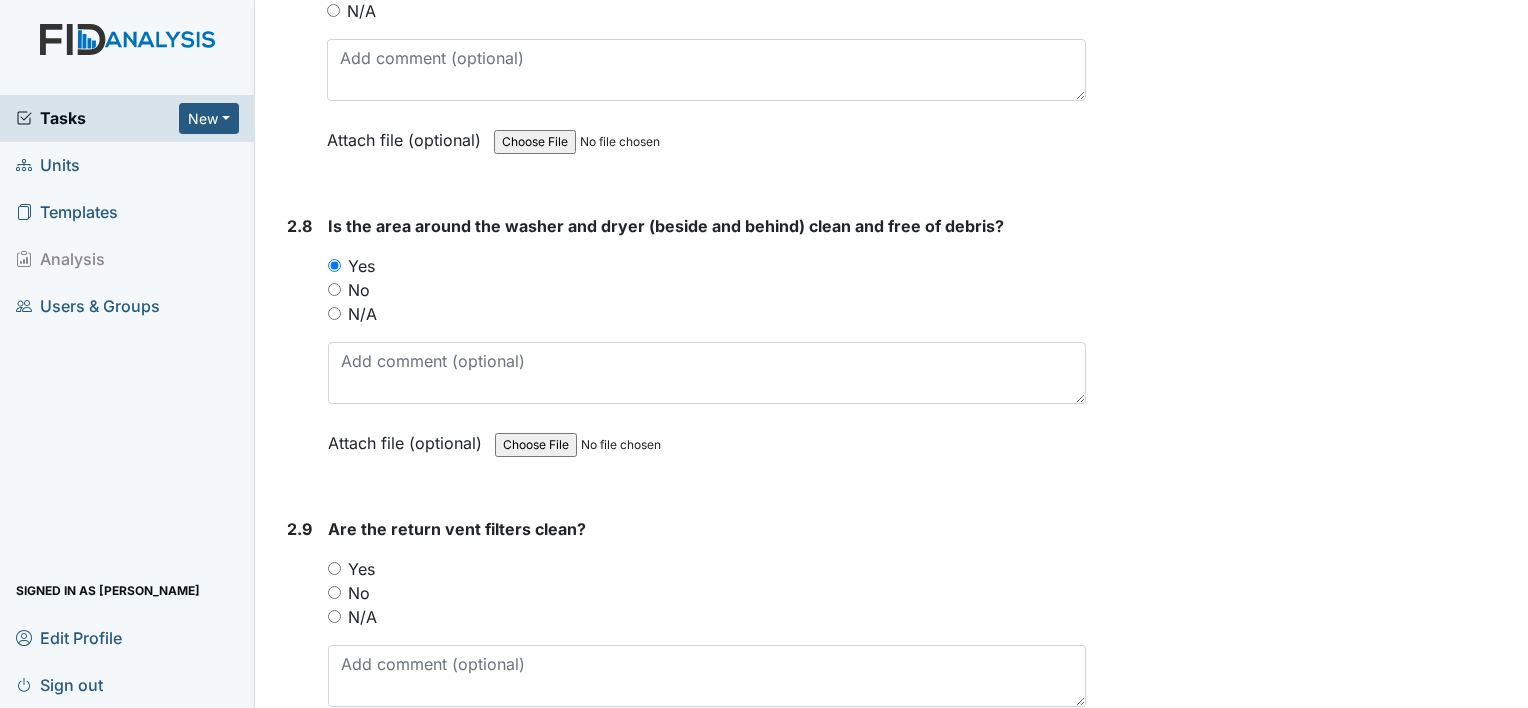 scroll, scrollTop: 3900, scrollLeft: 0, axis: vertical 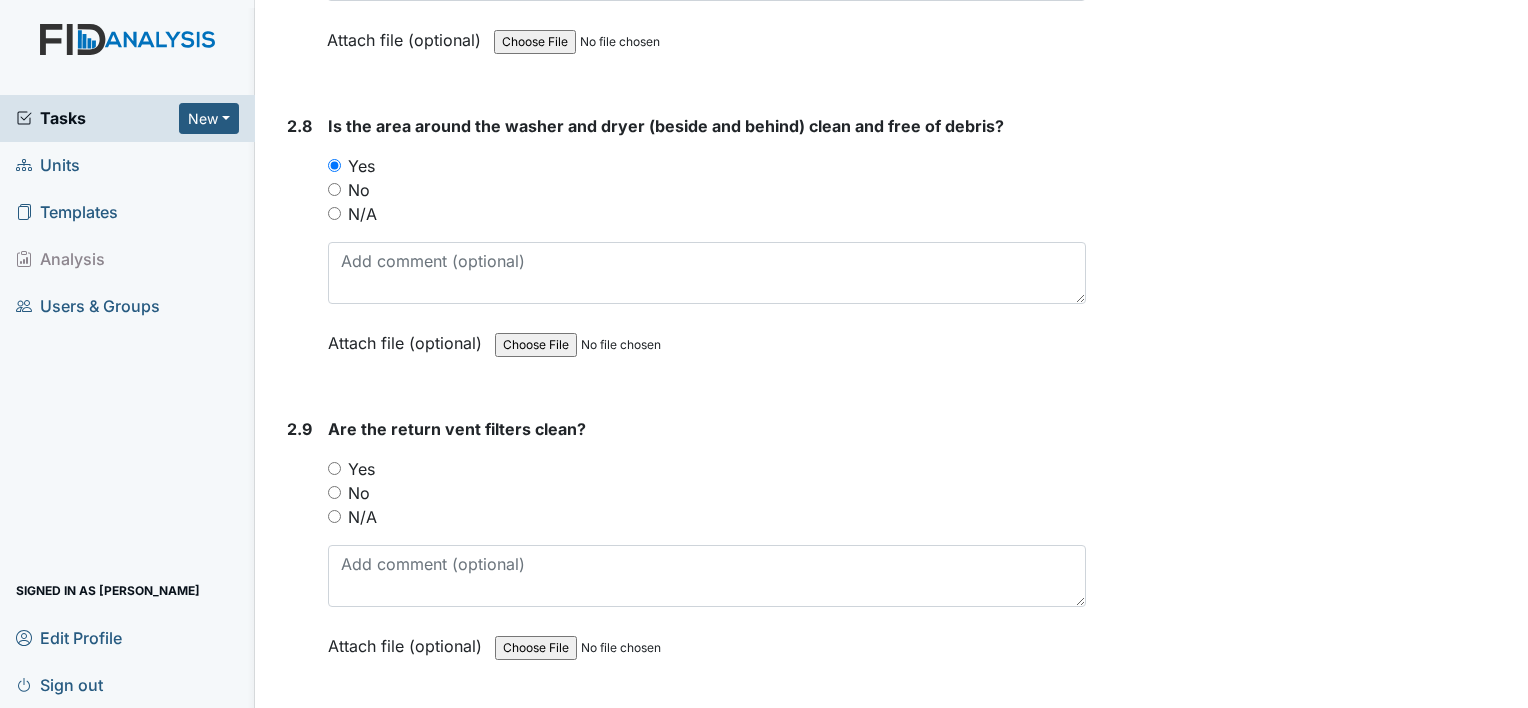 click on "Yes" at bounding box center (361, 469) 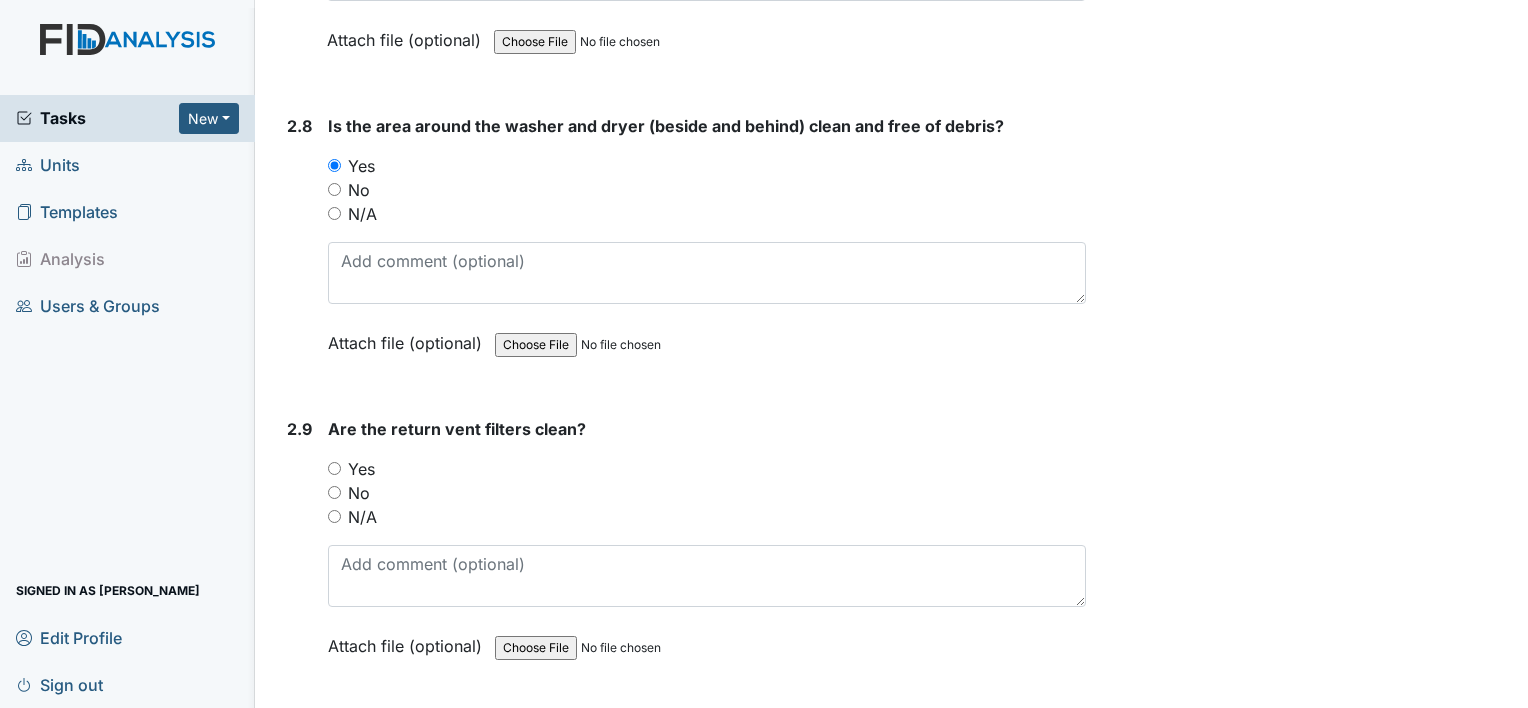 click on "Yes" at bounding box center [334, 468] 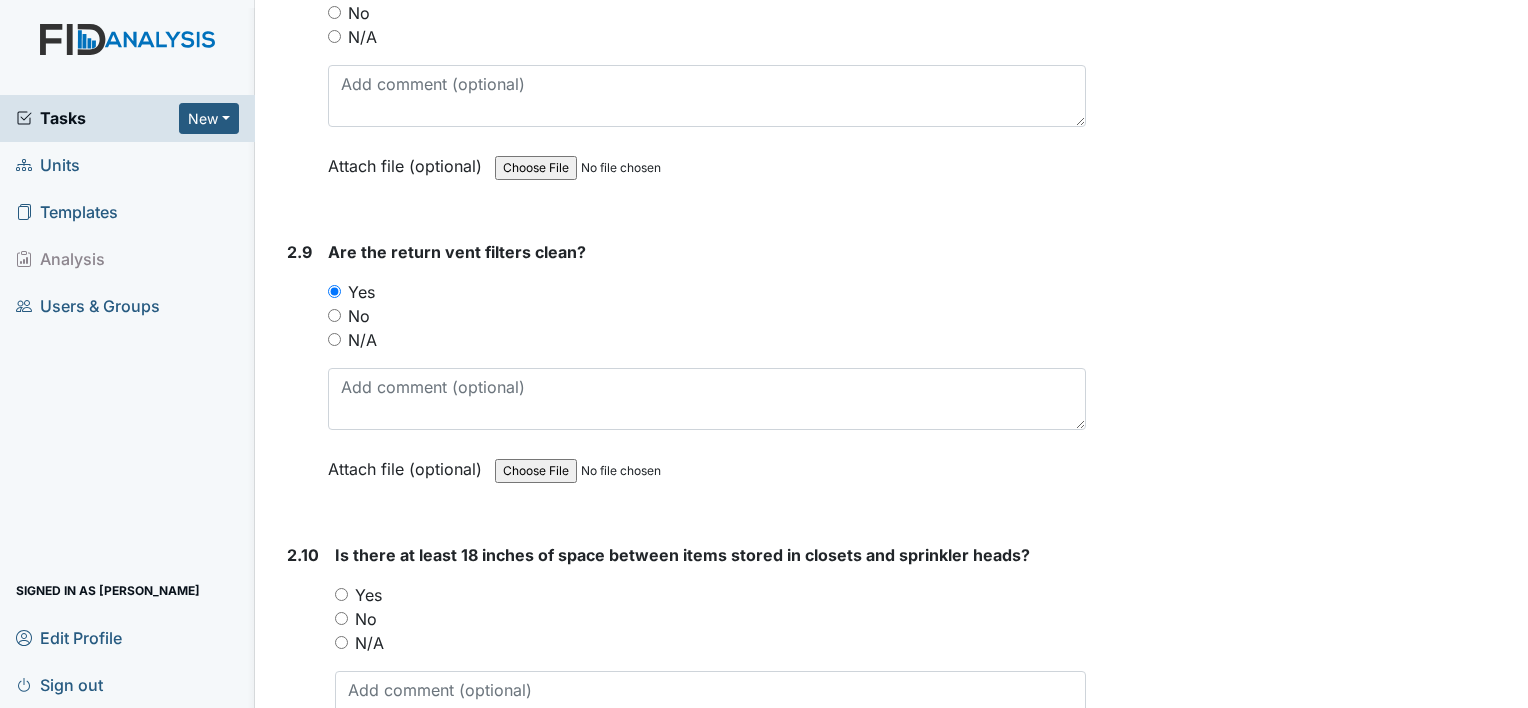 scroll, scrollTop: 4200, scrollLeft: 0, axis: vertical 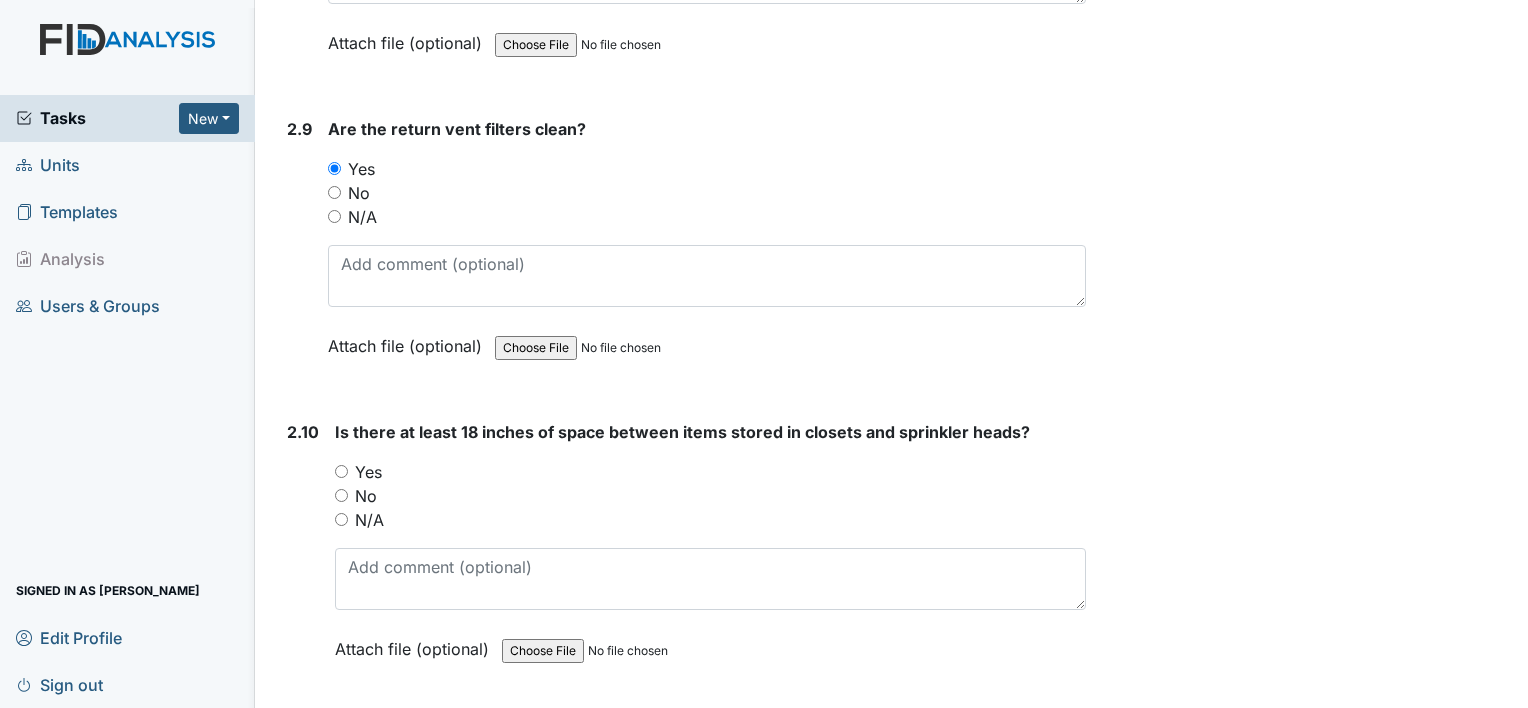 click on "Yes" at bounding box center [368, 472] 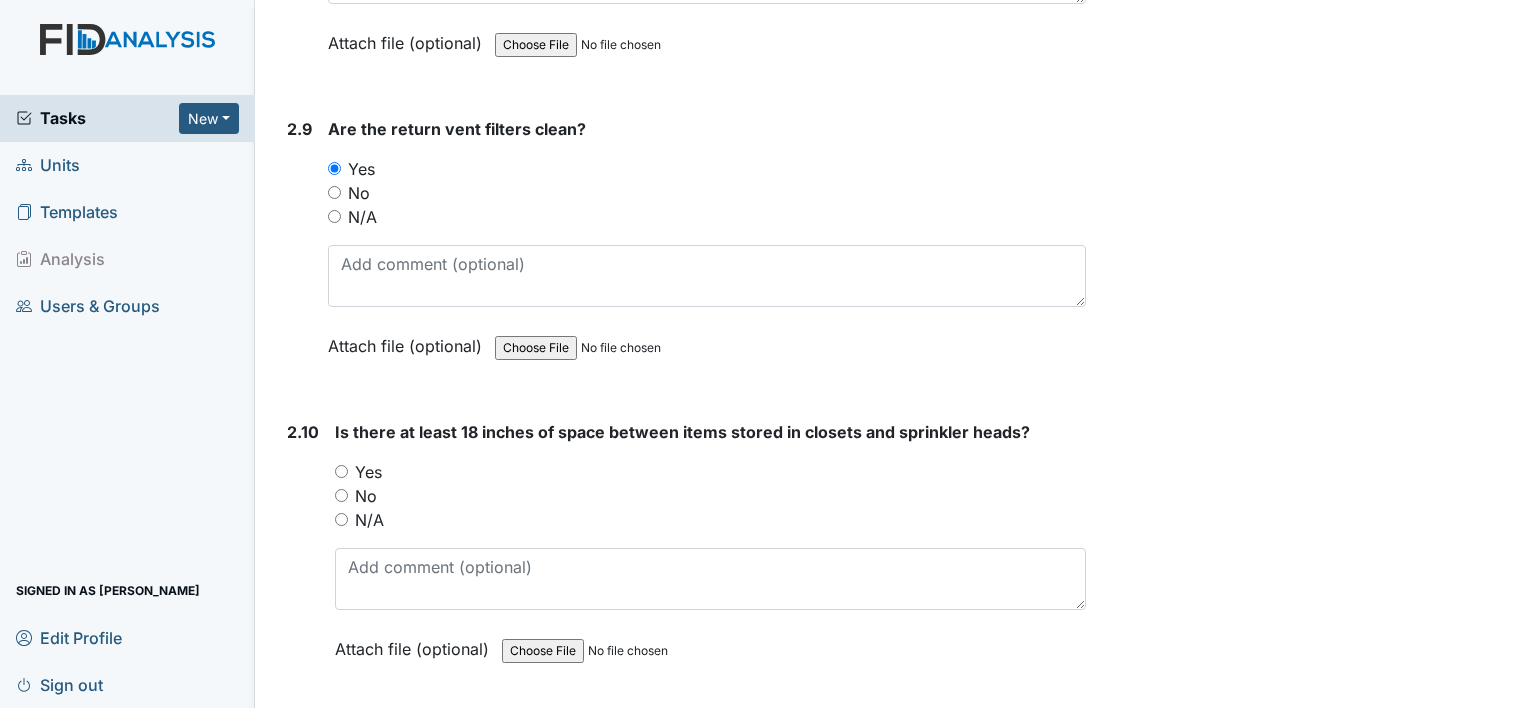 click on "Yes" at bounding box center (341, 471) 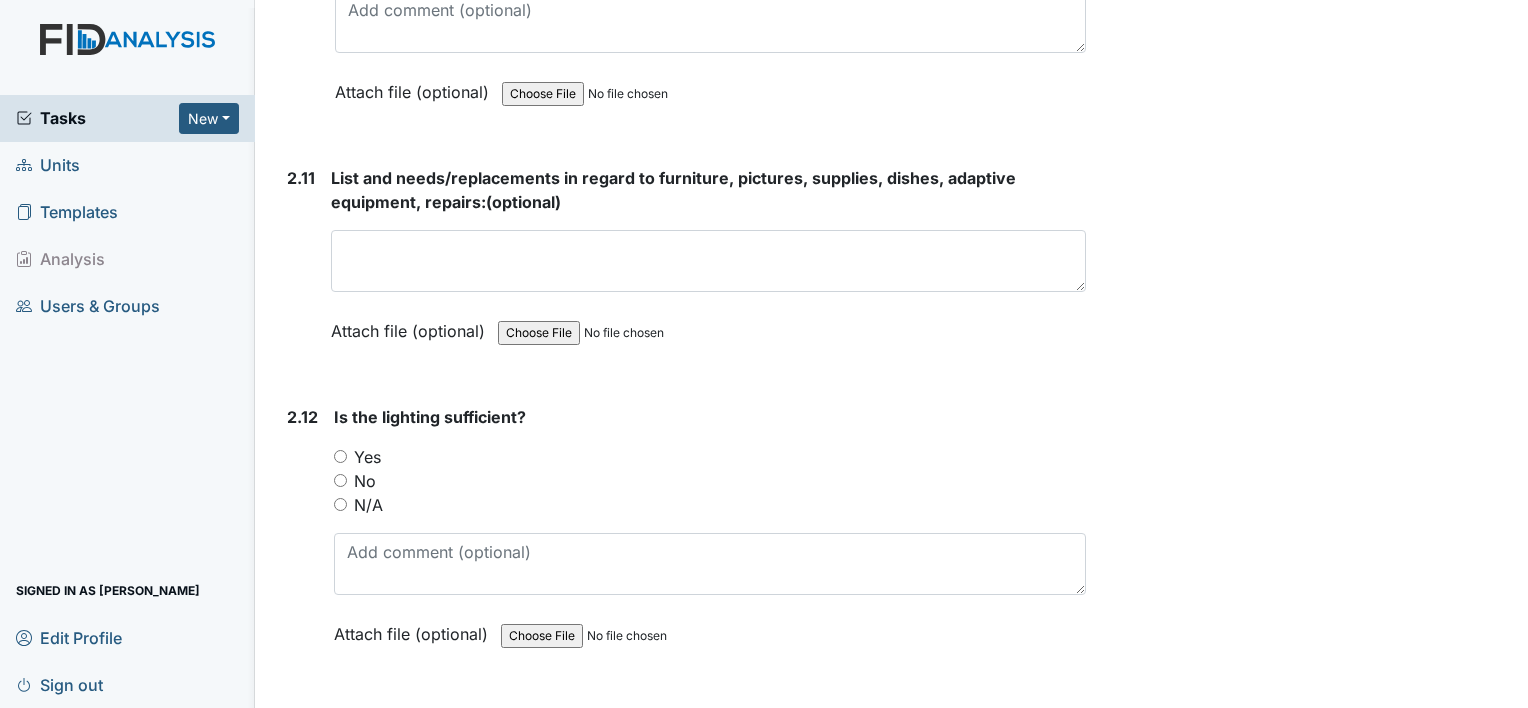scroll, scrollTop: 4800, scrollLeft: 0, axis: vertical 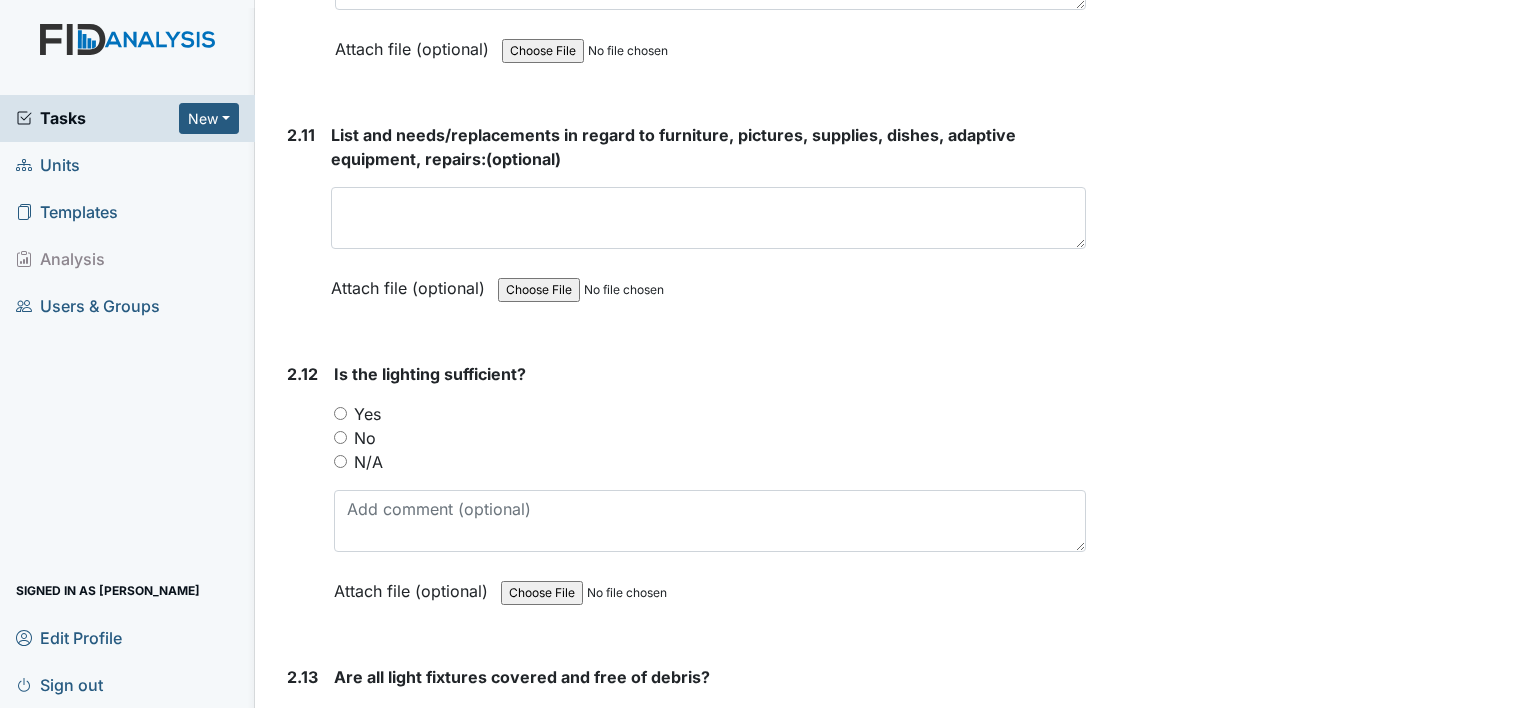 click on "Yes" at bounding box center [367, 414] 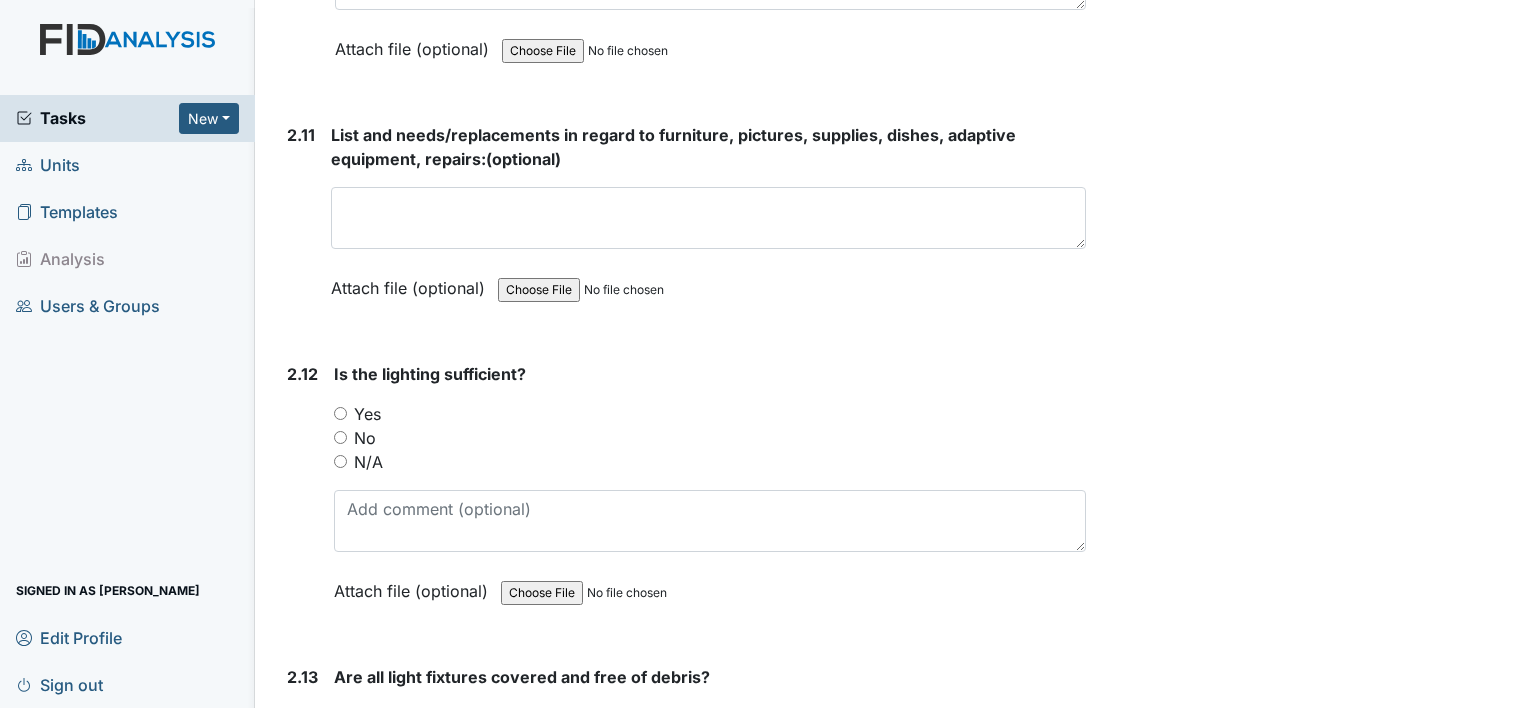 click on "Yes" at bounding box center (340, 413) 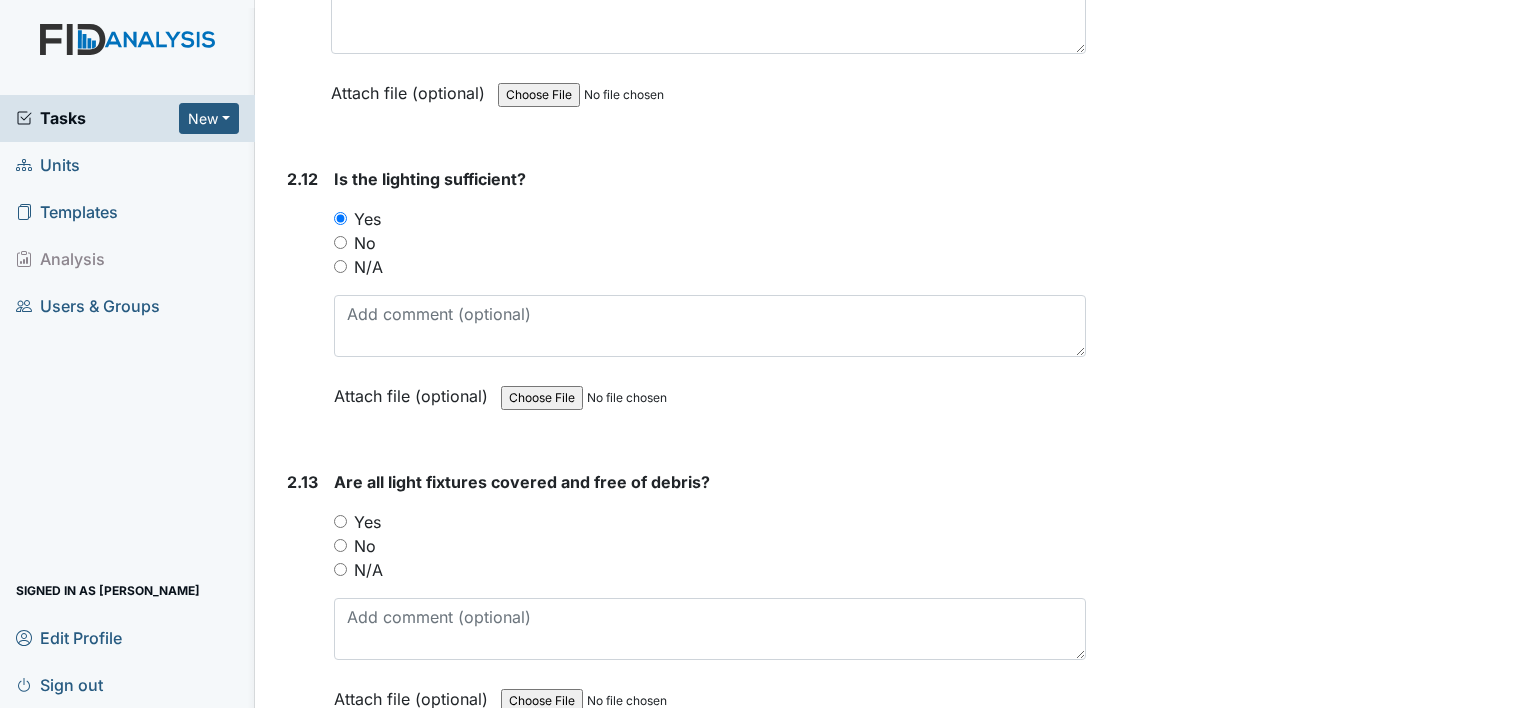 scroll, scrollTop: 5000, scrollLeft: 0, axis: vertical 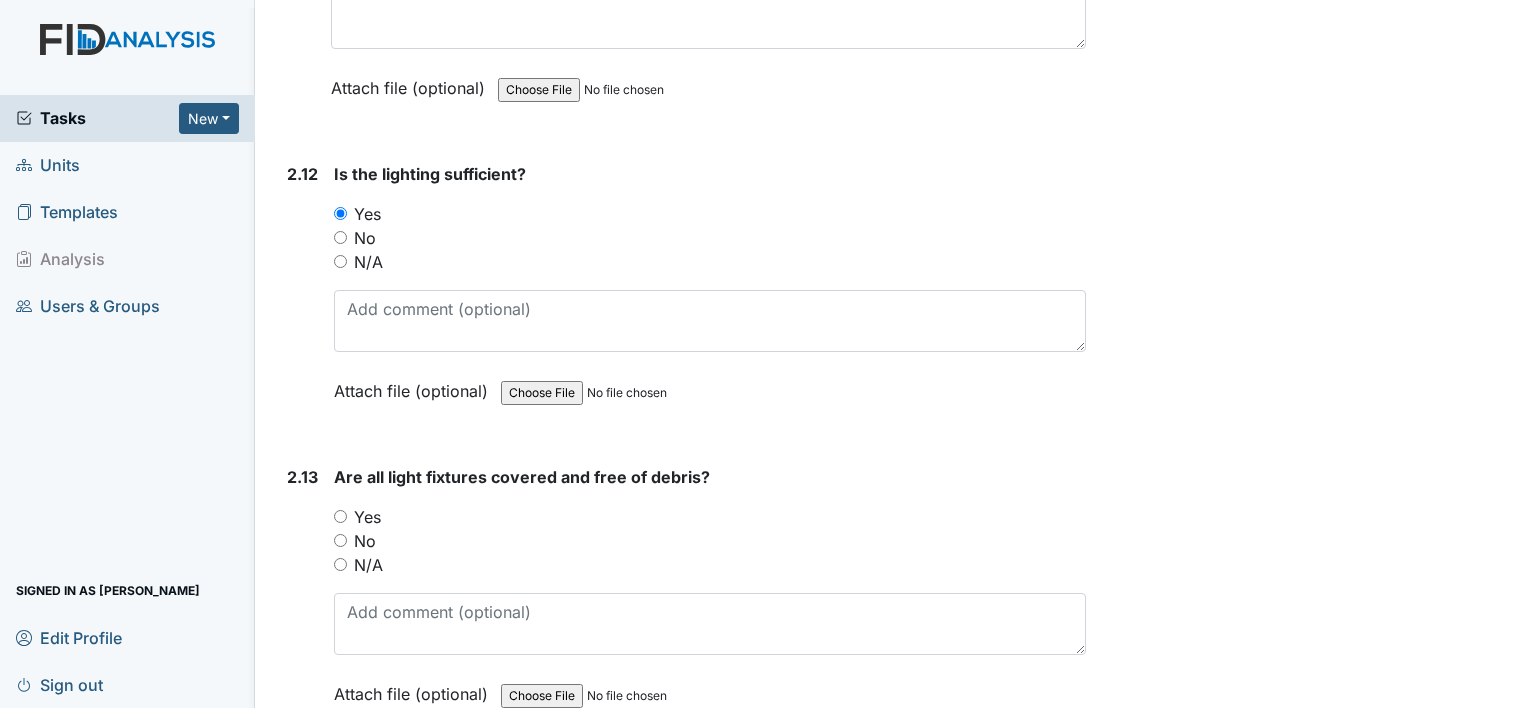 click on "Yes" at bounding box center (710, 517) 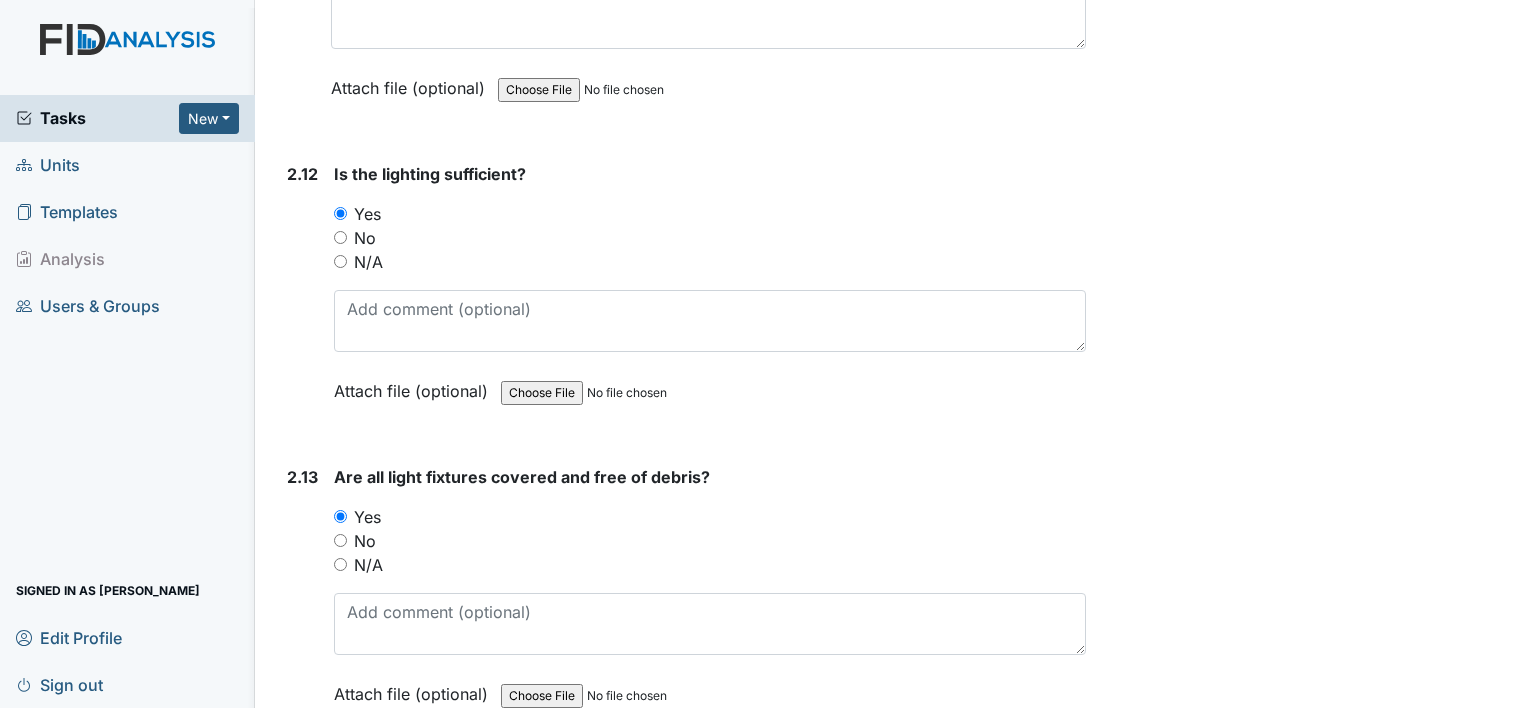 click on "No" at bounding box center (340, 540) 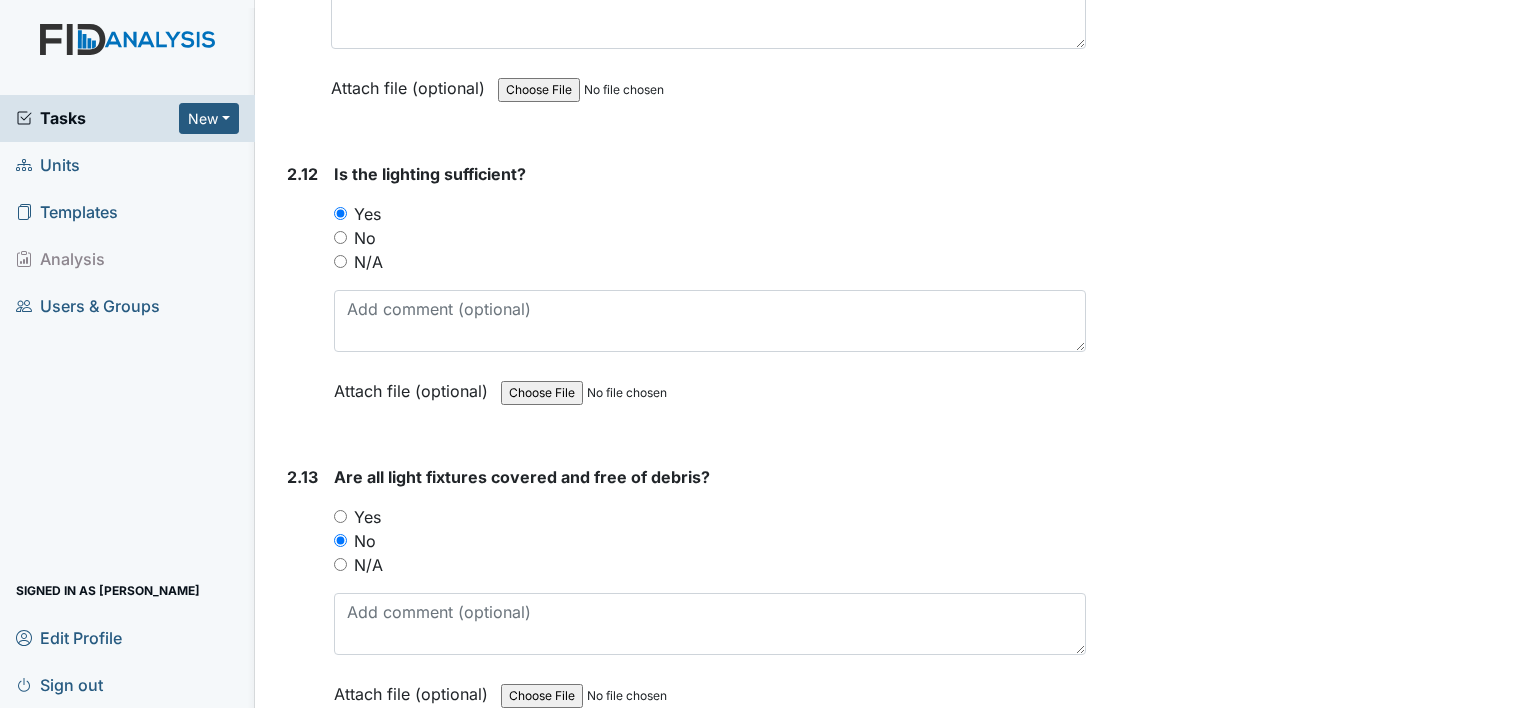 click on "Yes" at bounding box center (710, 517) 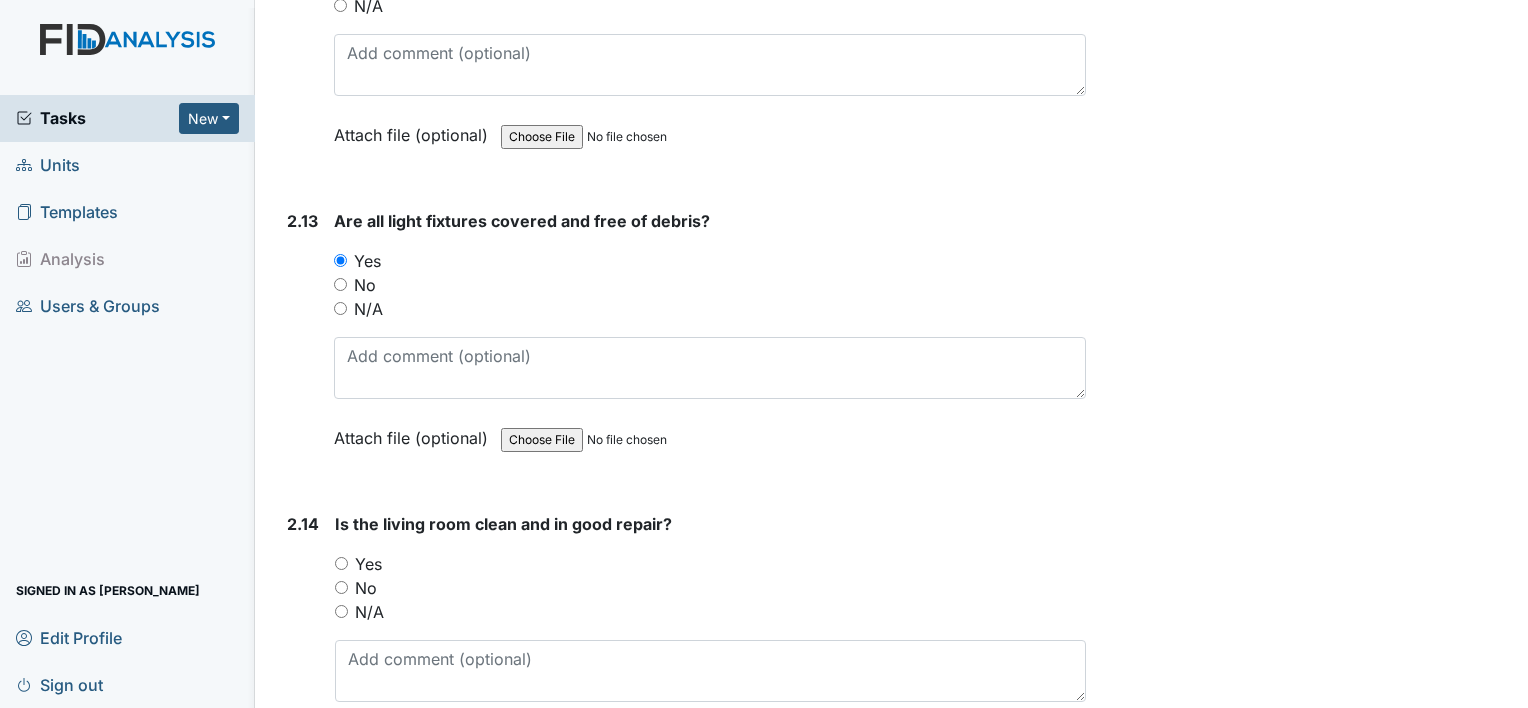 scroll, scrollTop: 5300, scrollLeft: 0, axis: vertical 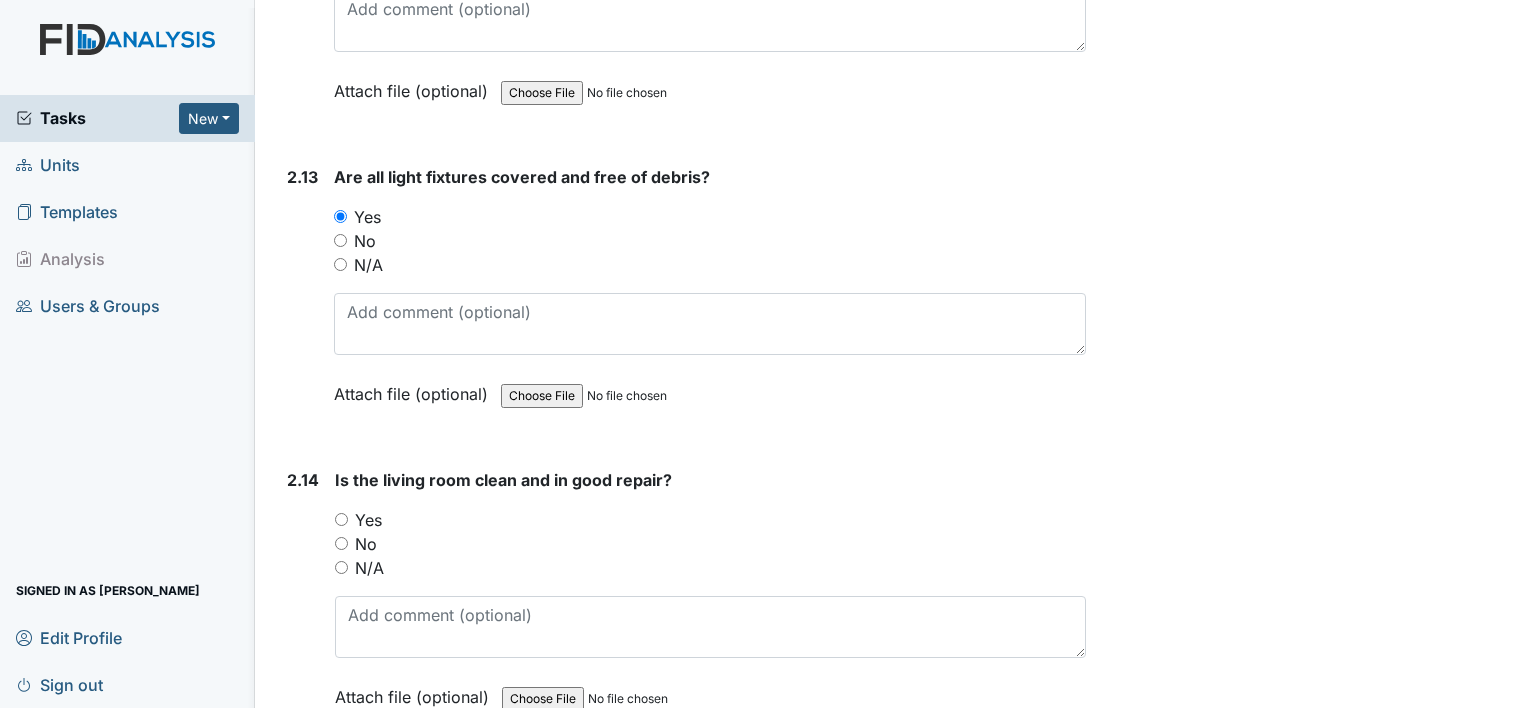 click on "Yes" at bounding box center [710, 520] 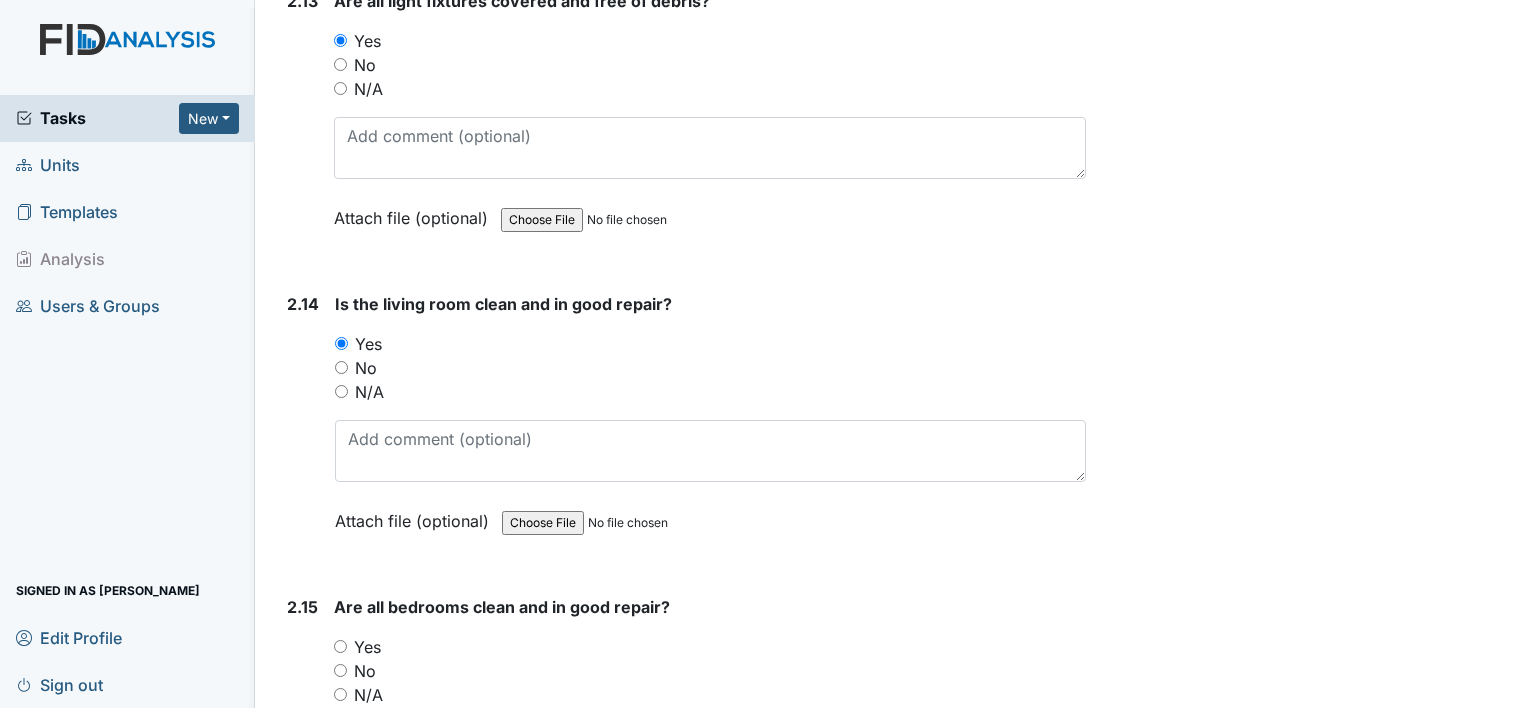 scroll, scrollTop: 5500, scrollLeft: 0, axis: vertical 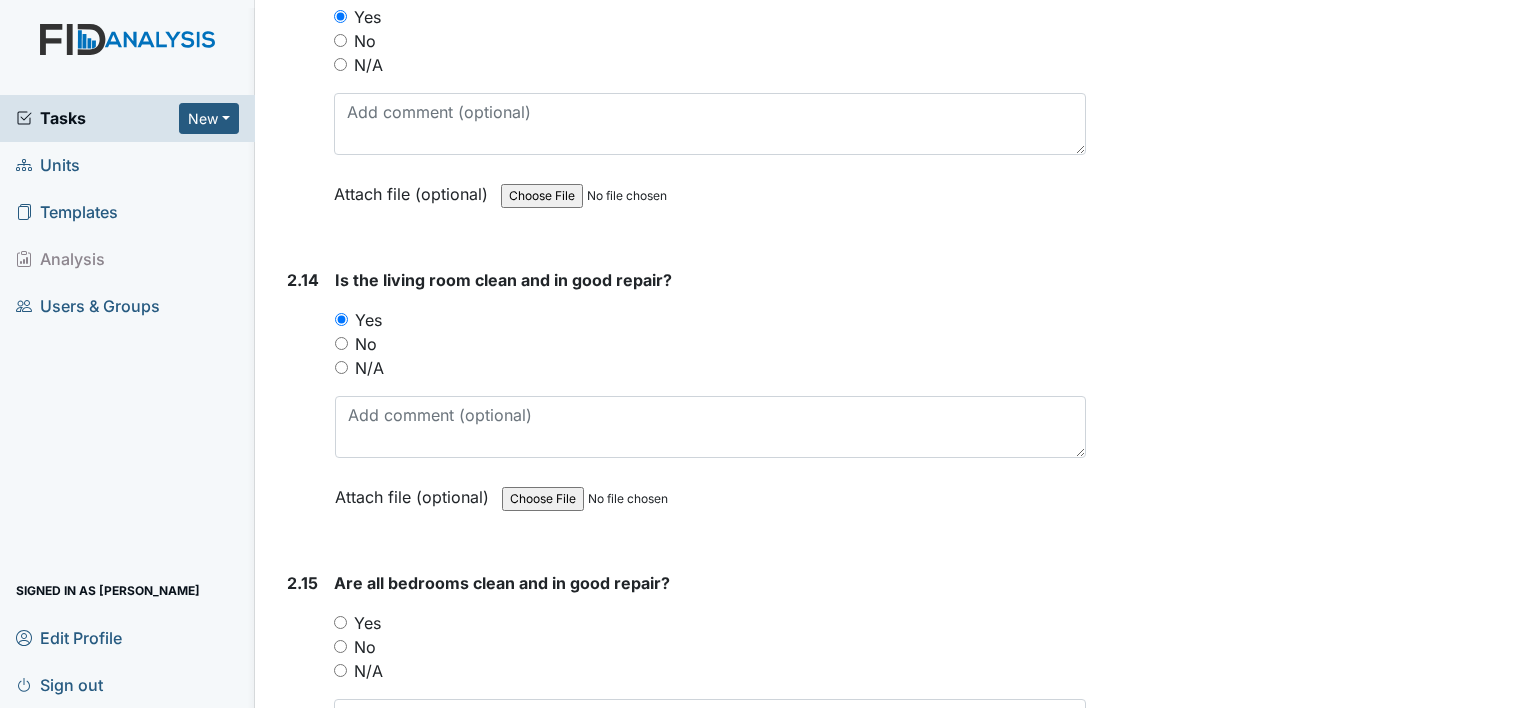 click on "Yes" at bounding box center [710, 623] 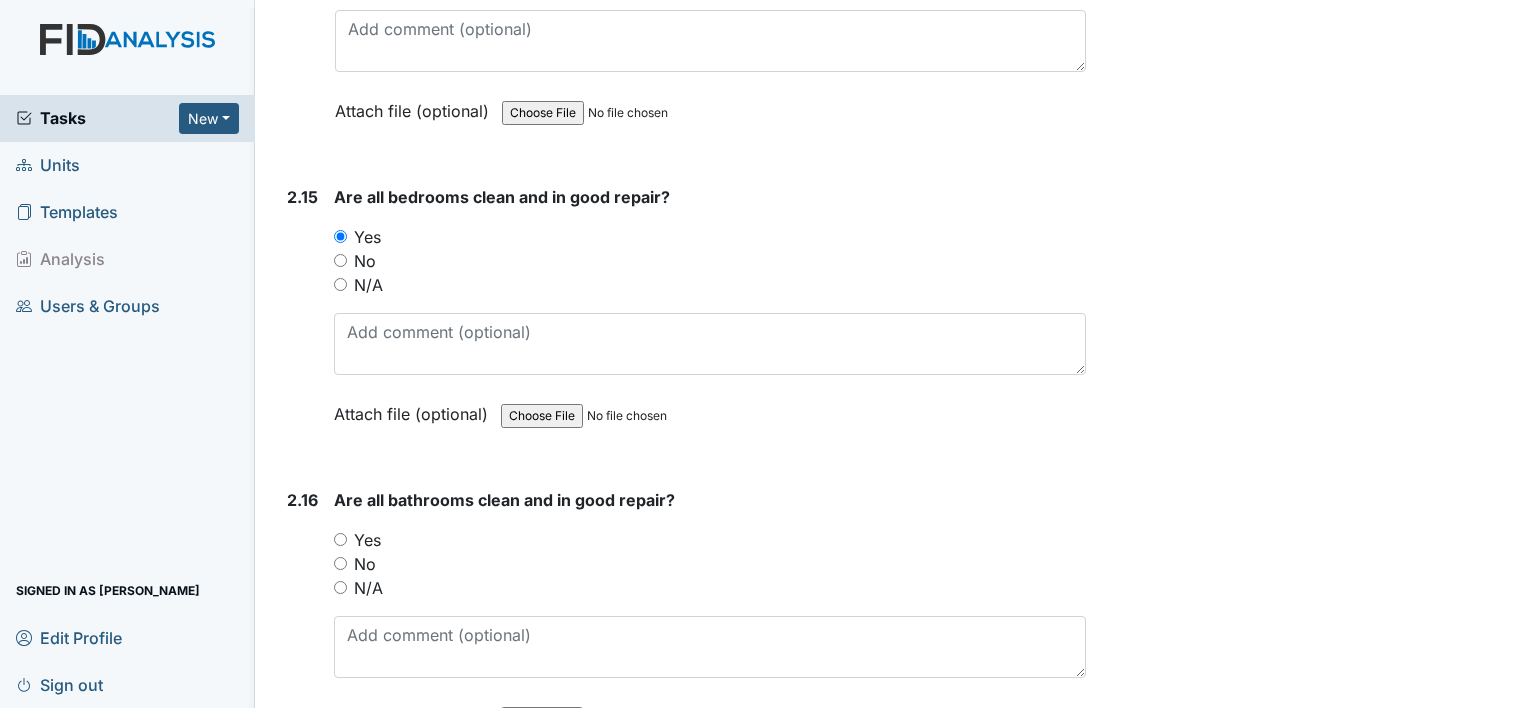 scroll, scrollTop: 5900, scrollLeft: 0, axis: vertical 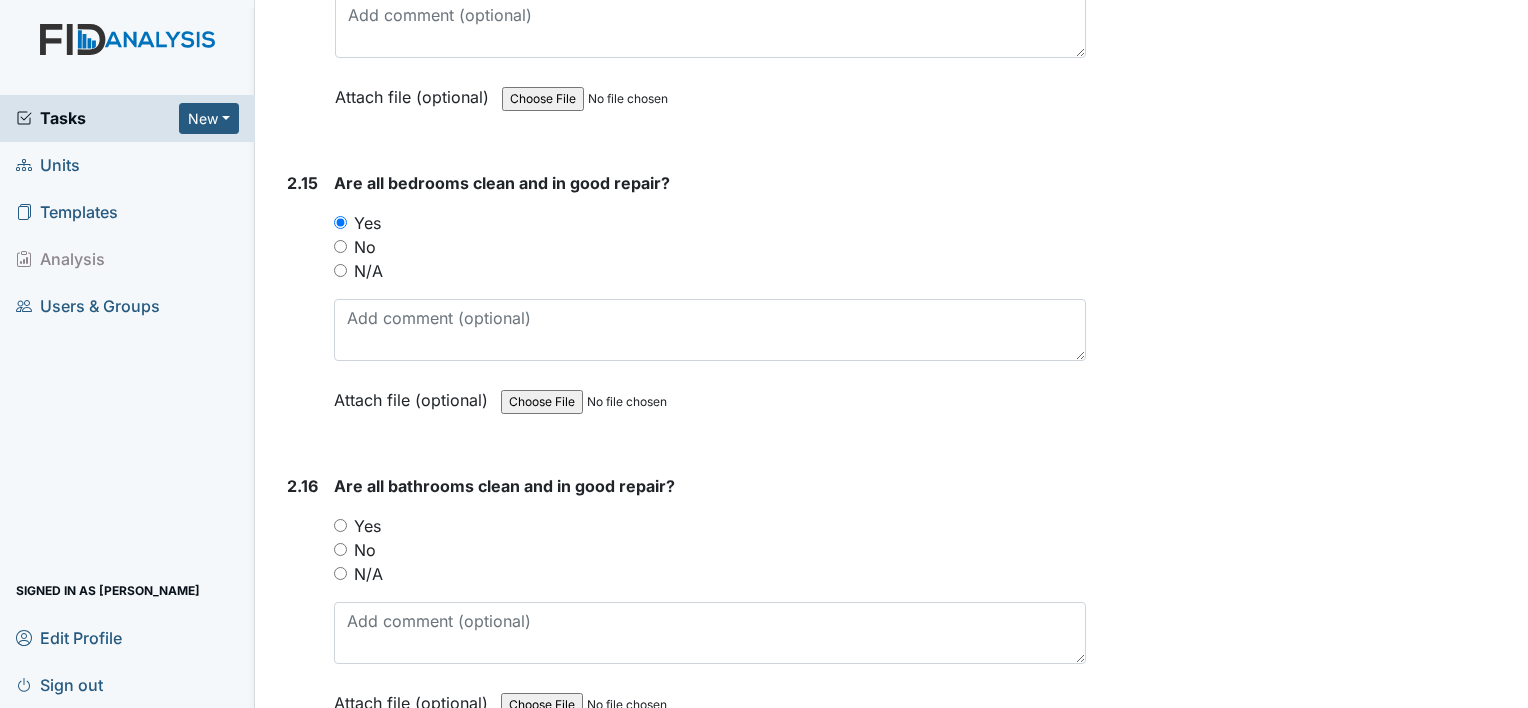 click on "No" at bounding box center [710, 550] 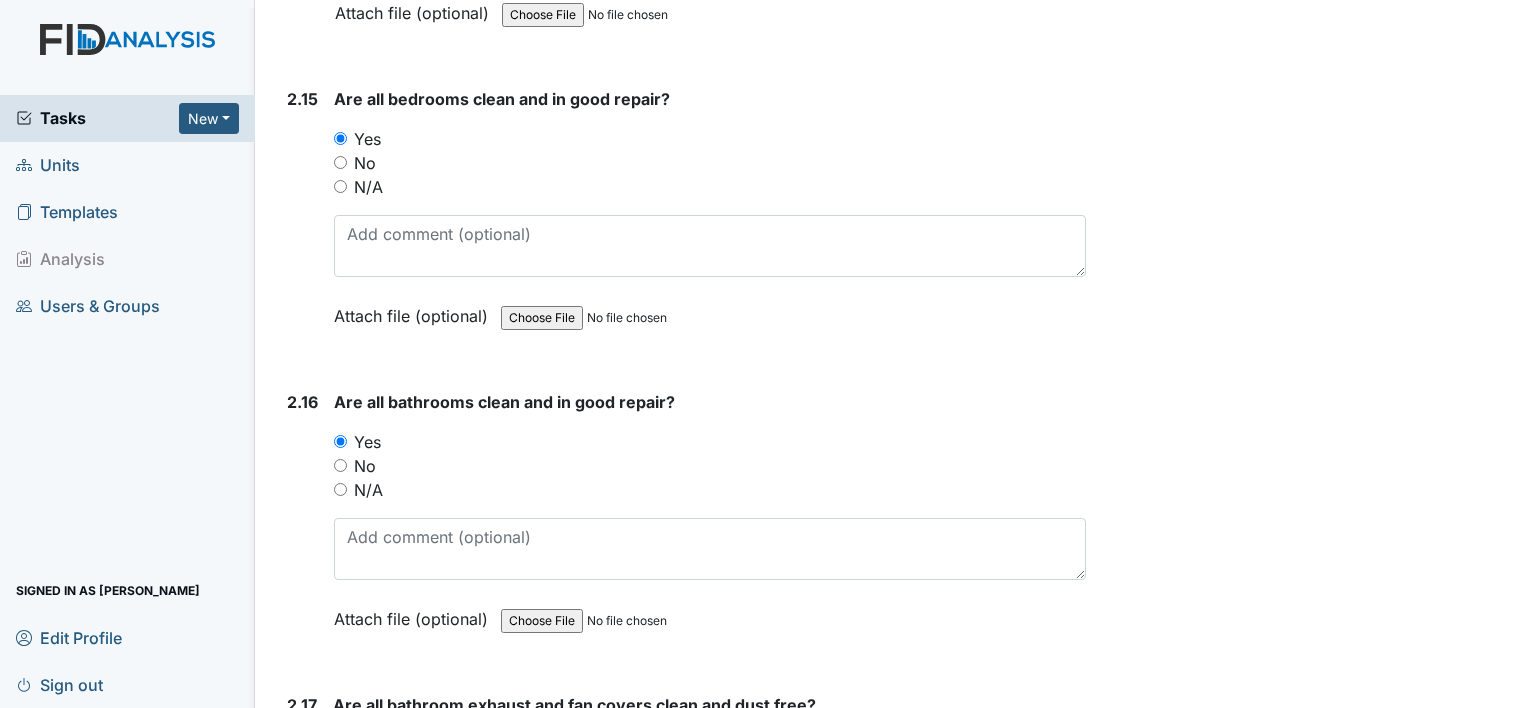 scroll, scrollTop: 6100, scrollLeft: 0, axis: vertical 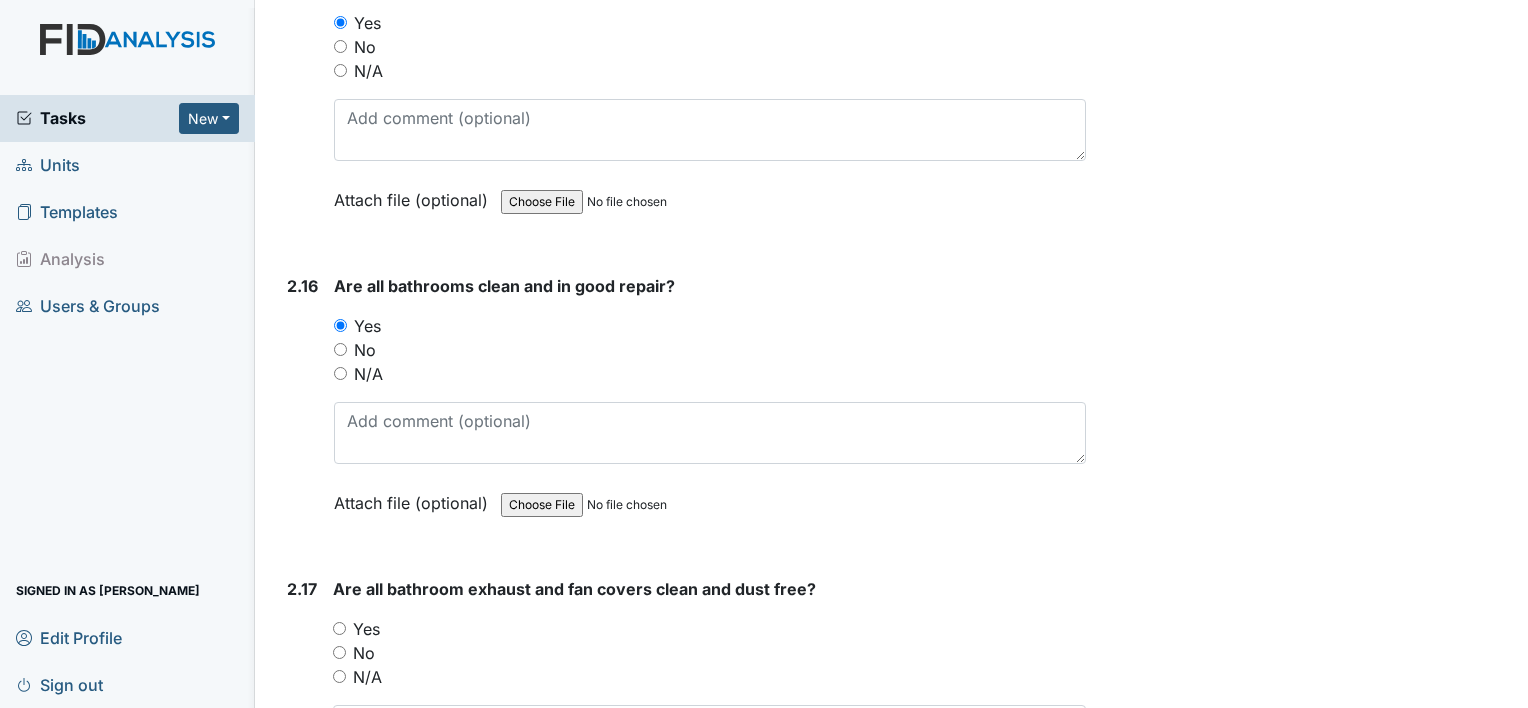 click on "Yes" at bounding box center [366, 629] 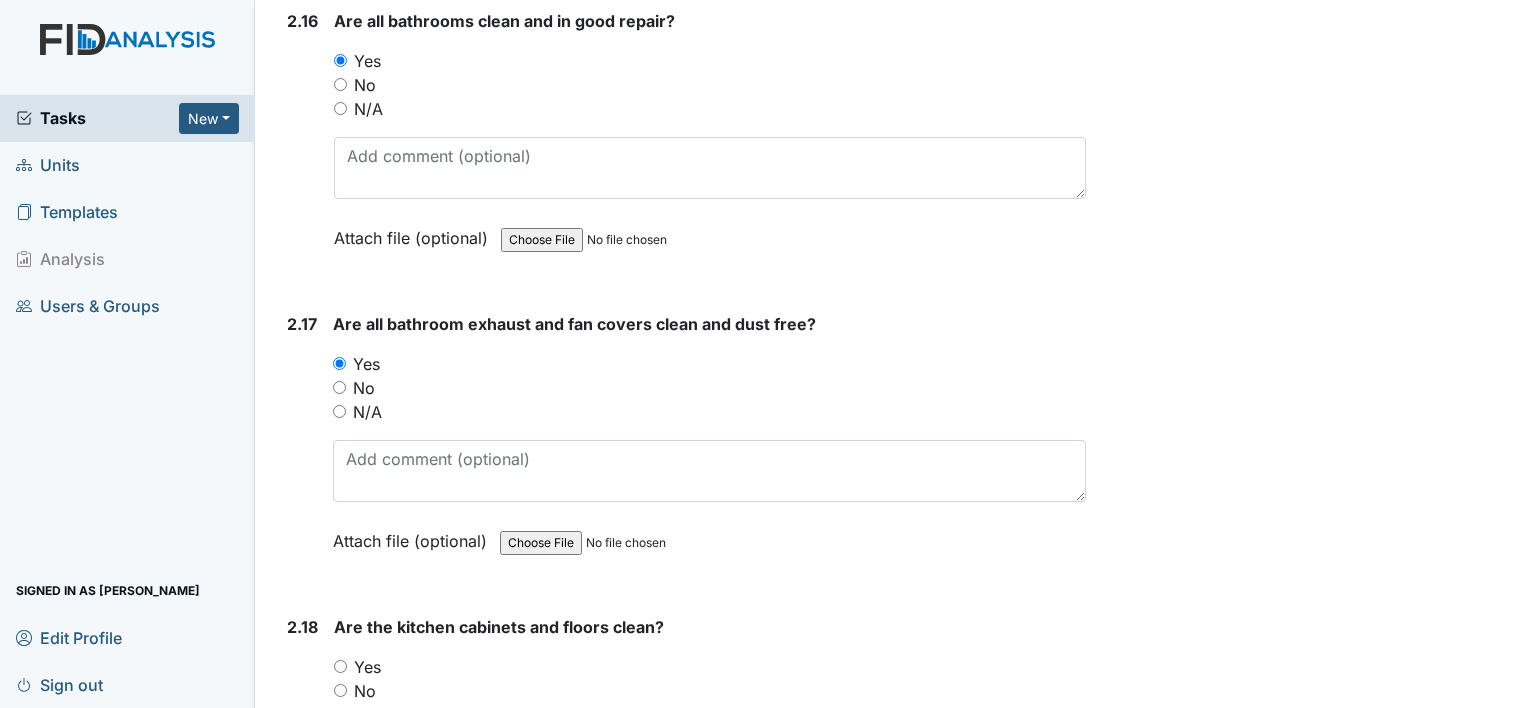 scroll, scrollTop: 6400, scrollLeft: 0, axis: vertical 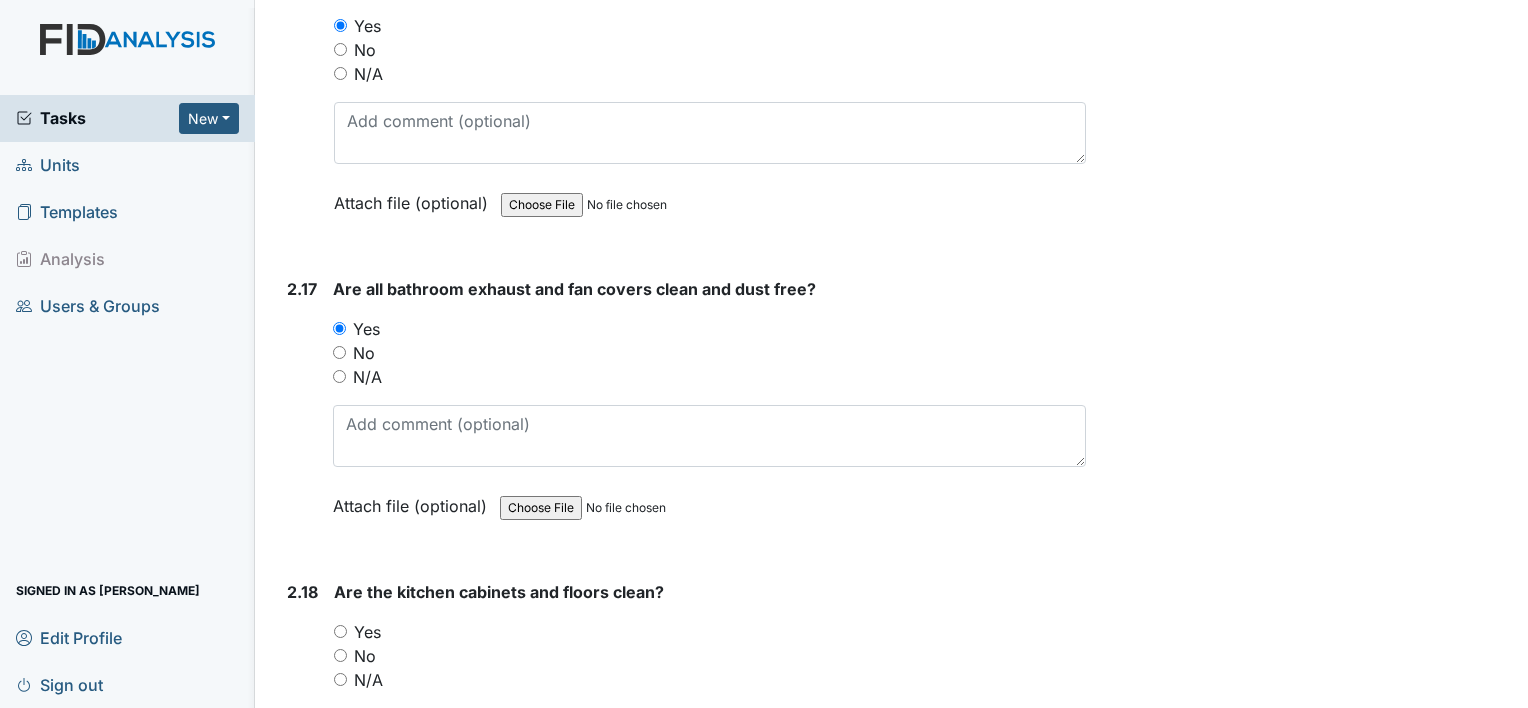 click on "Yes" at bounding box center (367, 632) 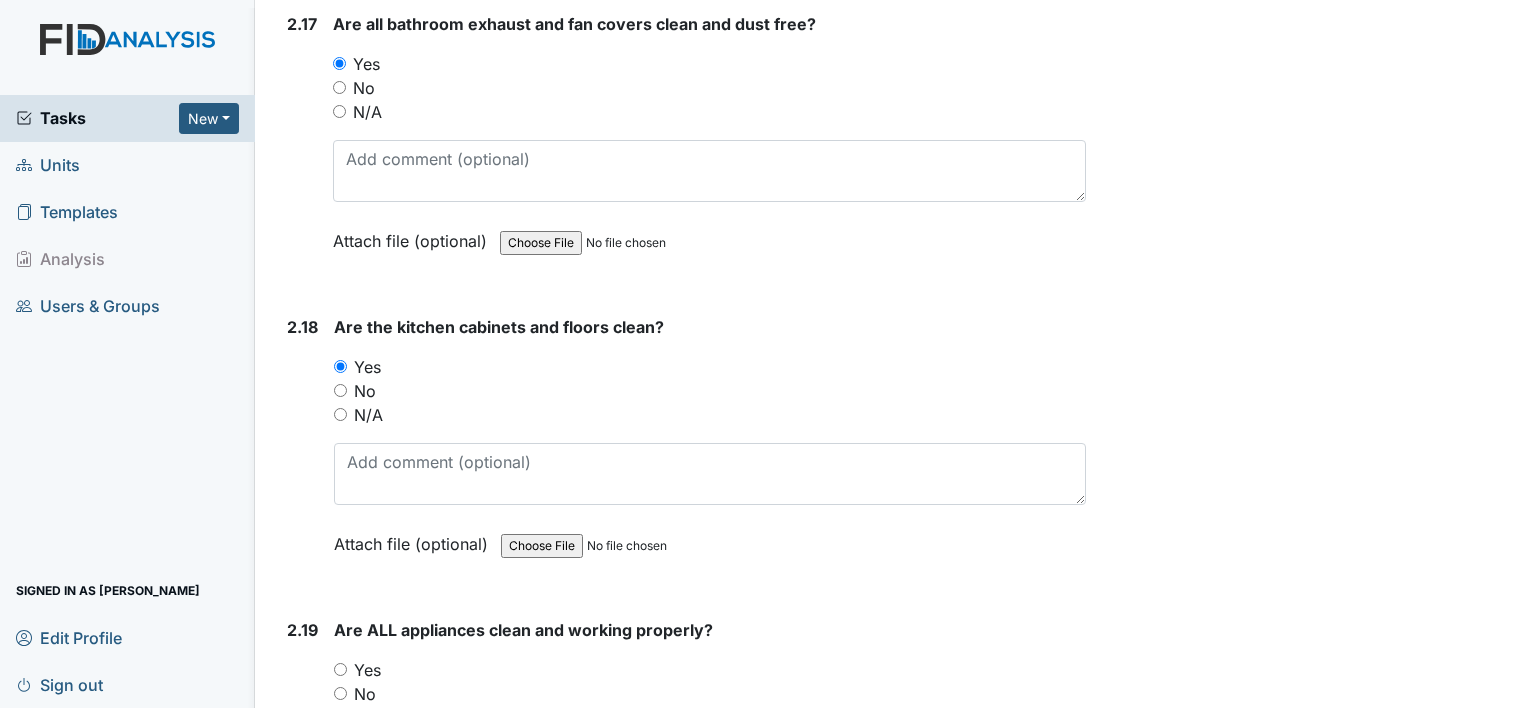 scroll, scrollTop: 6700, scrollLeft: 0, axis: vertical 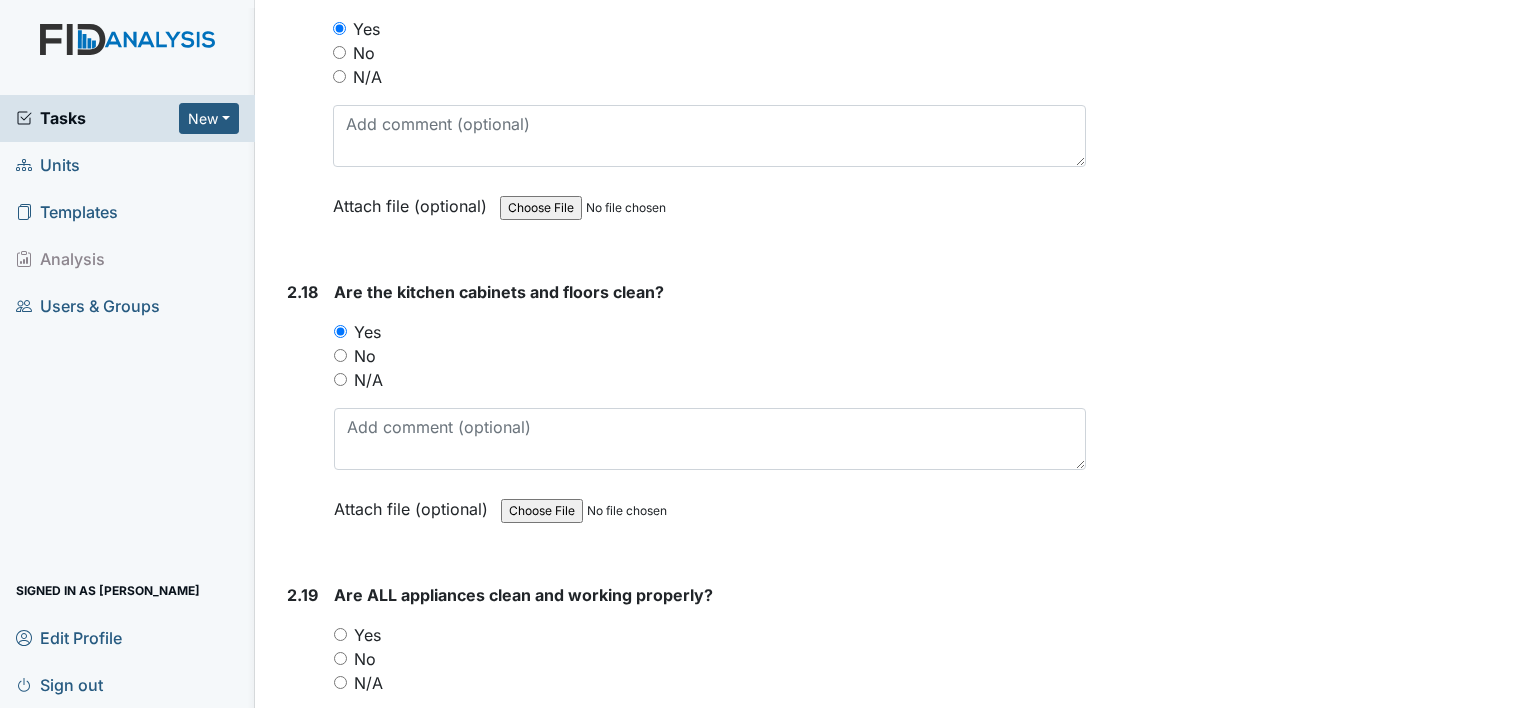 click on "Yes" at bounding box center [367, 635] 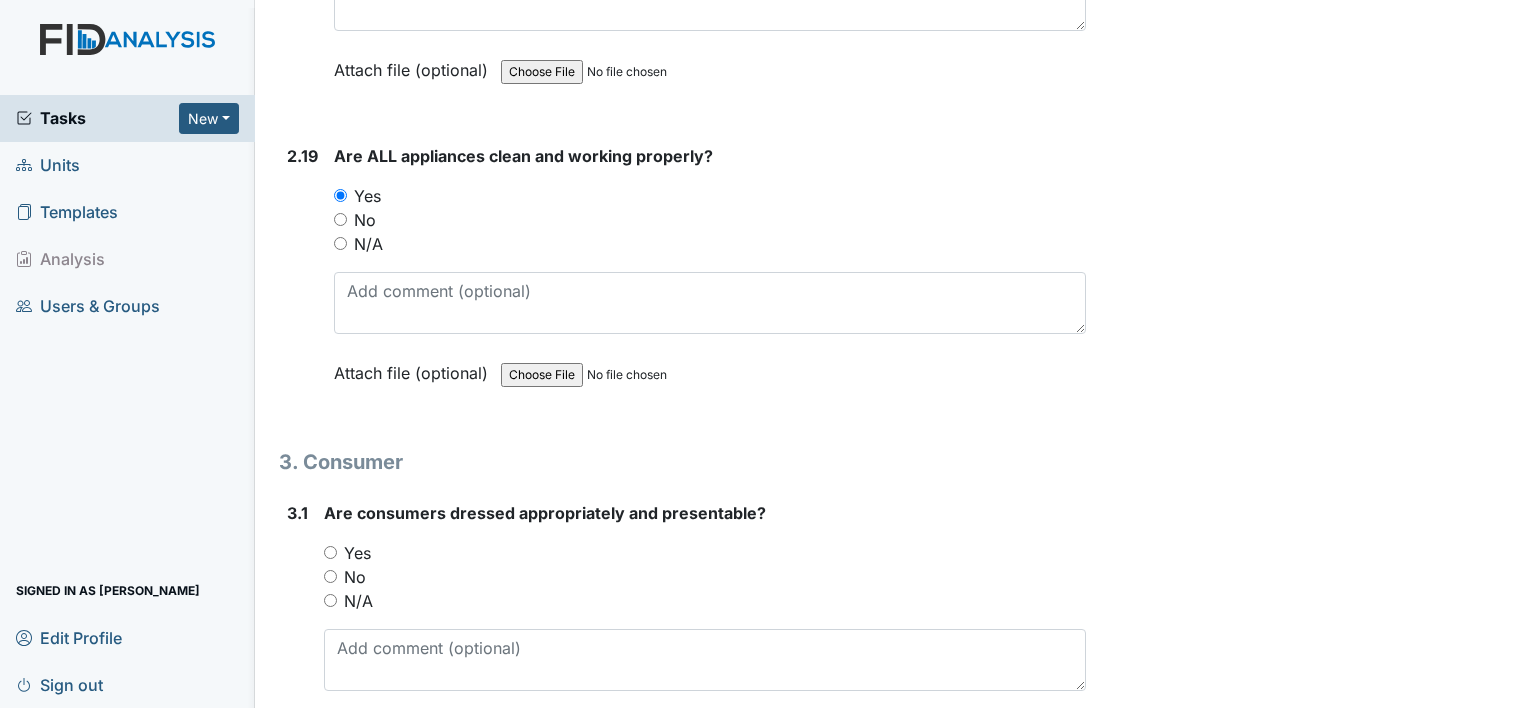 scroll, scrollTop: 7200, scrollLeft: 0, axis: vertical 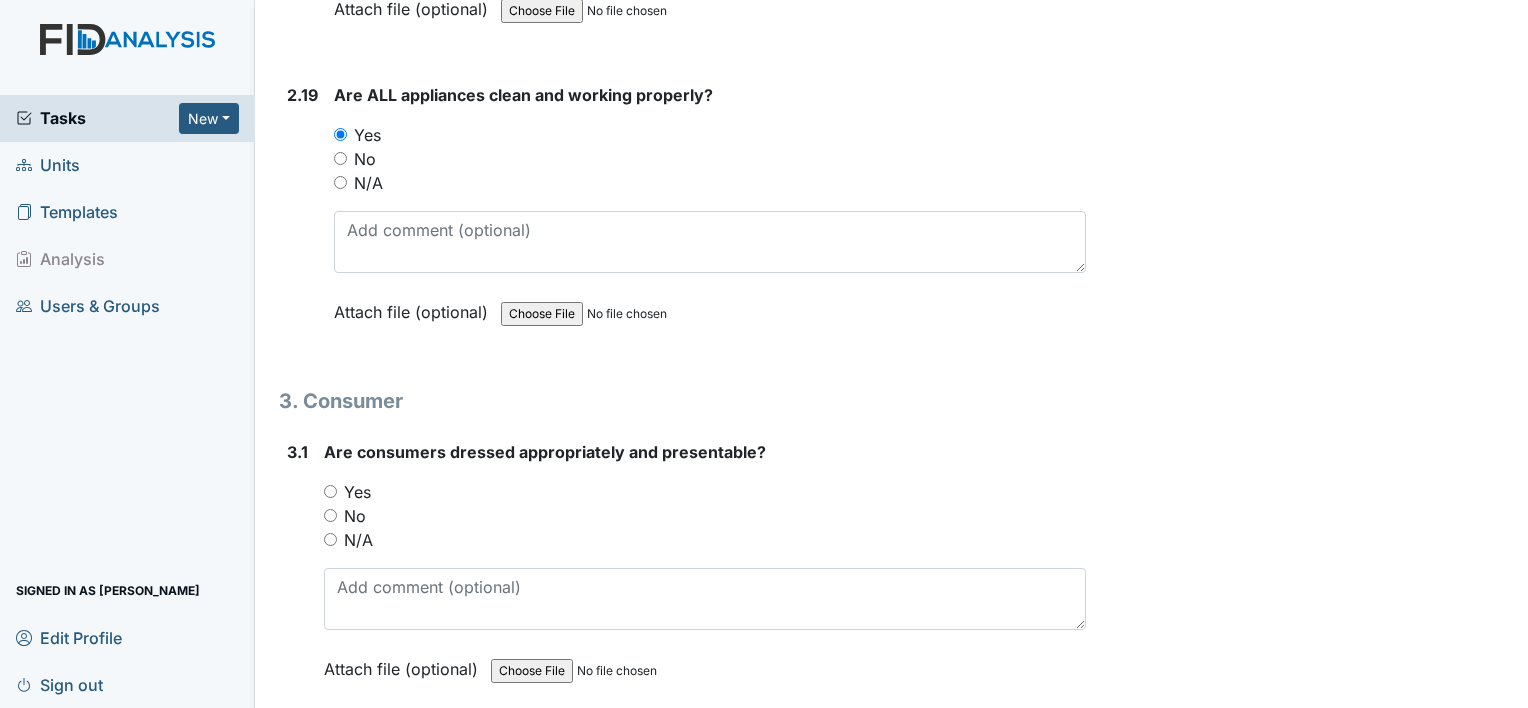 click on "Yes" at bounding box center [357, 492] 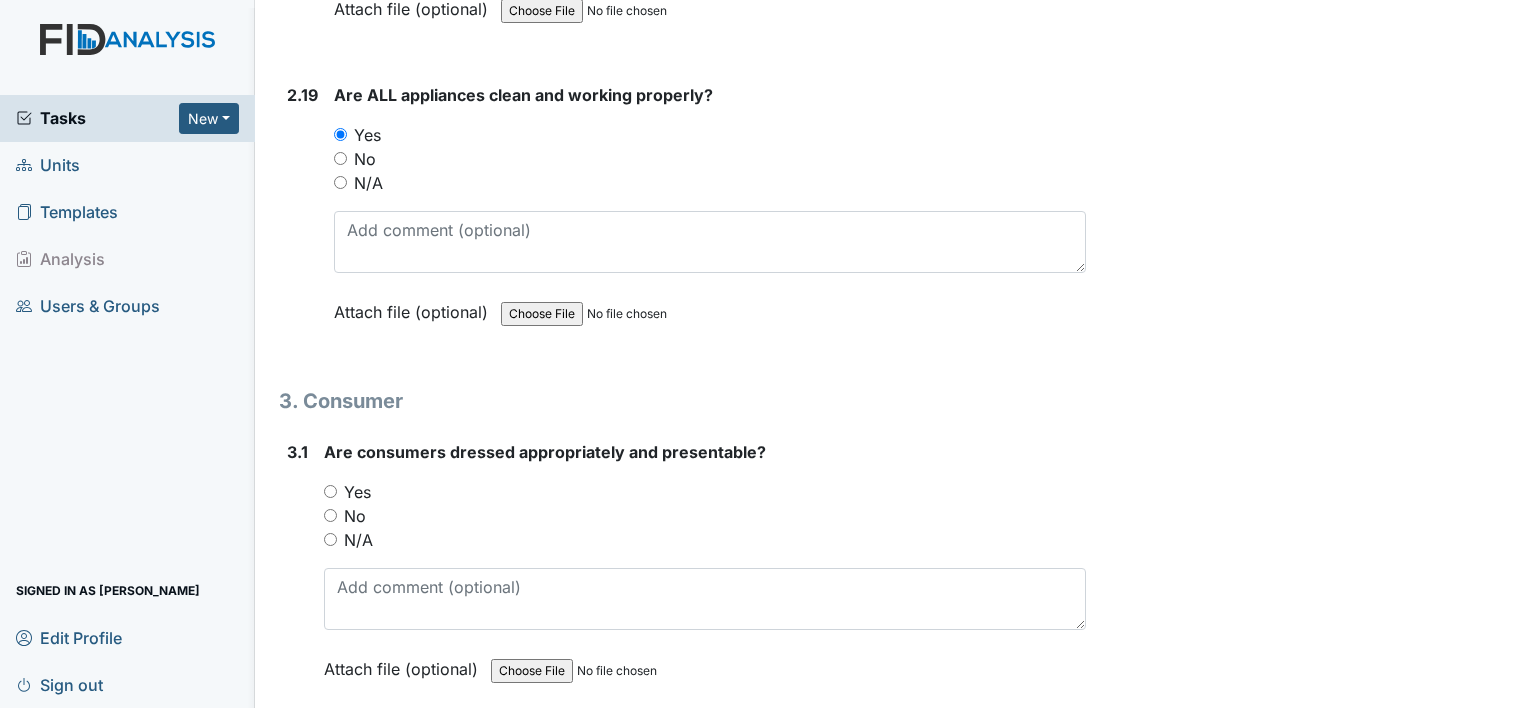 click on "Yes" at bounding box center [330, 491] 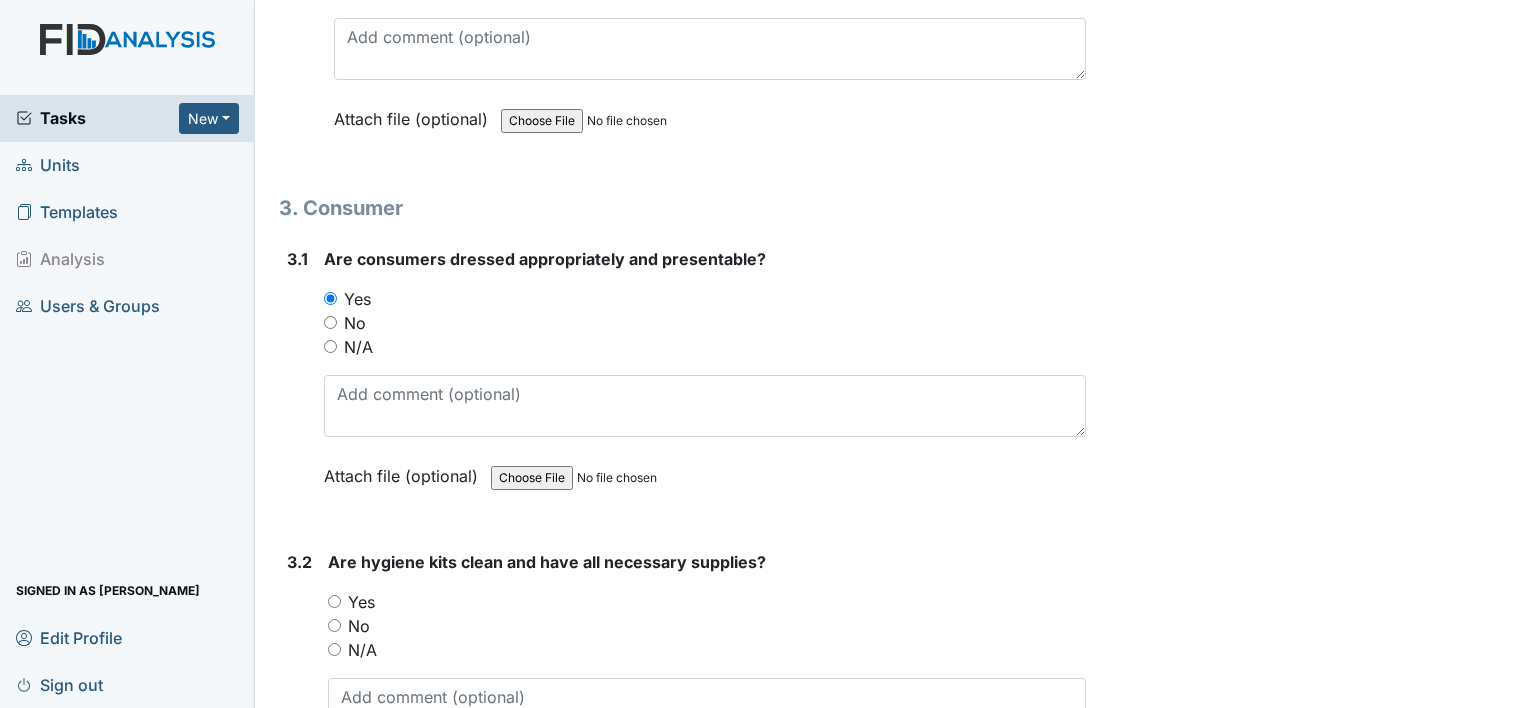 scroll, scrollTop: 7500, scrollLeft: 0, axis: vertical 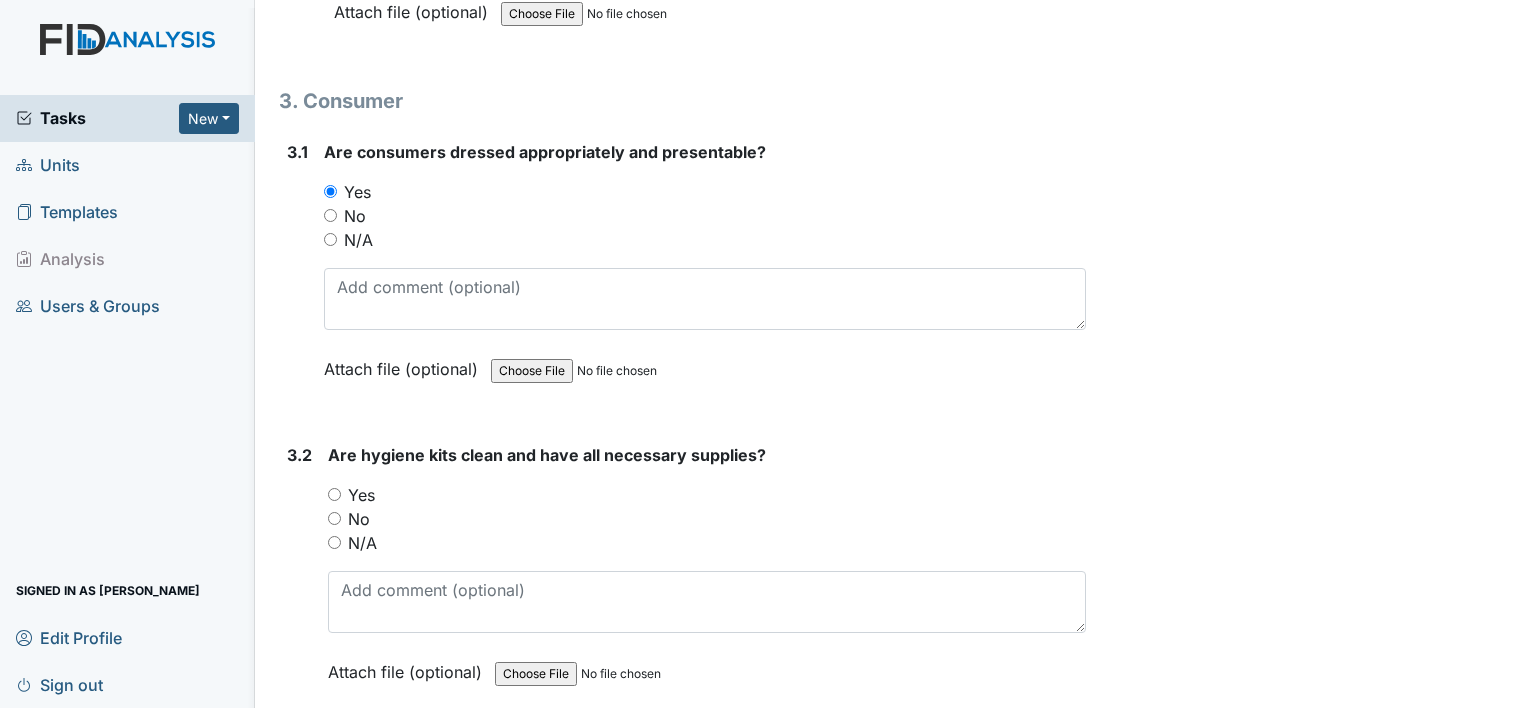 click on "Yes" at bounding box center (361, 495) 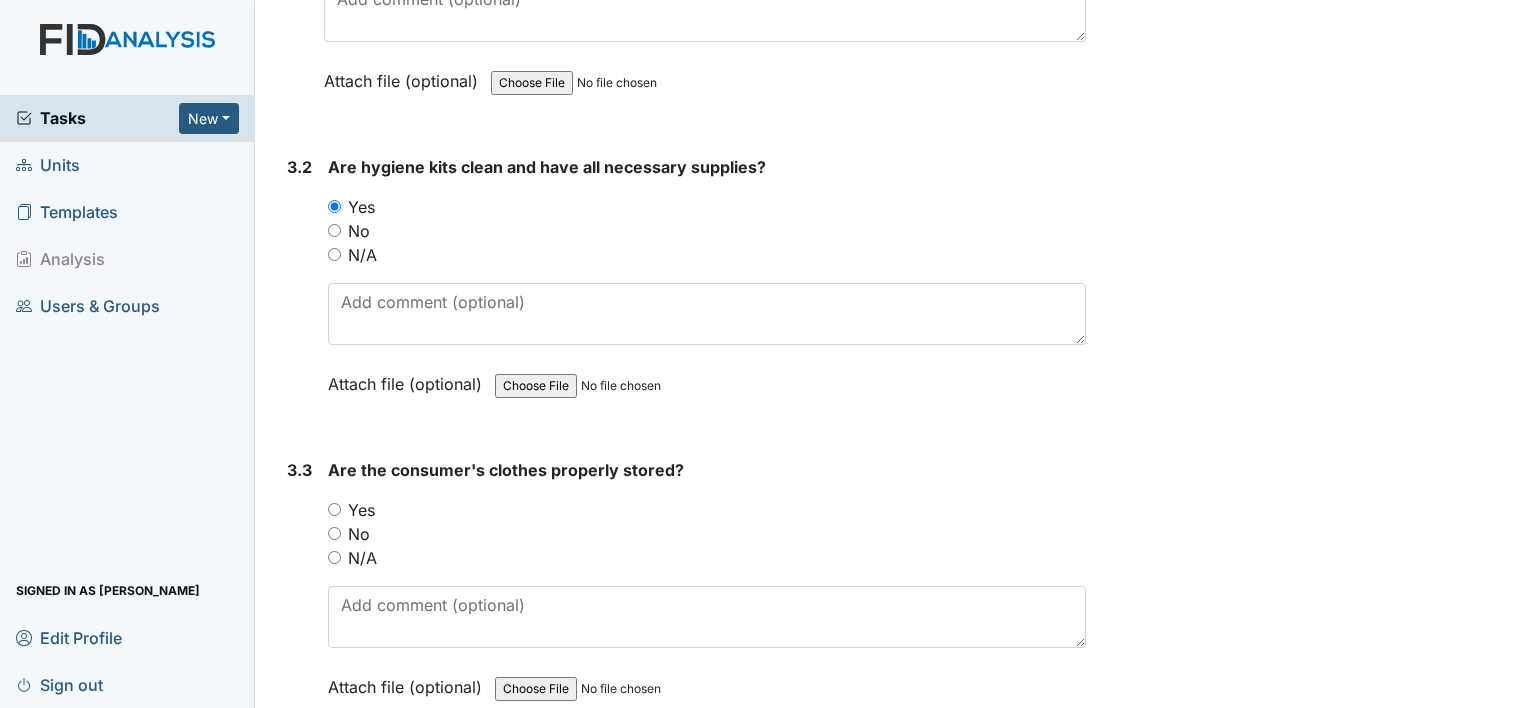 scroll, scrollTop: 7800, scrollLeft: 0, axis: vertical 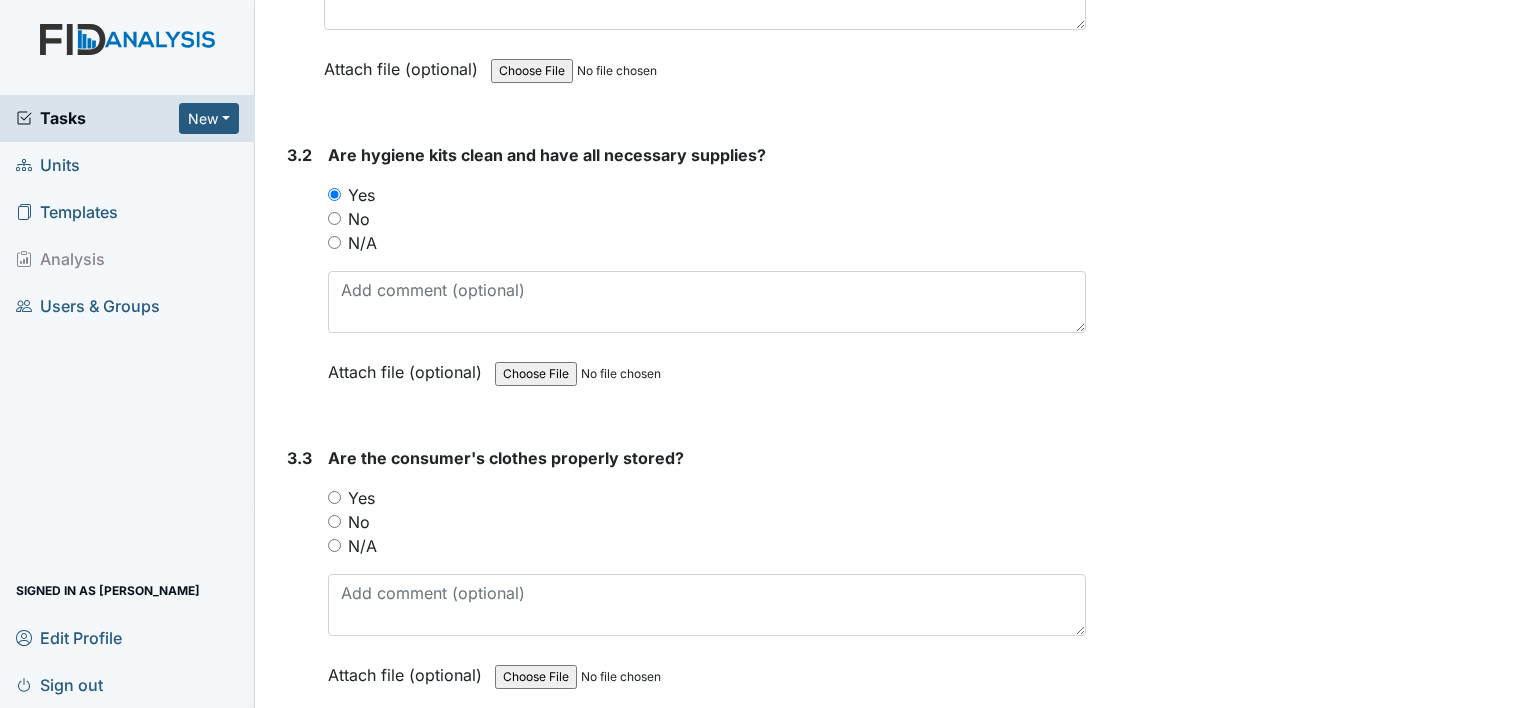 click on "Yes" at bounding box center (361, 498) 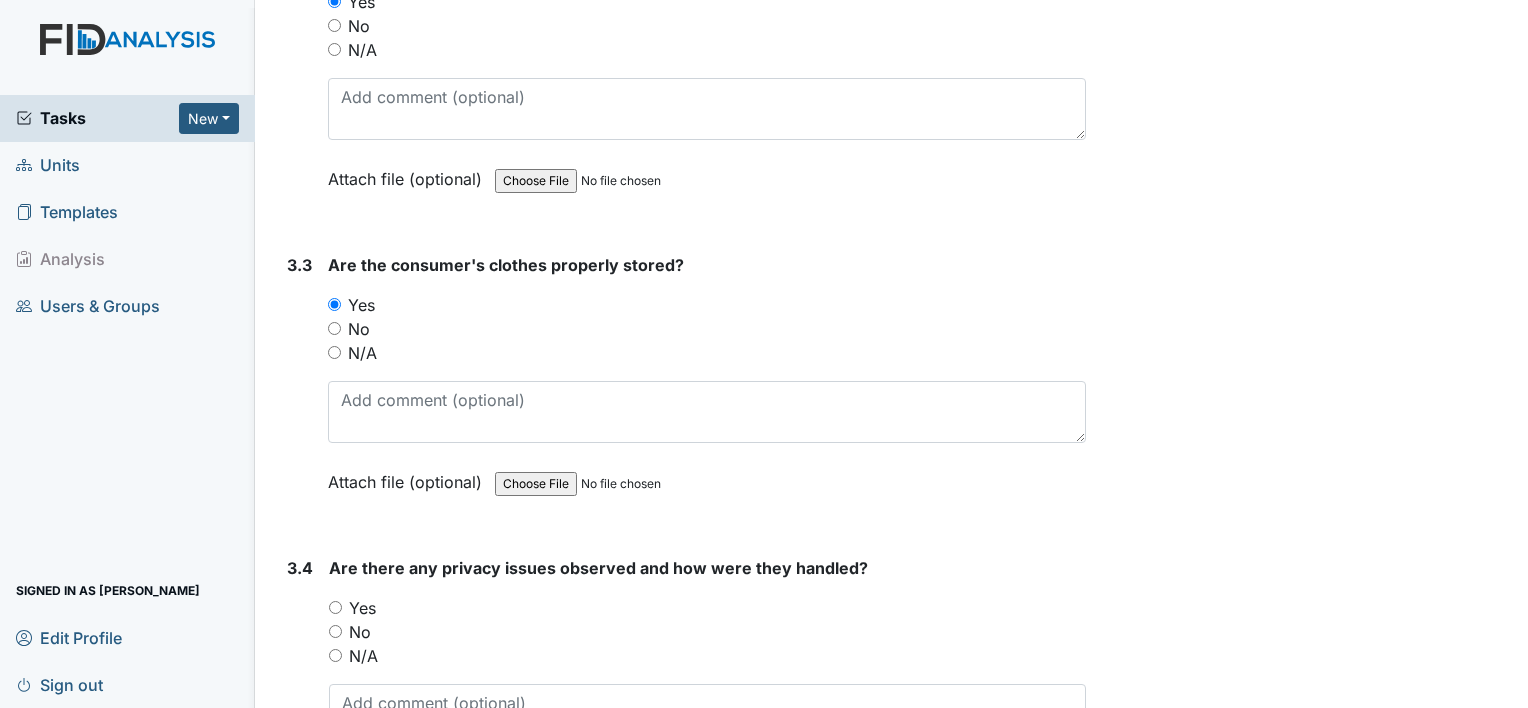 scroll, scrollTop: 8100, scrollLeft: 0, axis: vertical 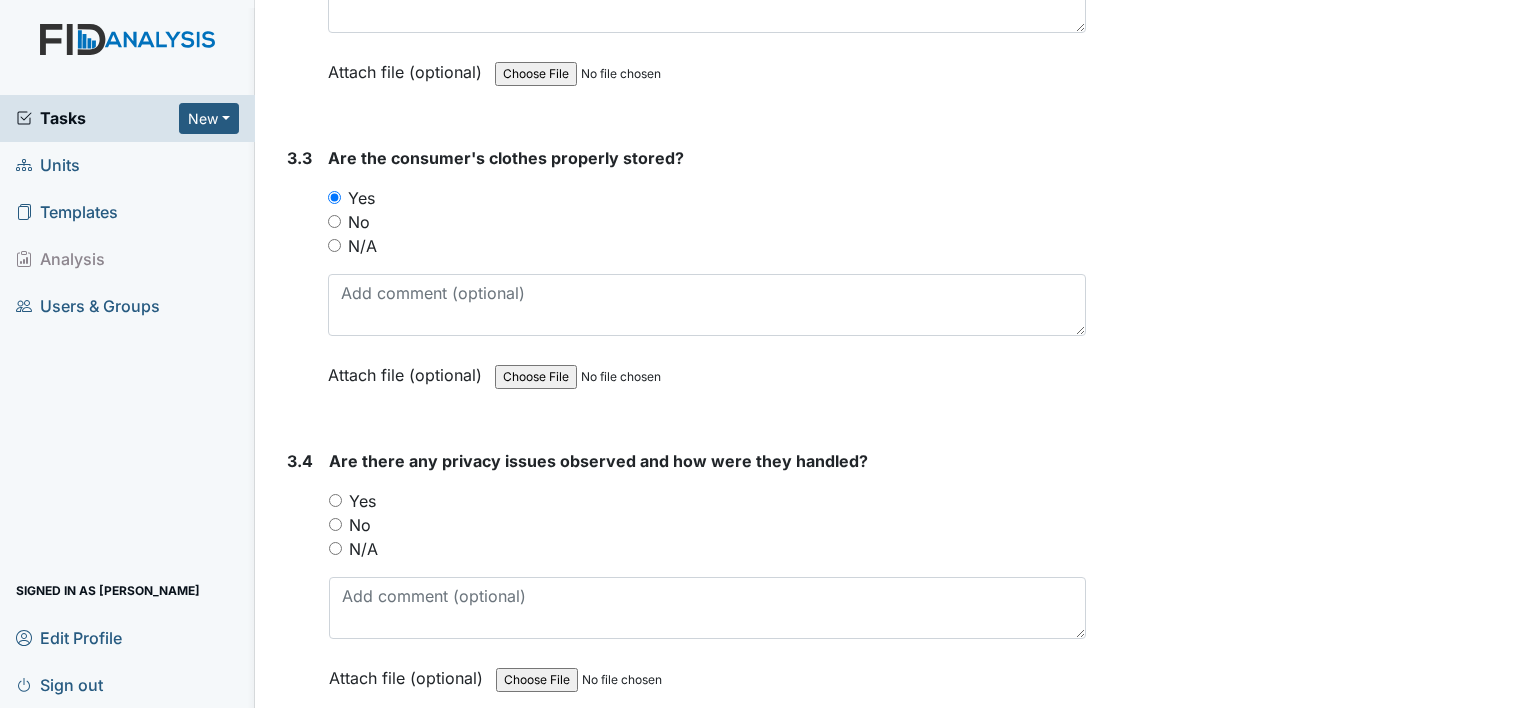 click on "No" at bounding box center (360, 525) 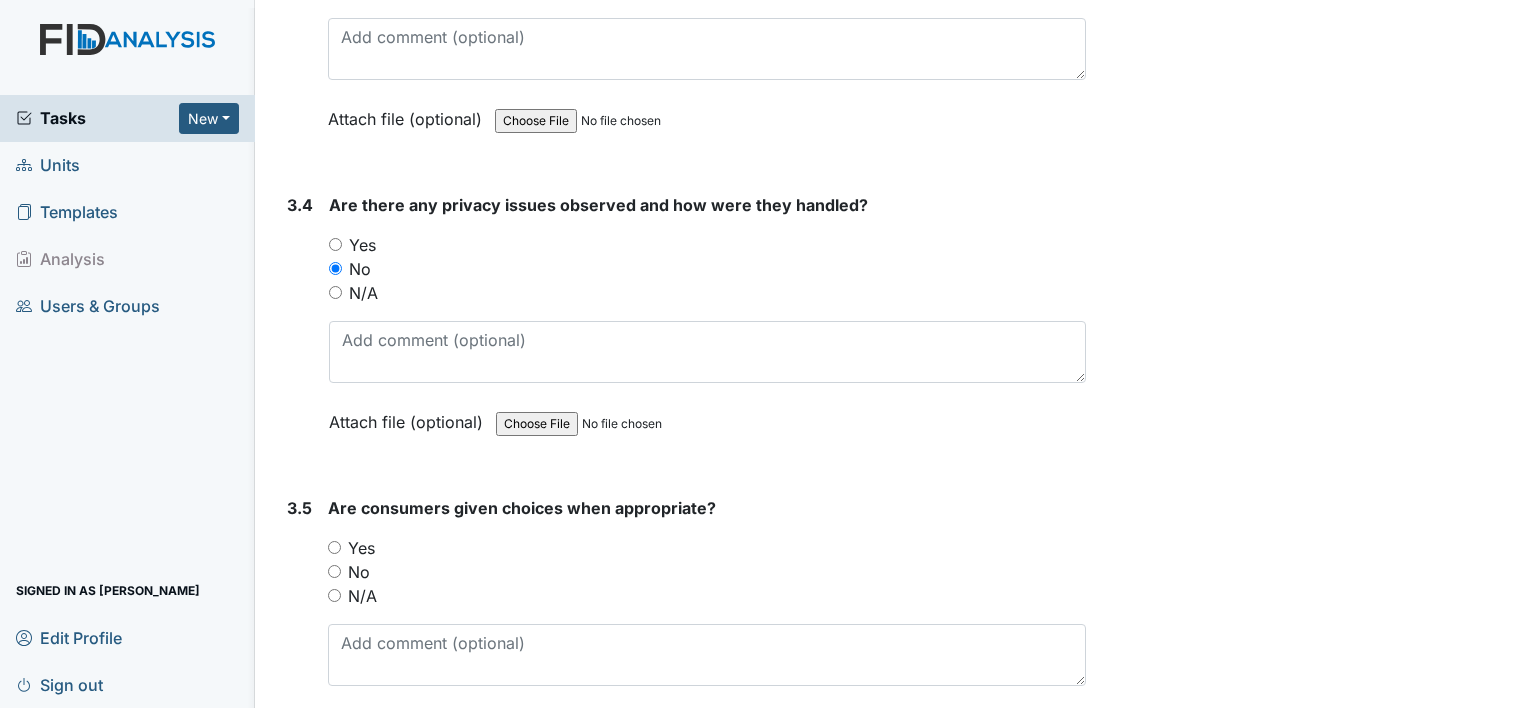 scroll, scrollTop: 8400, scrollLeft: 0, axis: vertical 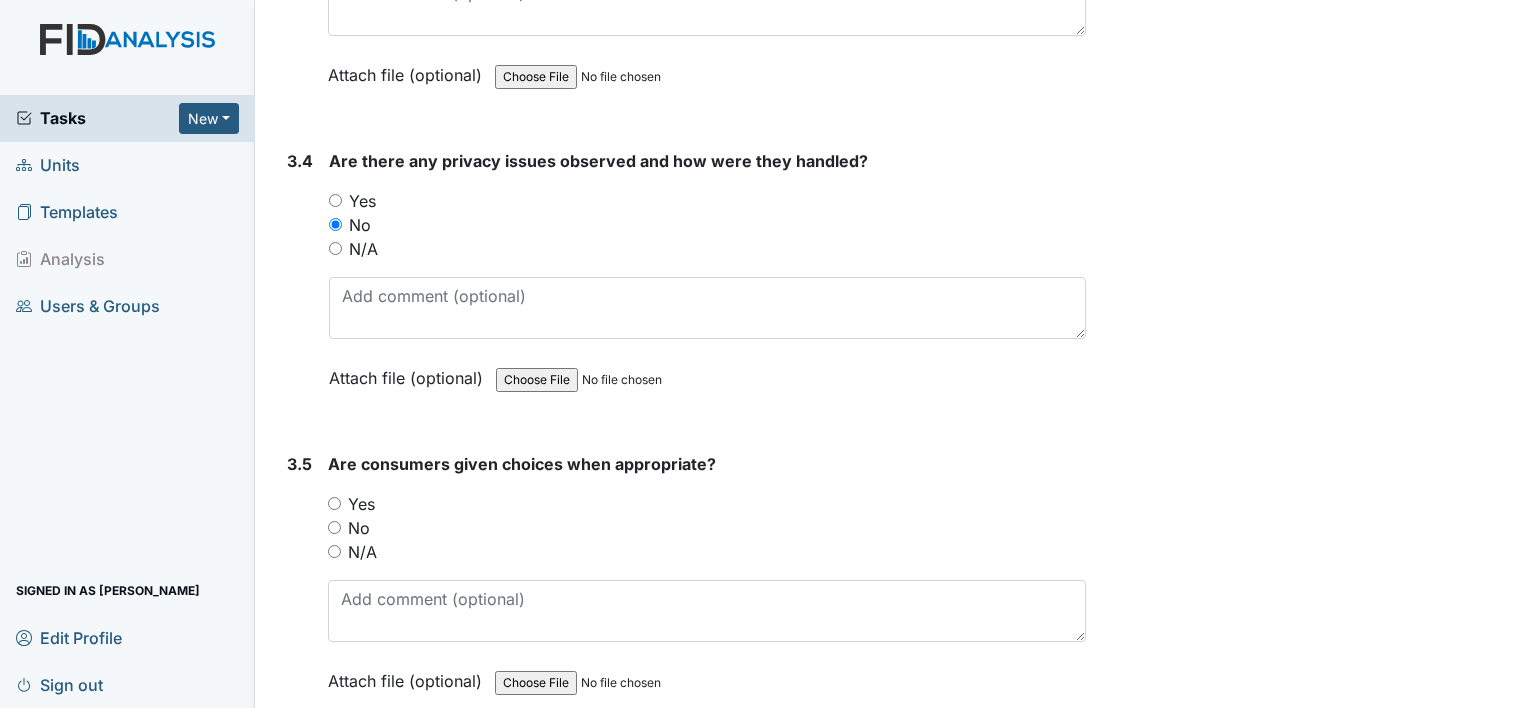 click on "Yes" at bounding box center [361, 504] 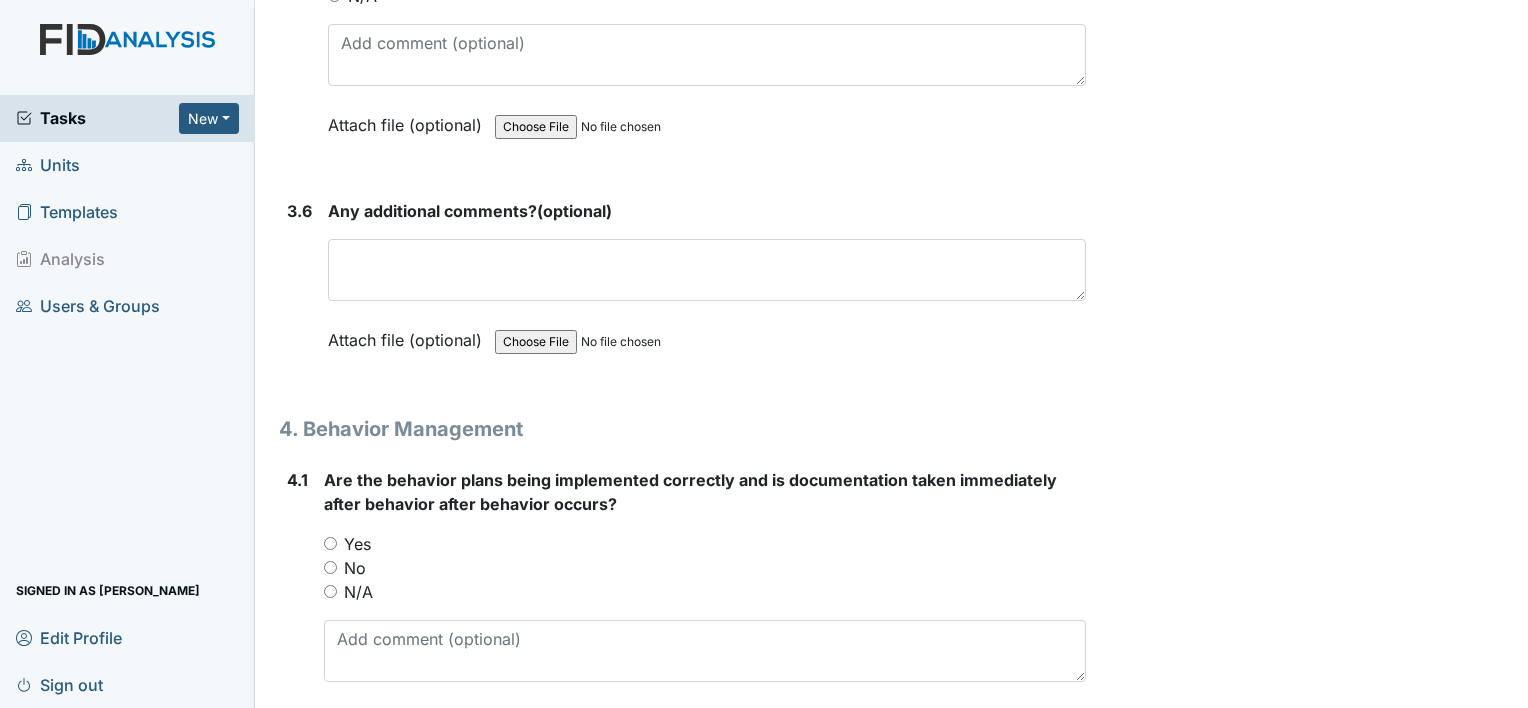 scroll, scrollTop: 9000, scrollLeft: 0, axis: vertical 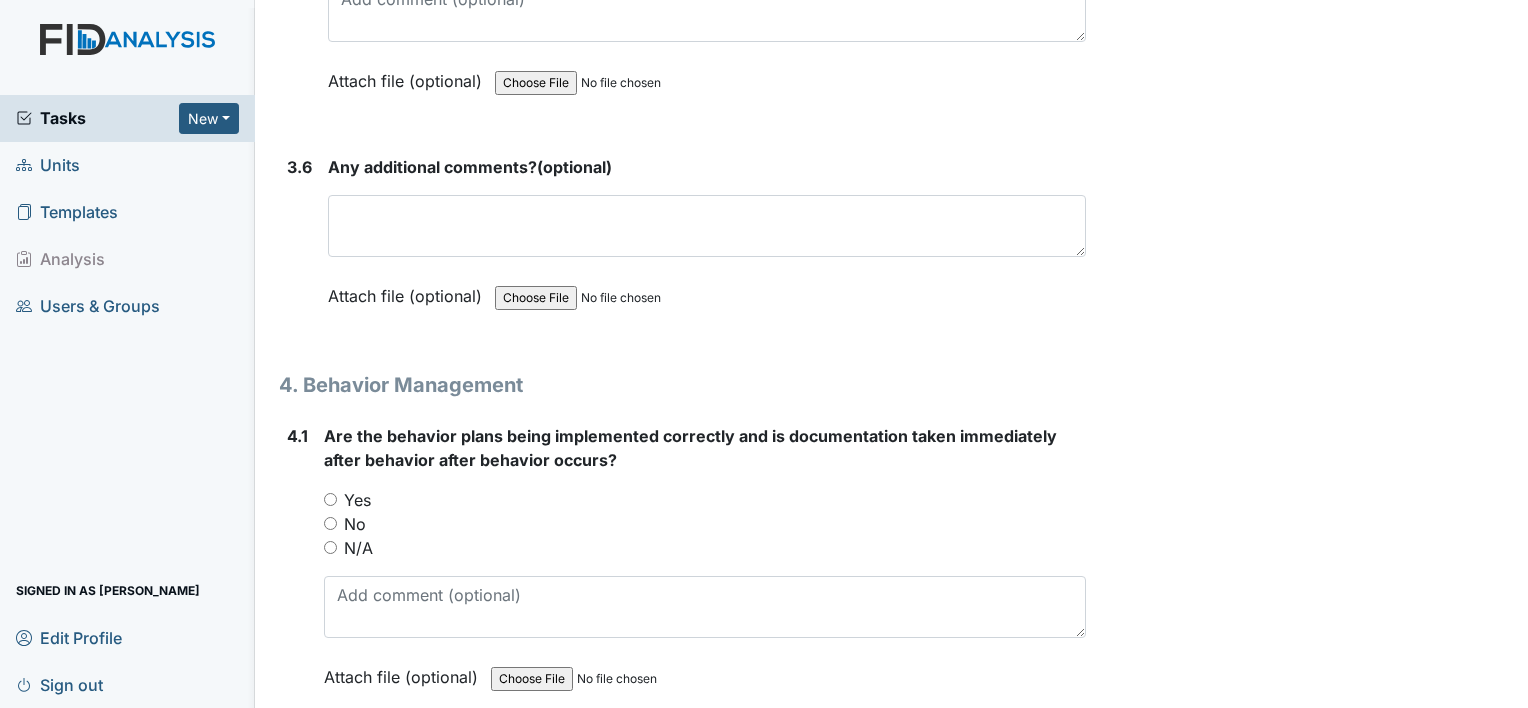 click on "Yes" at bounding box center (357, 500) 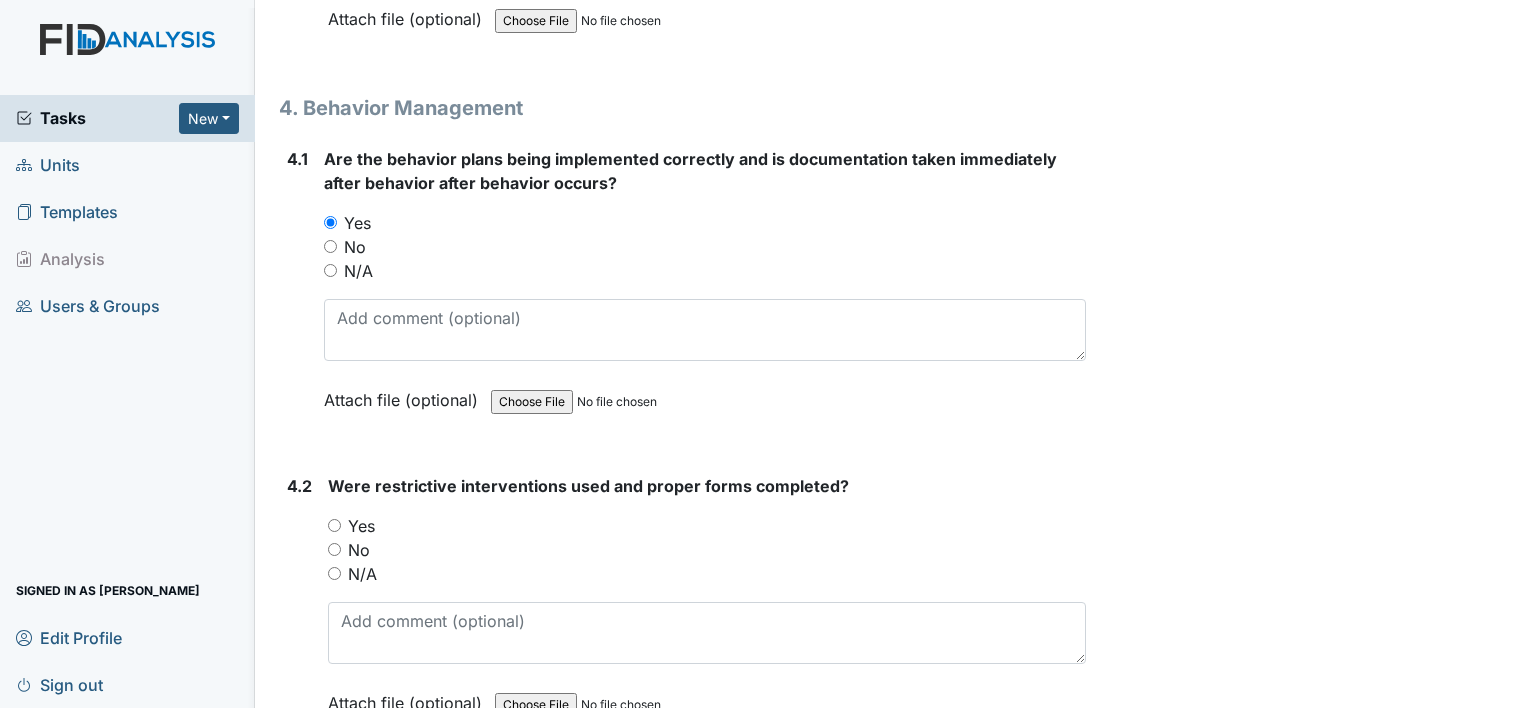 scroll, scrollTop: 9300, scrollLeft: 0, axis: vertical 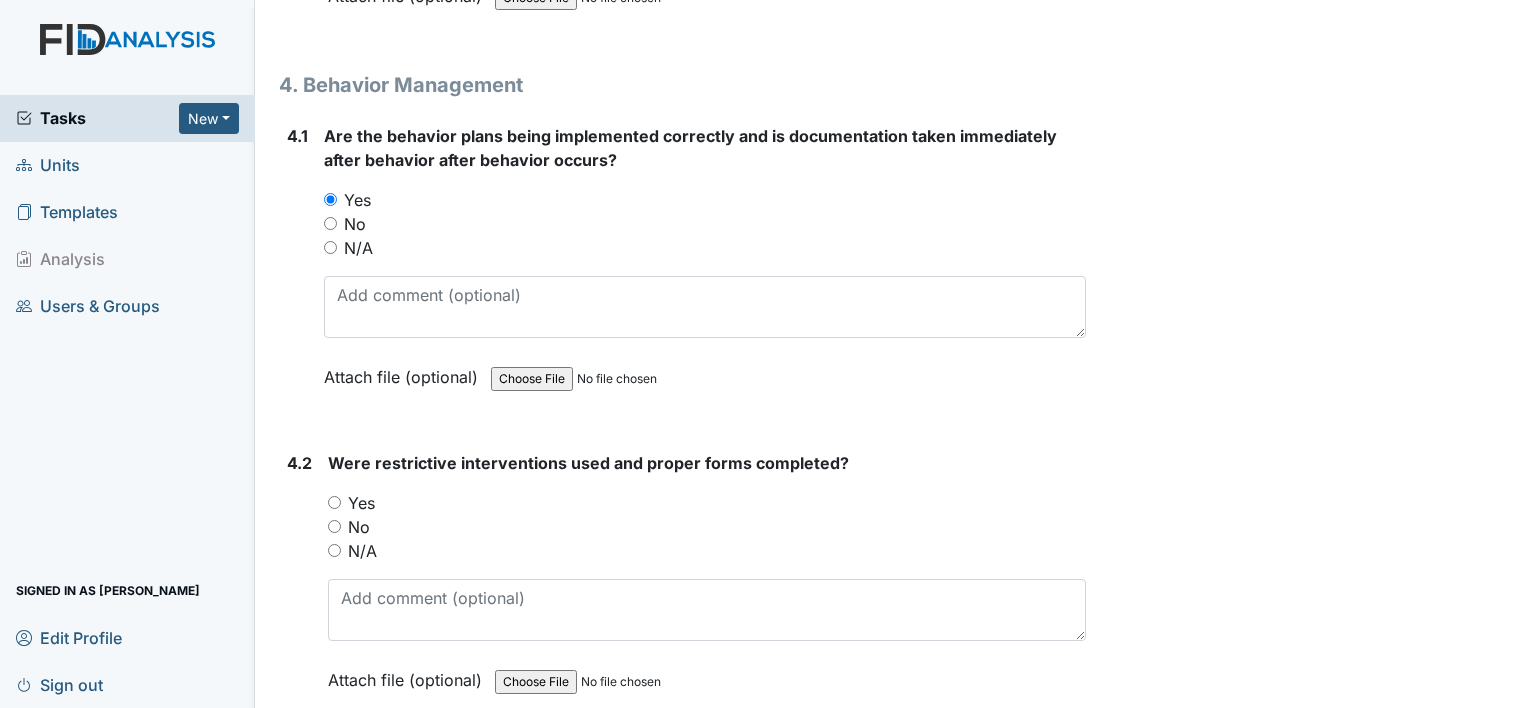 click on "N/A" at bounding box center (334, 550) 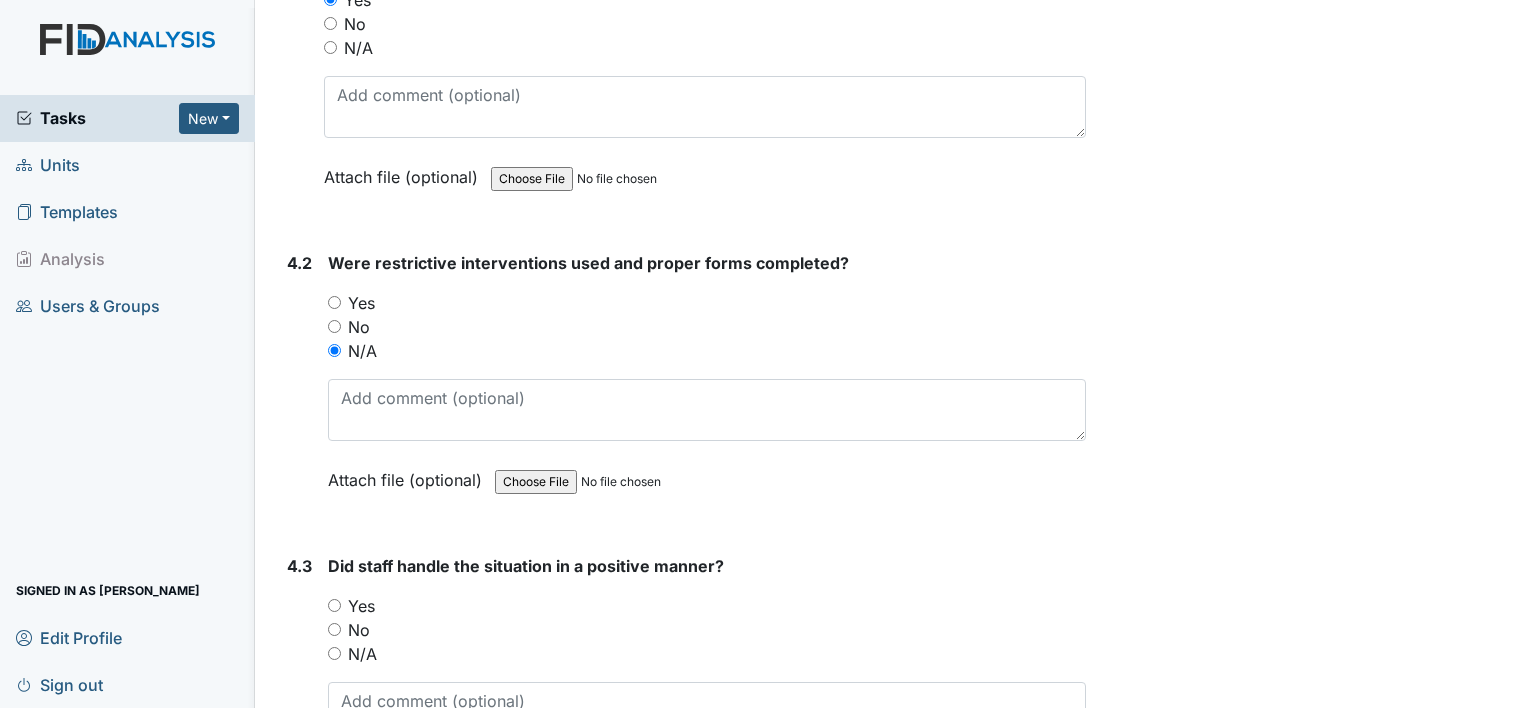 scroll, scrollTop: 9600, scrollLeft: 0, axis: vertical 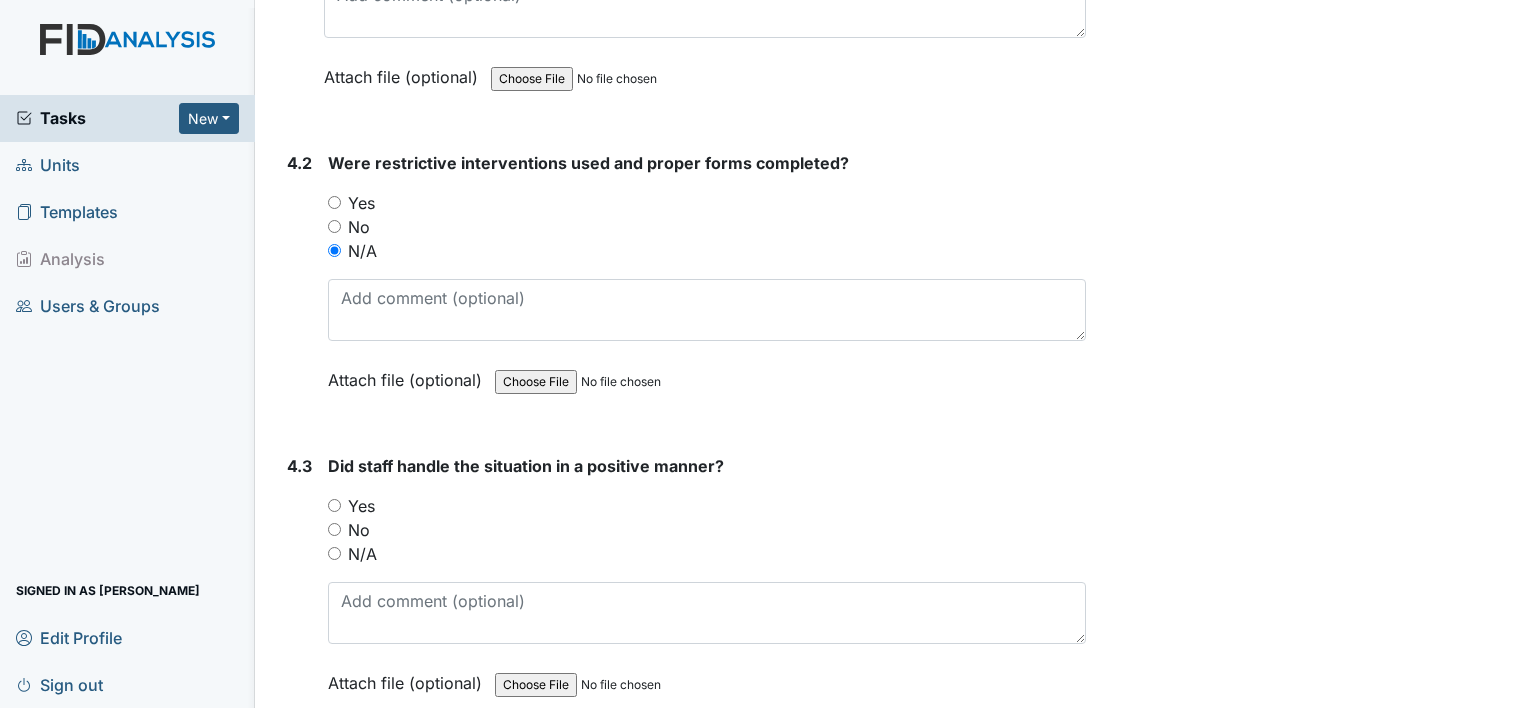 click on "Yes" at bounding box center (707, 506) 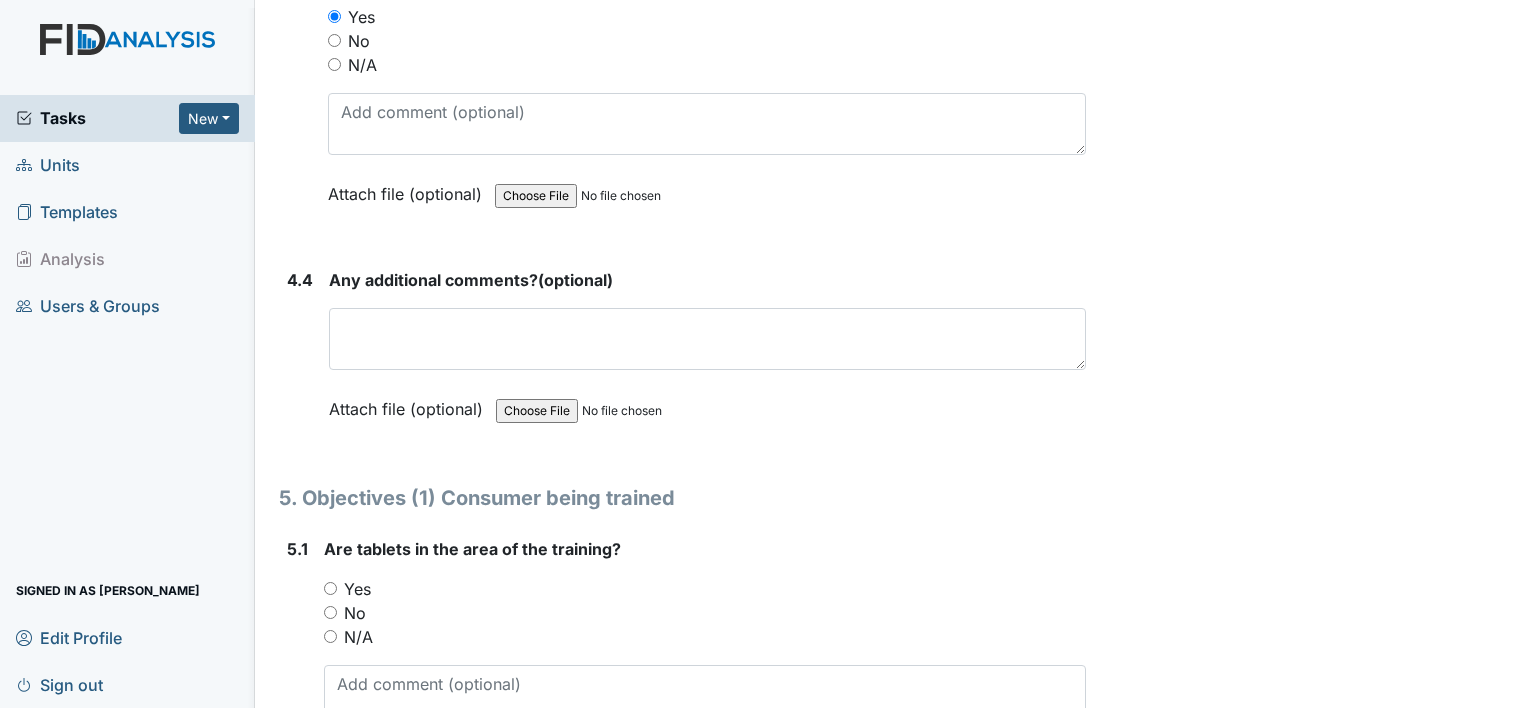 scroll, scrollTop: 10200, scrollLeft: 0, axis: vertical 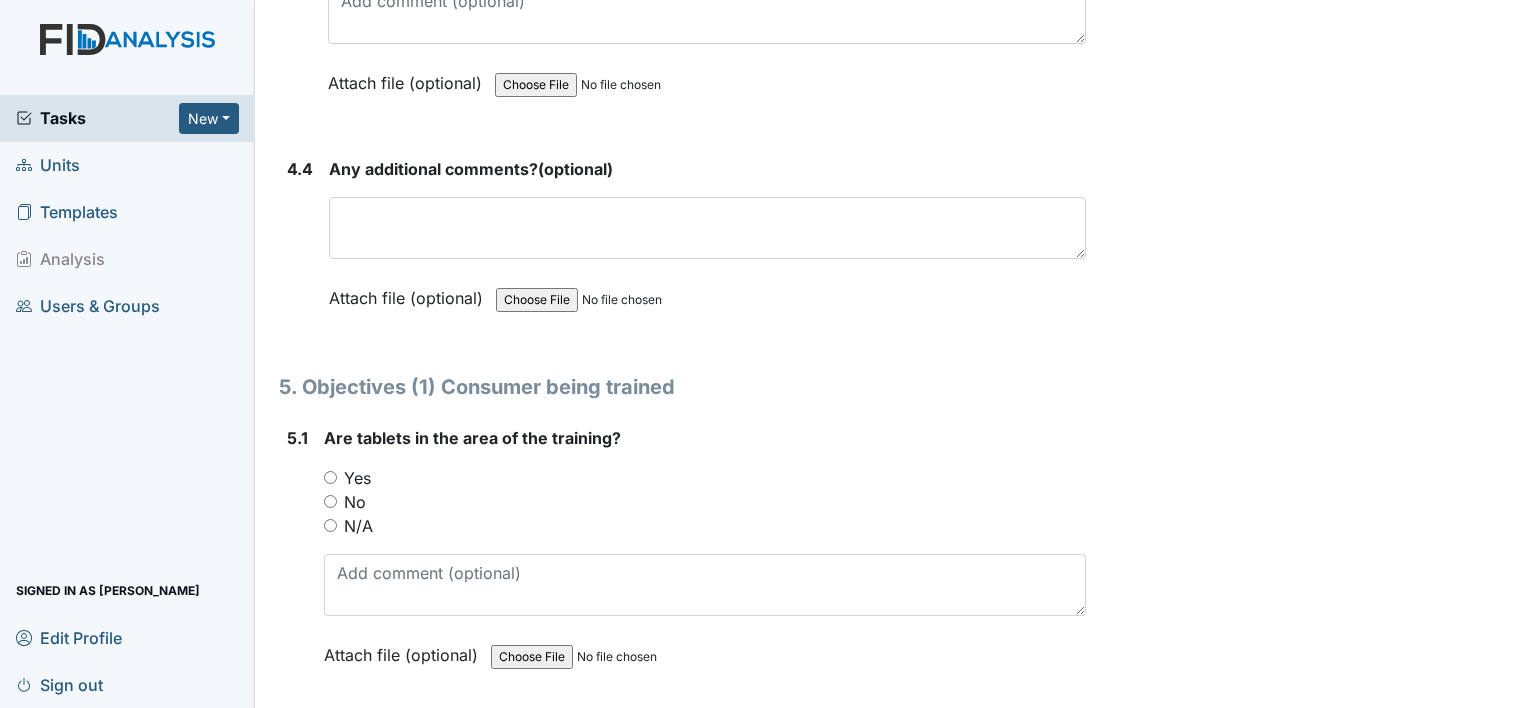 click on "Yes" at bounding box center (705, 478) 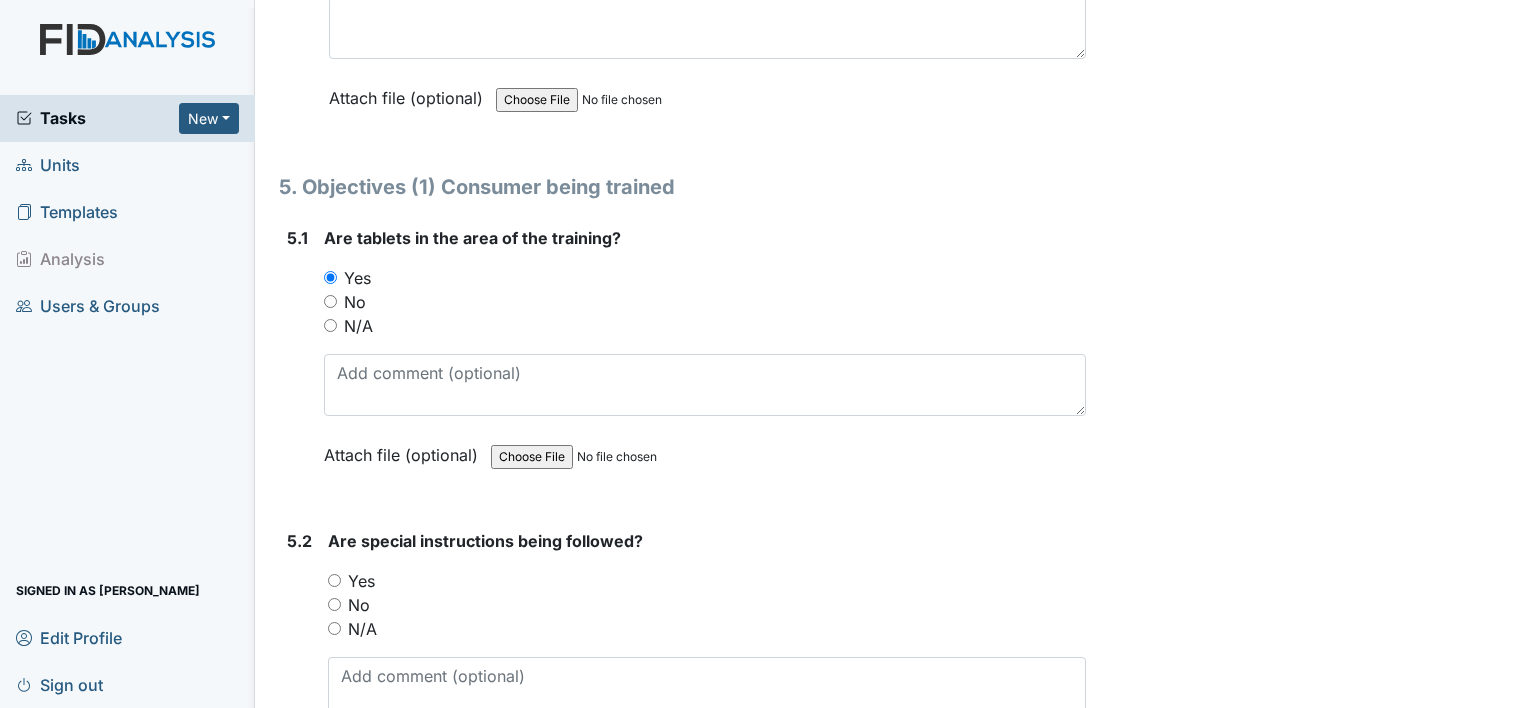 scroll, scrollTop: 10500, scrollLeft: 0, axis: vertical 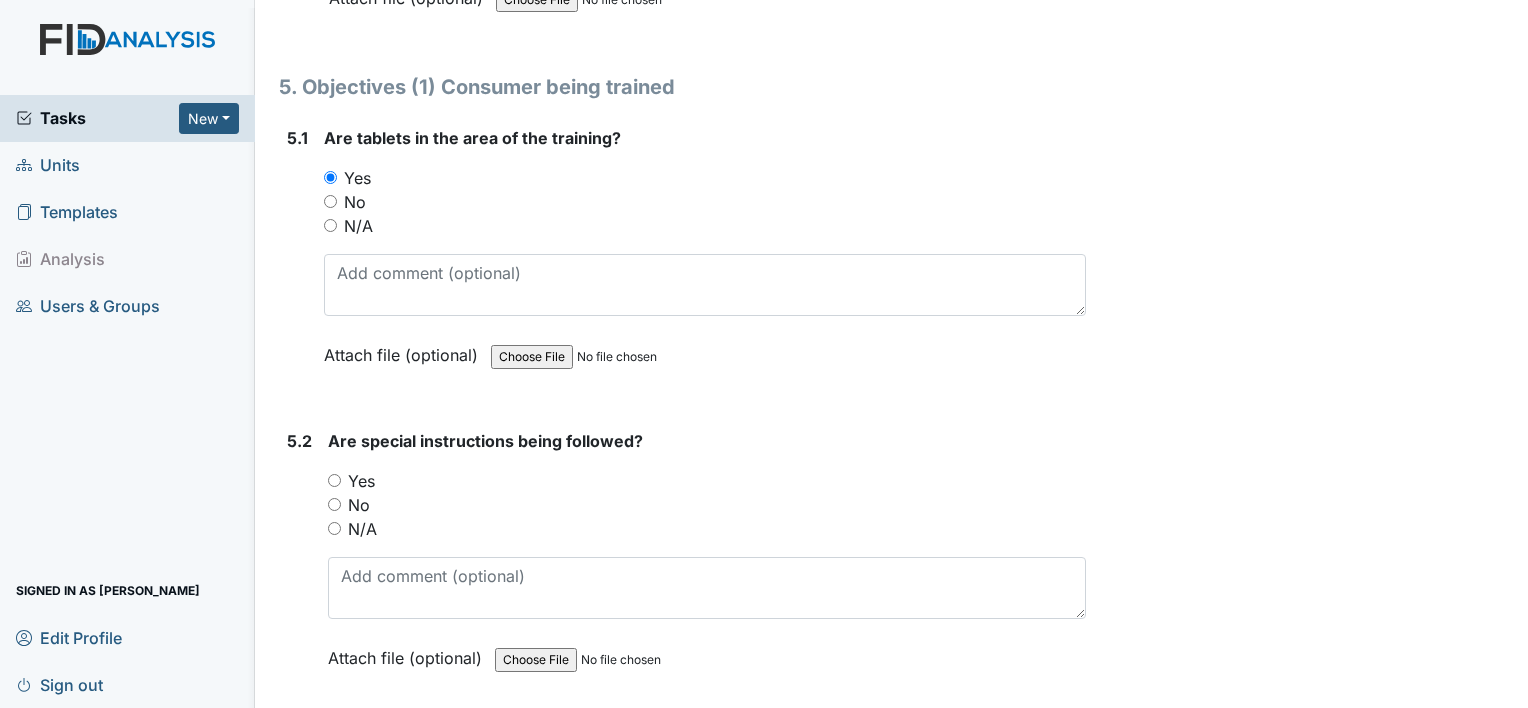 click on "Yes" at bounding box center [334, 480] 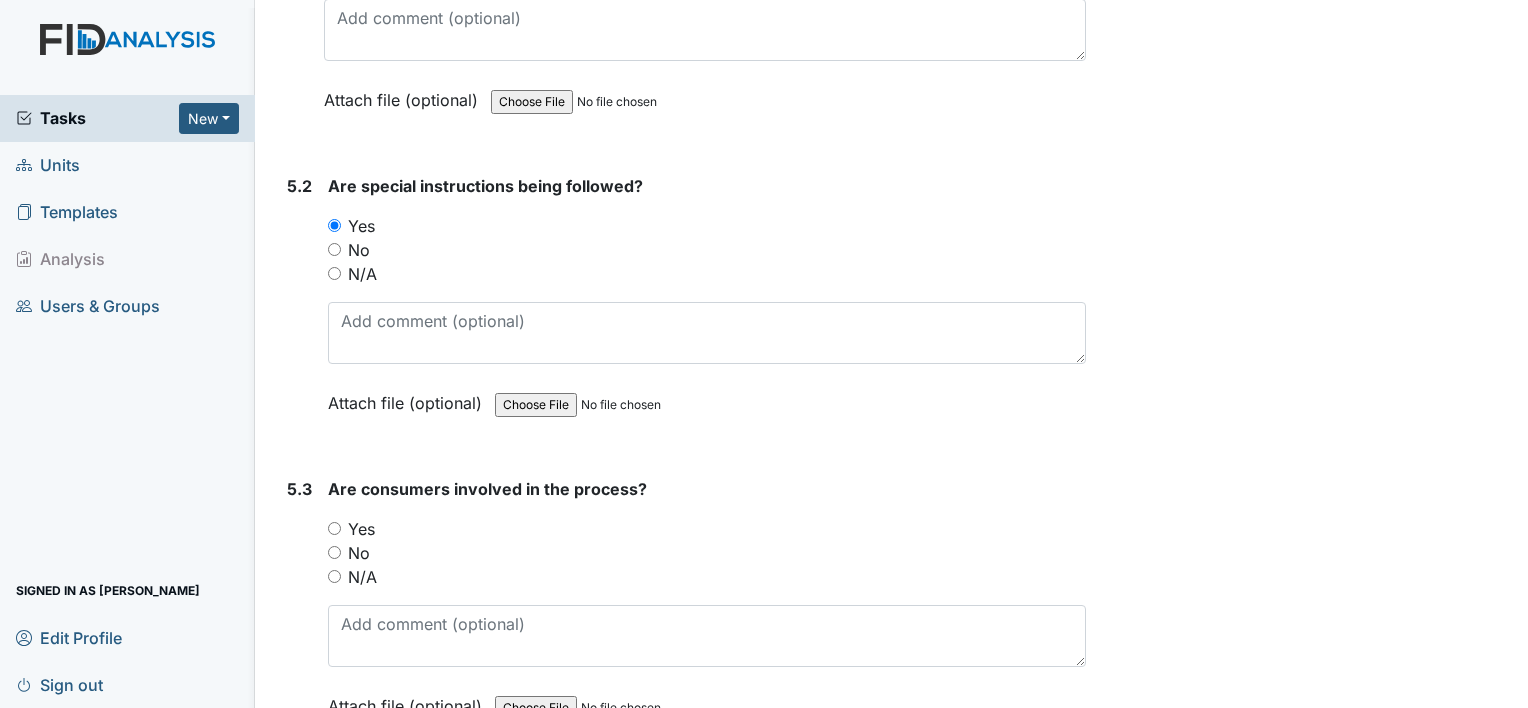 scroll, scrollTop: 10800, scrollLeft: 0, axis: vertical 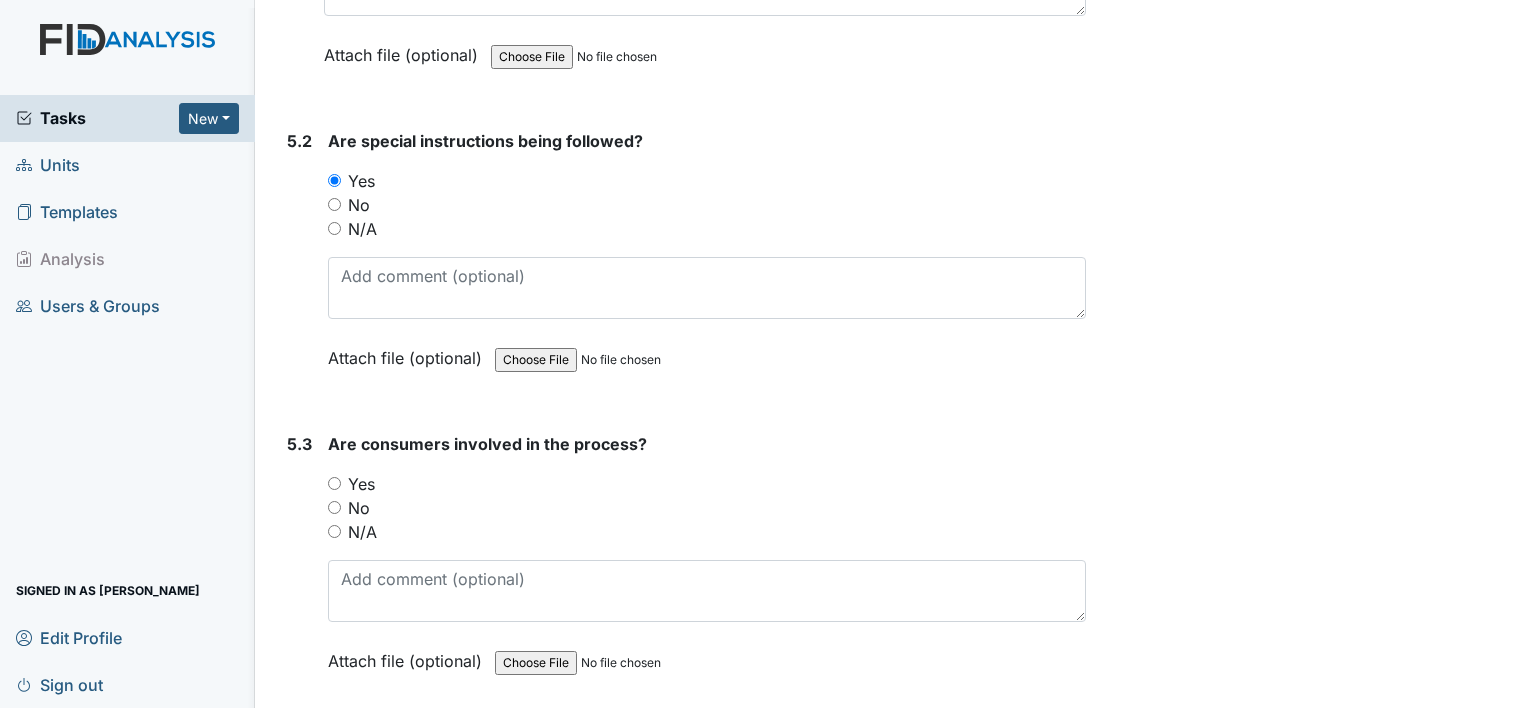 click on "Yes" at bounding box center [707, 484] 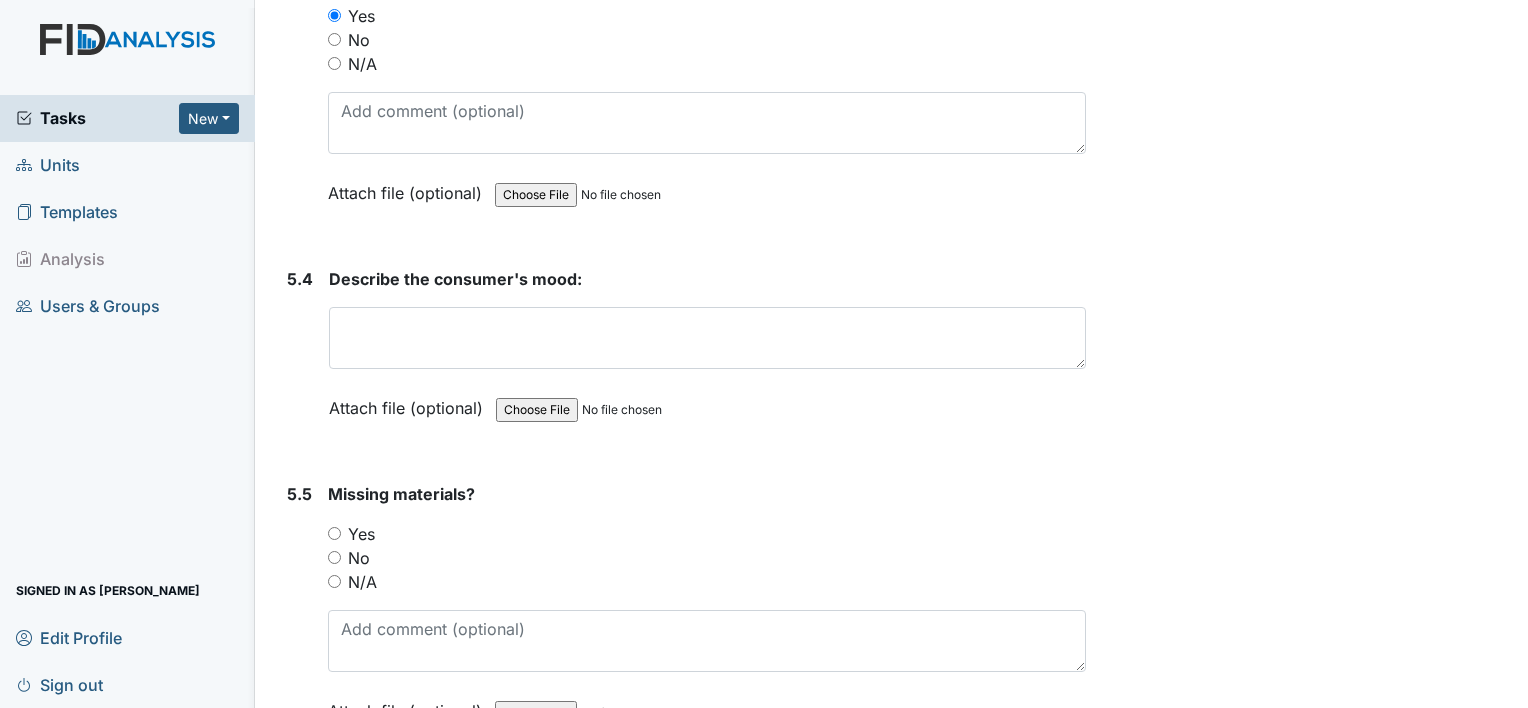 scroll, scrollTop: 11300, scrollLeft: 0, axis: vertical 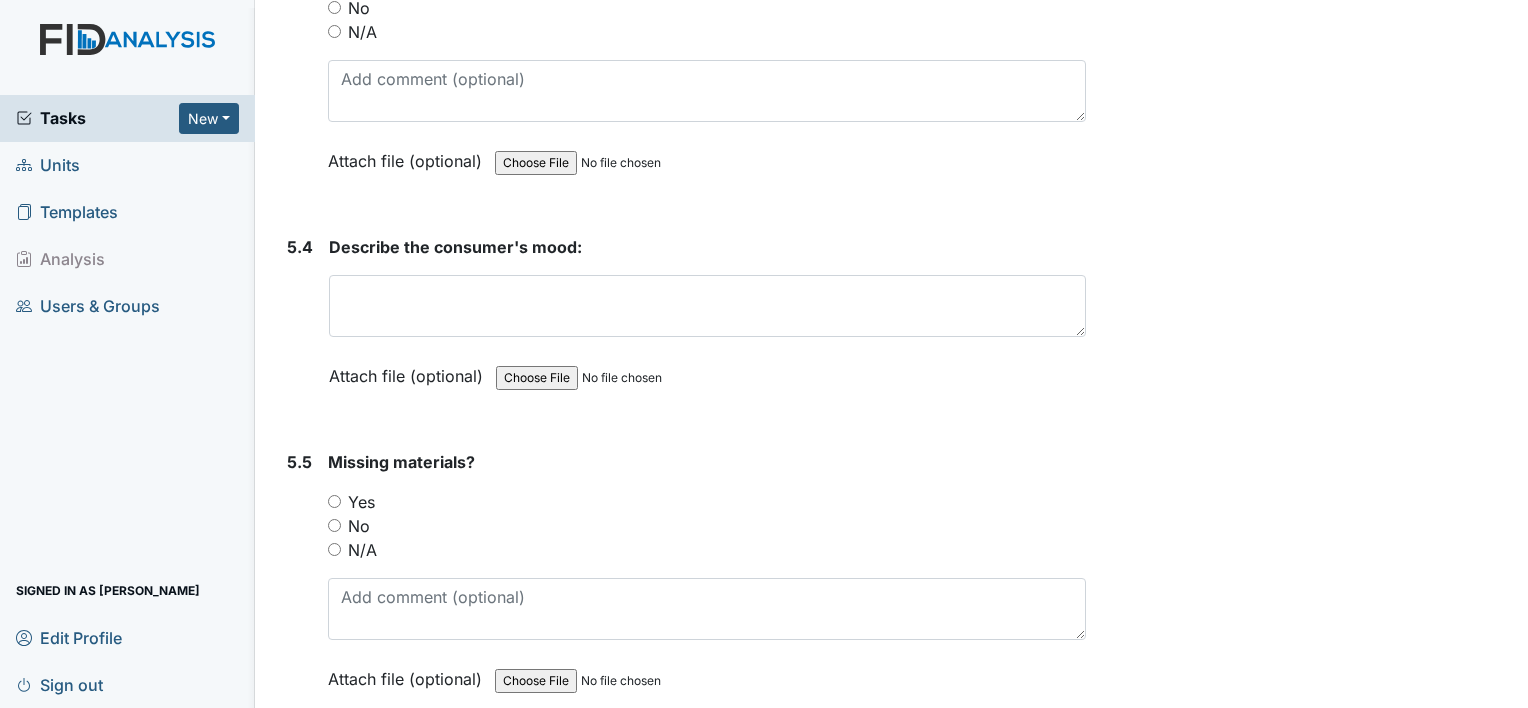 click on "No" at bounding box center (707, 526) 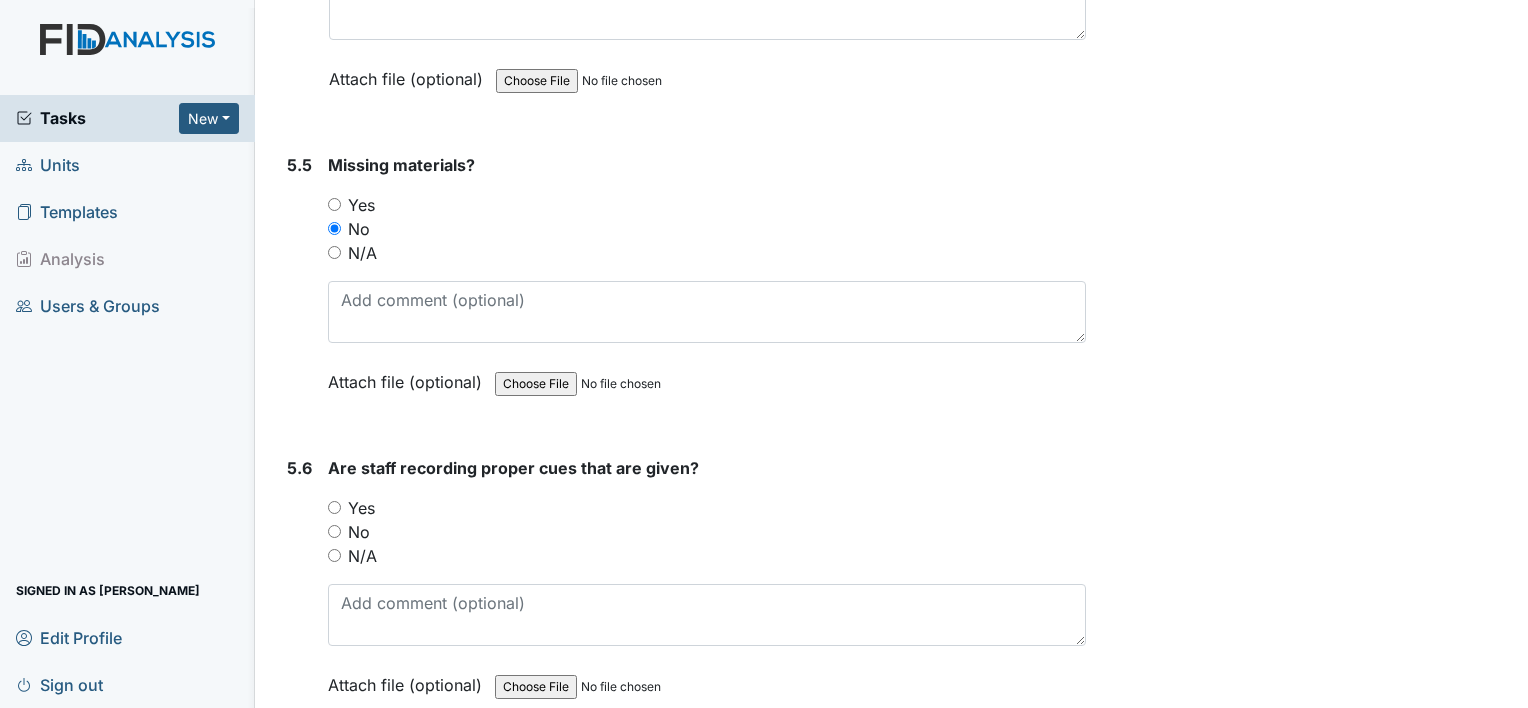 scroll, scrollTop: 11600, scrollLeft: 0, axis: vertical 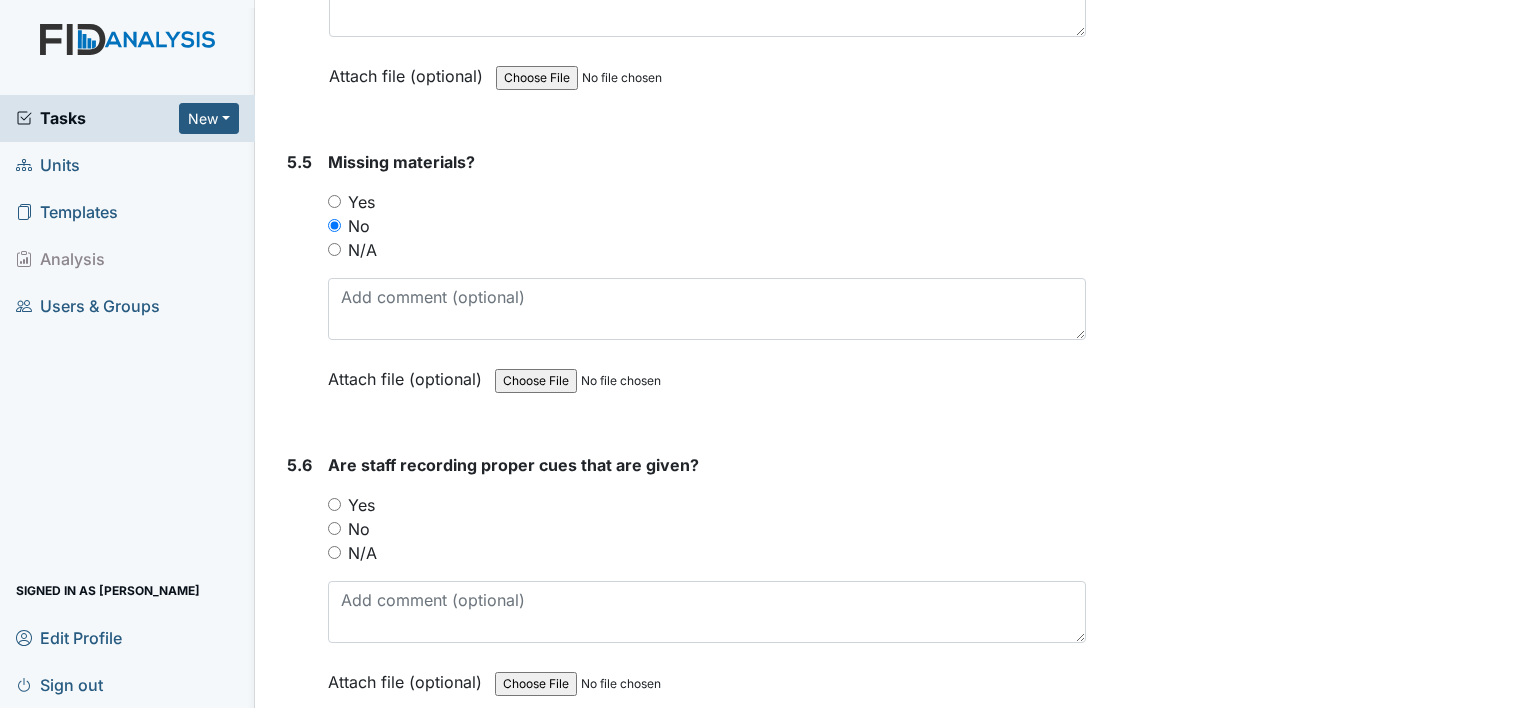 click on "Yes" at bounding box center (361, 505) 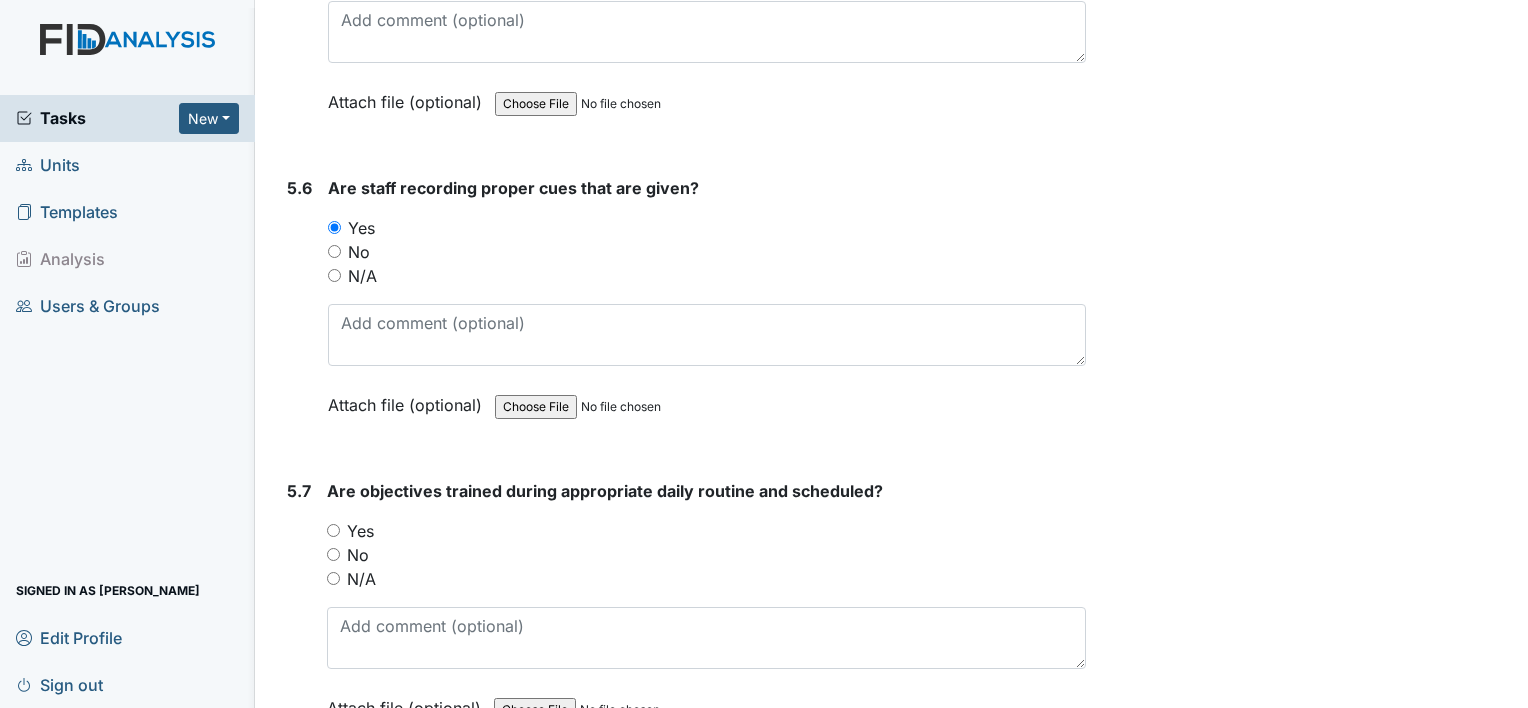 scroll, scrollTop: 11900, scrollLeft: 0, axis: vertical 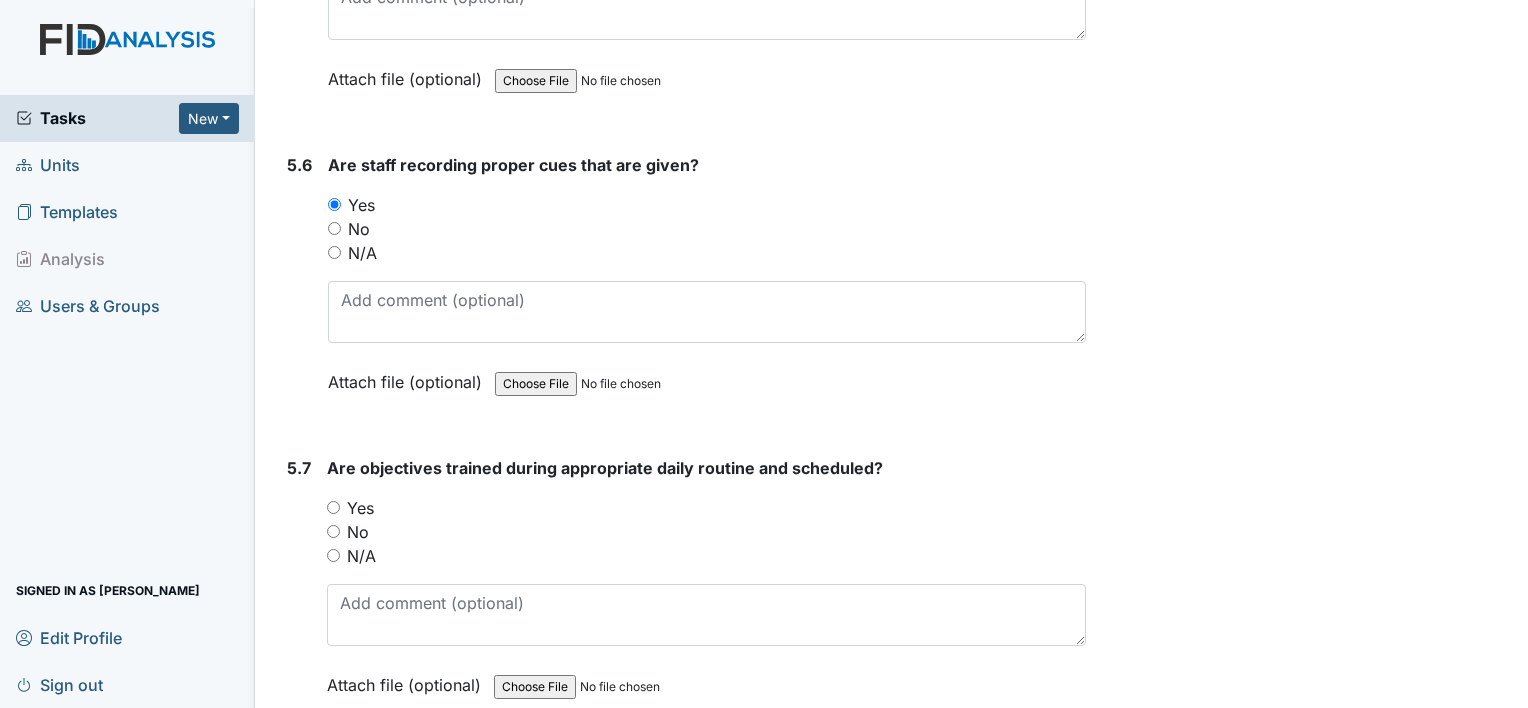 click on "Yes" at bounding box center [360, 508] 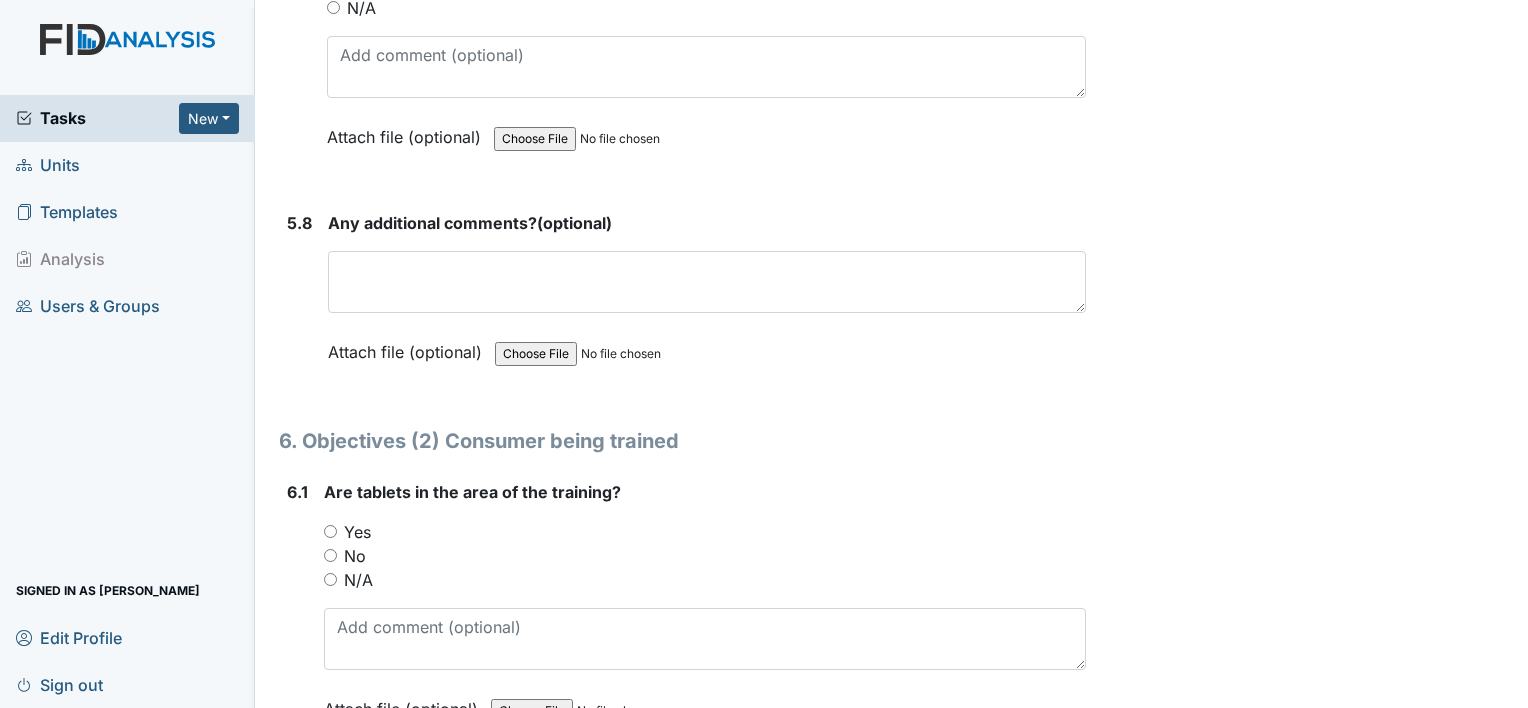 scroll, scrollTop: 12500, scrollLeft: 0, axis: vertical 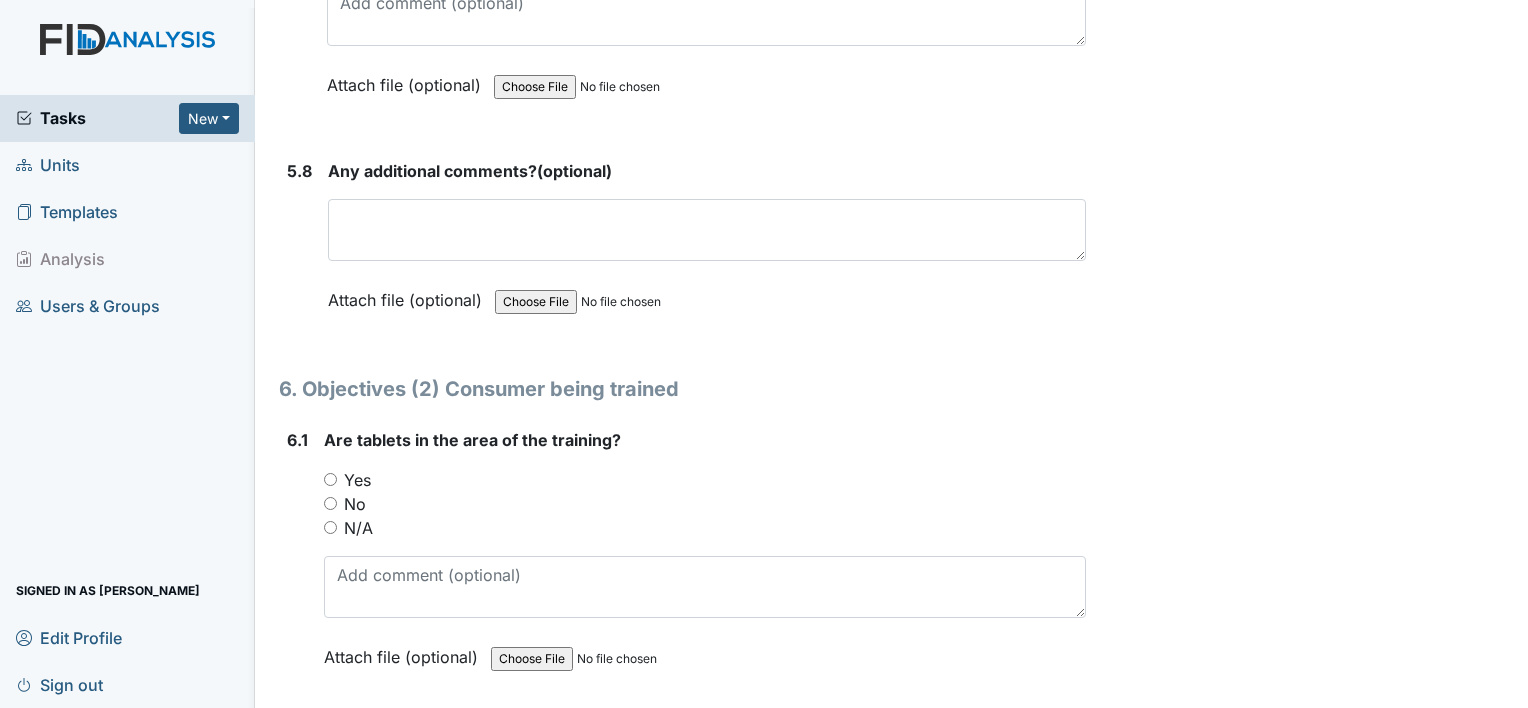 click on "Yes" at bounding box center (357, 480) 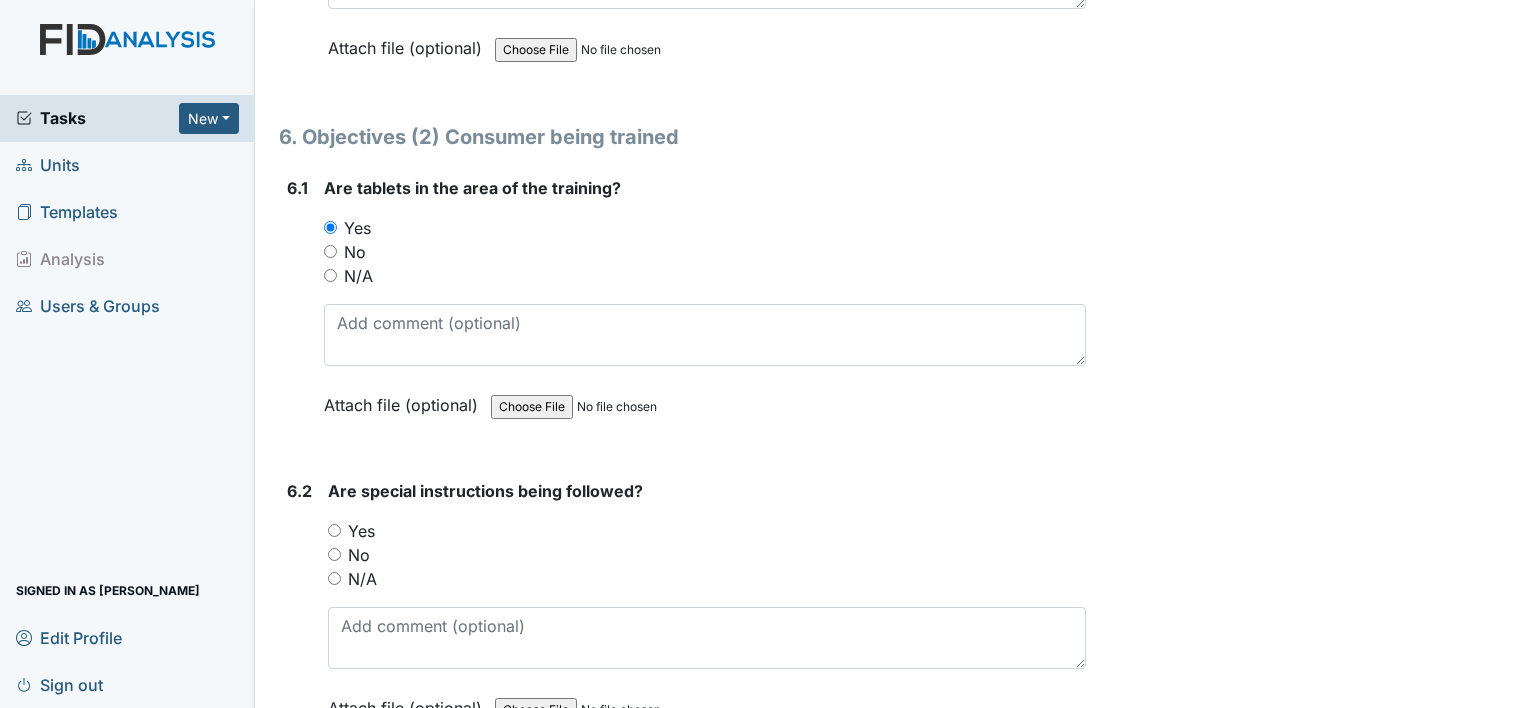 scroll, scrollTop: 12800, scrollLeft: 0, axis: vertical 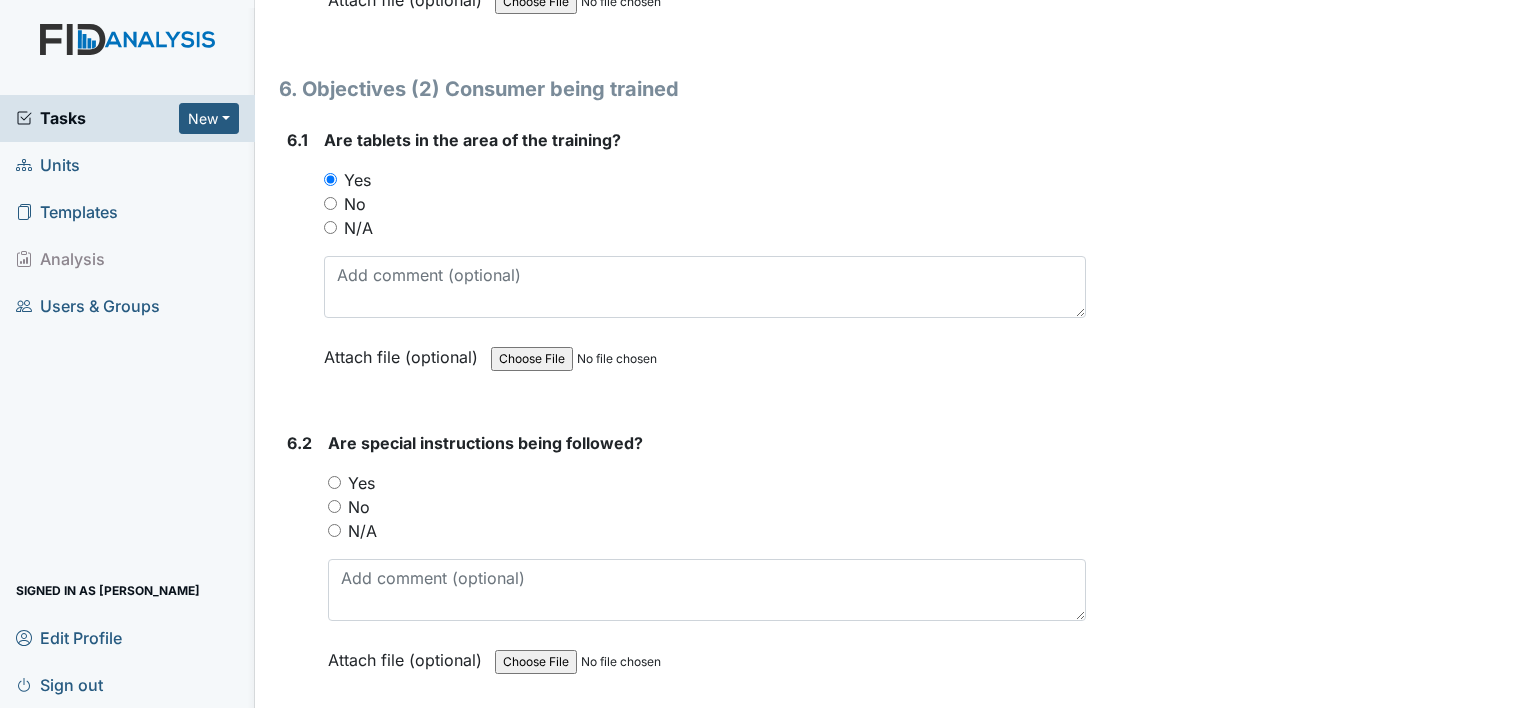 click on "Yes" at bounding box center (361, 483) 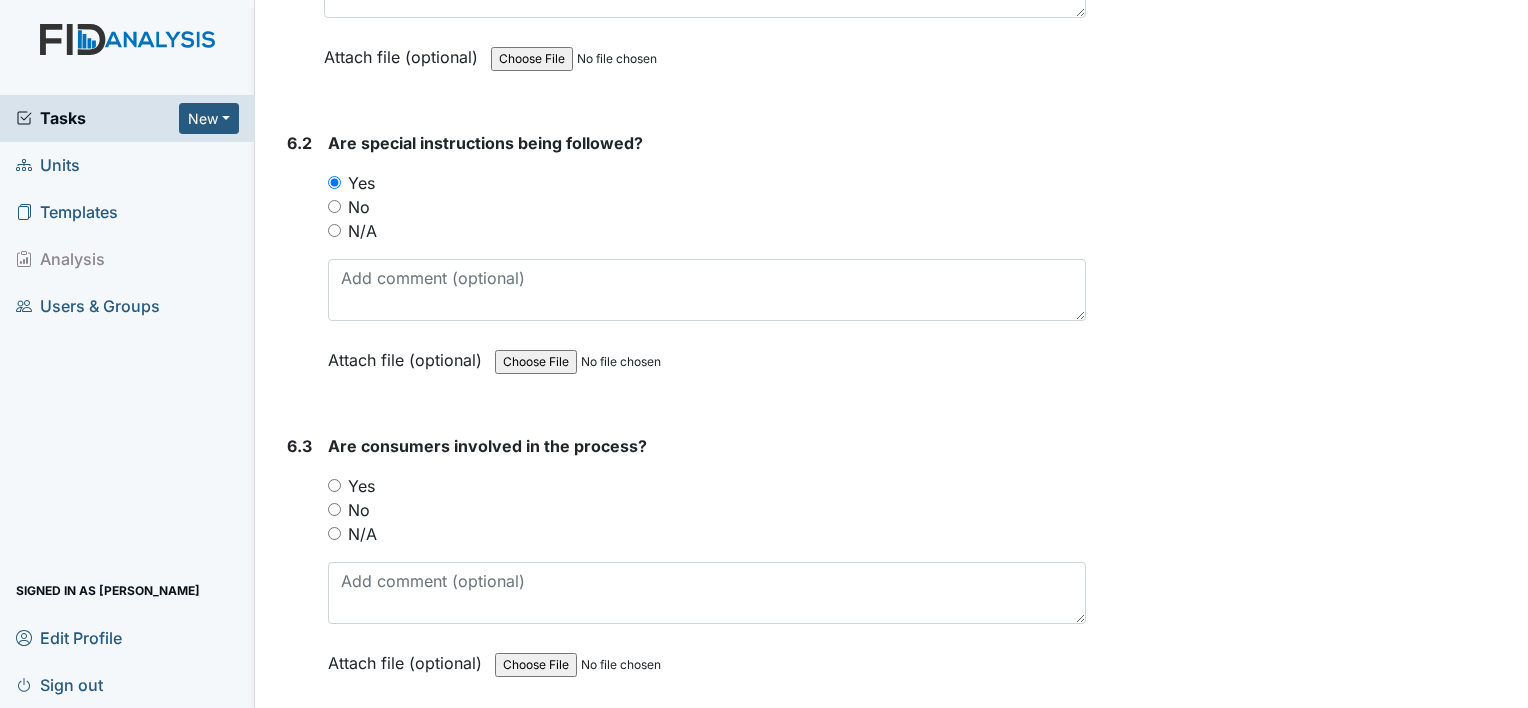 click on "Yes" at bounding box center (361, 486) 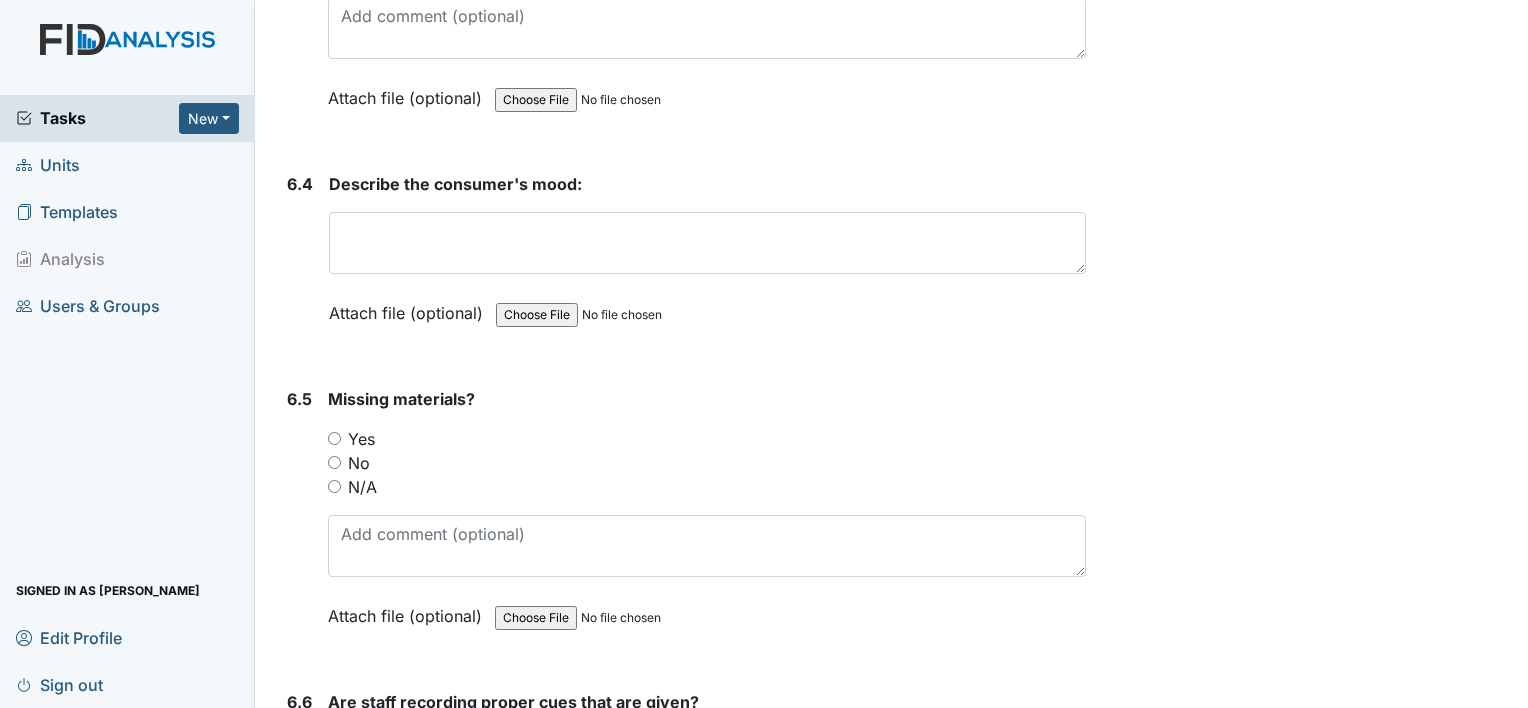 scroll, scrollTop: 13700, scrollLeft: 0, axis: vertical 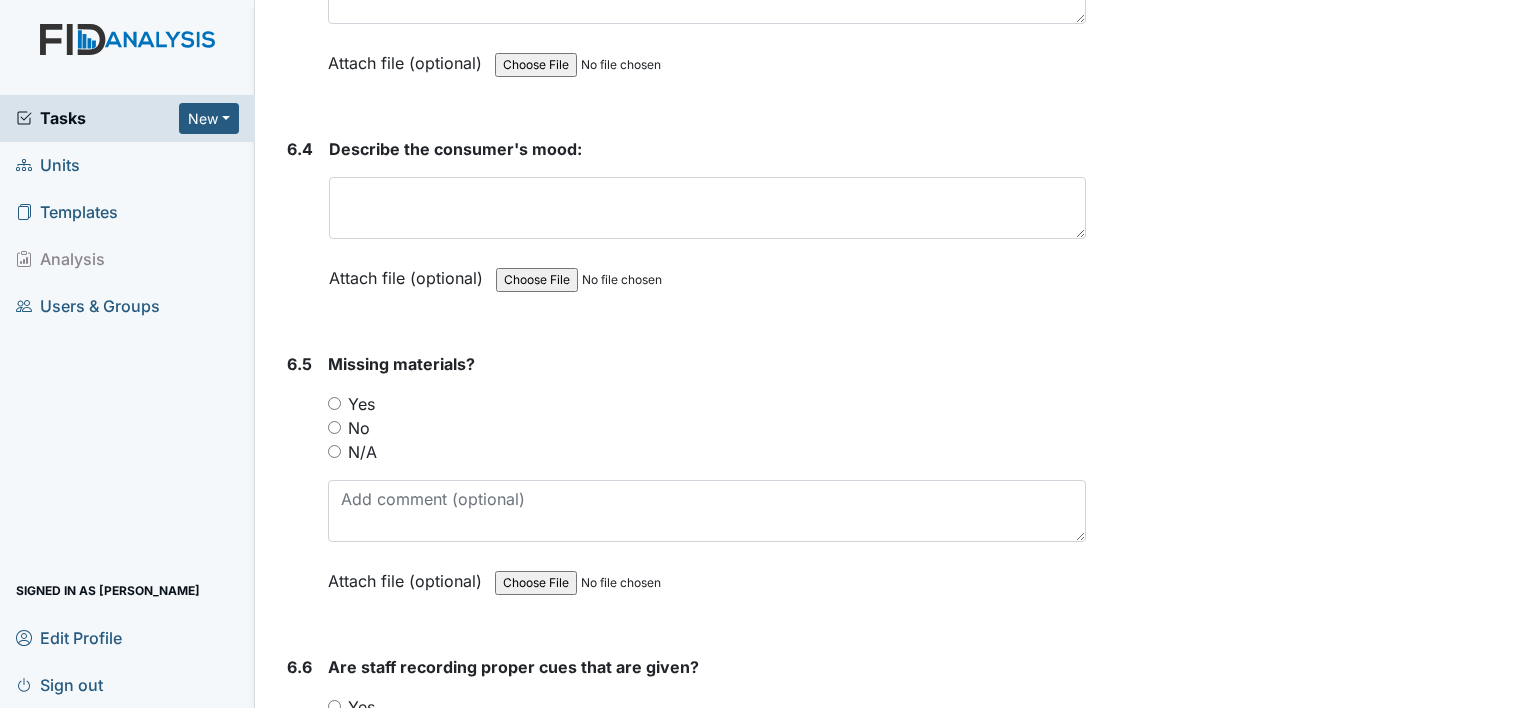 click on "No" at bounding box center (359, 428) 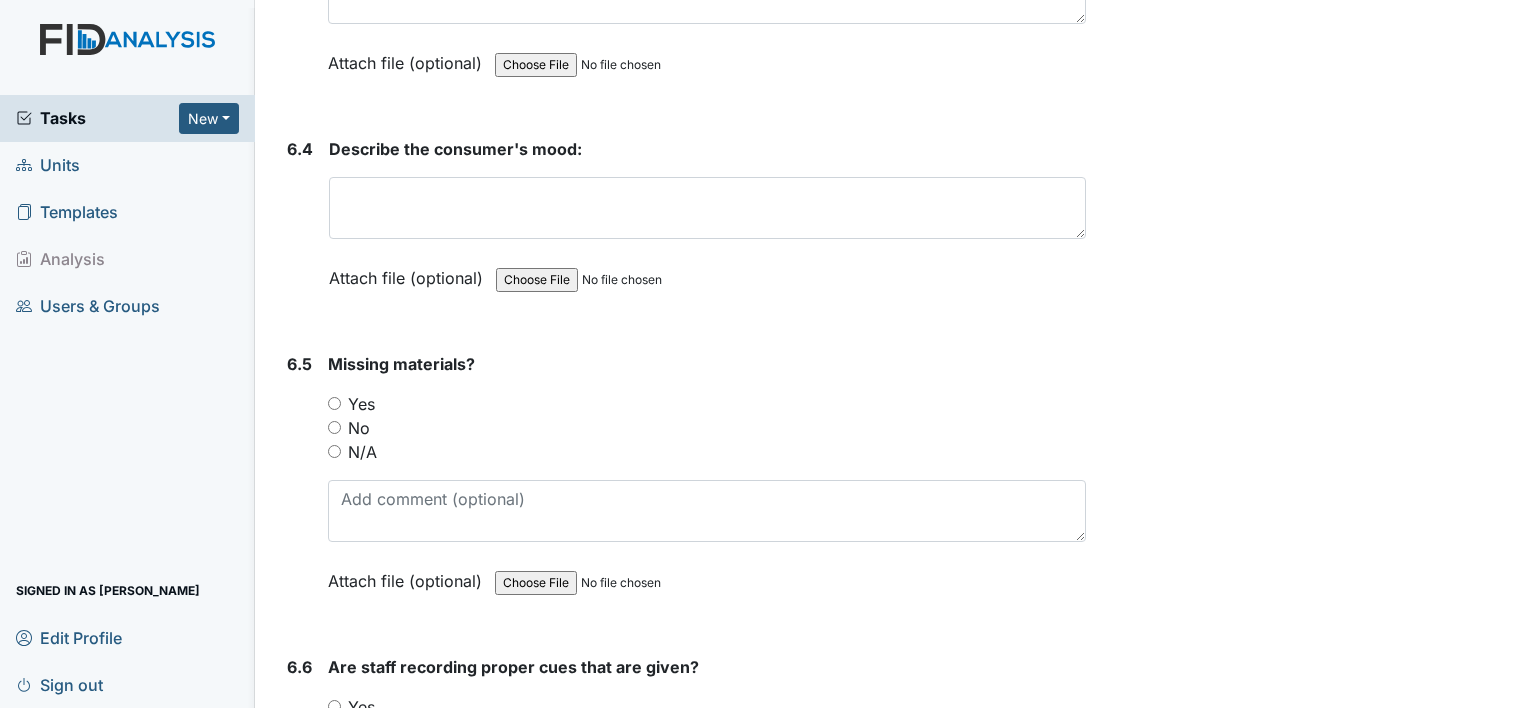 click on "No" at bounding box center [334, 427] 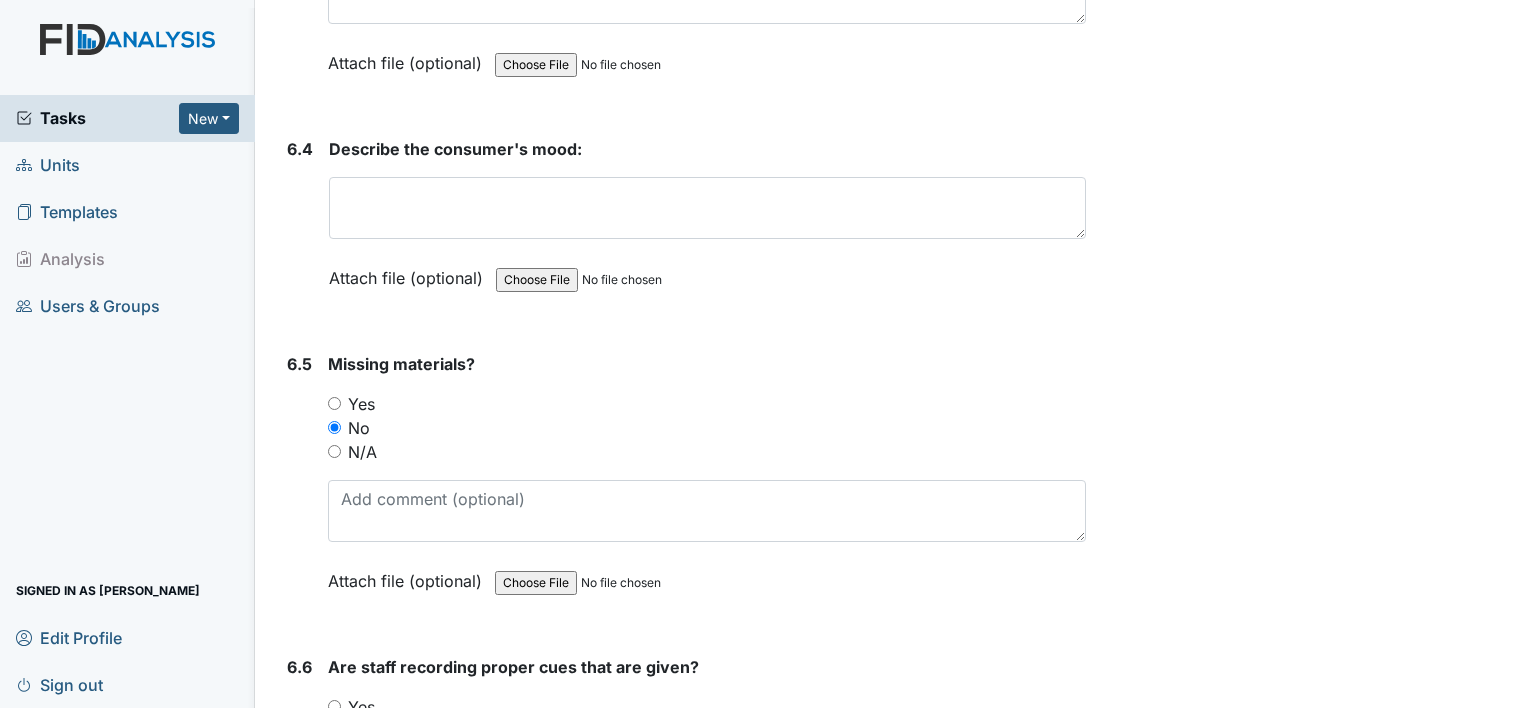 scroll, scrollTop: 13800, scrollLeft: 0, axis: vertical 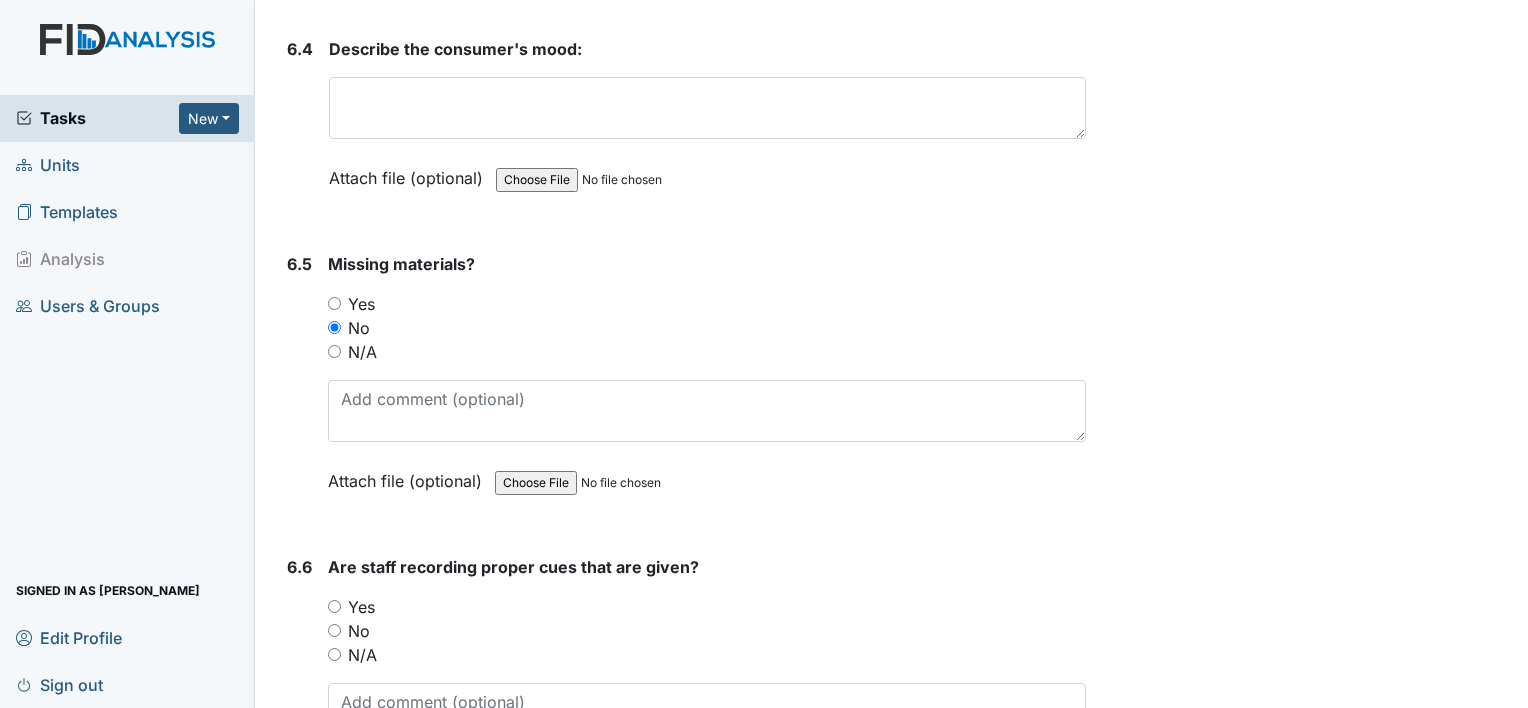 click on "Yes" at bounding box center (334, 606) 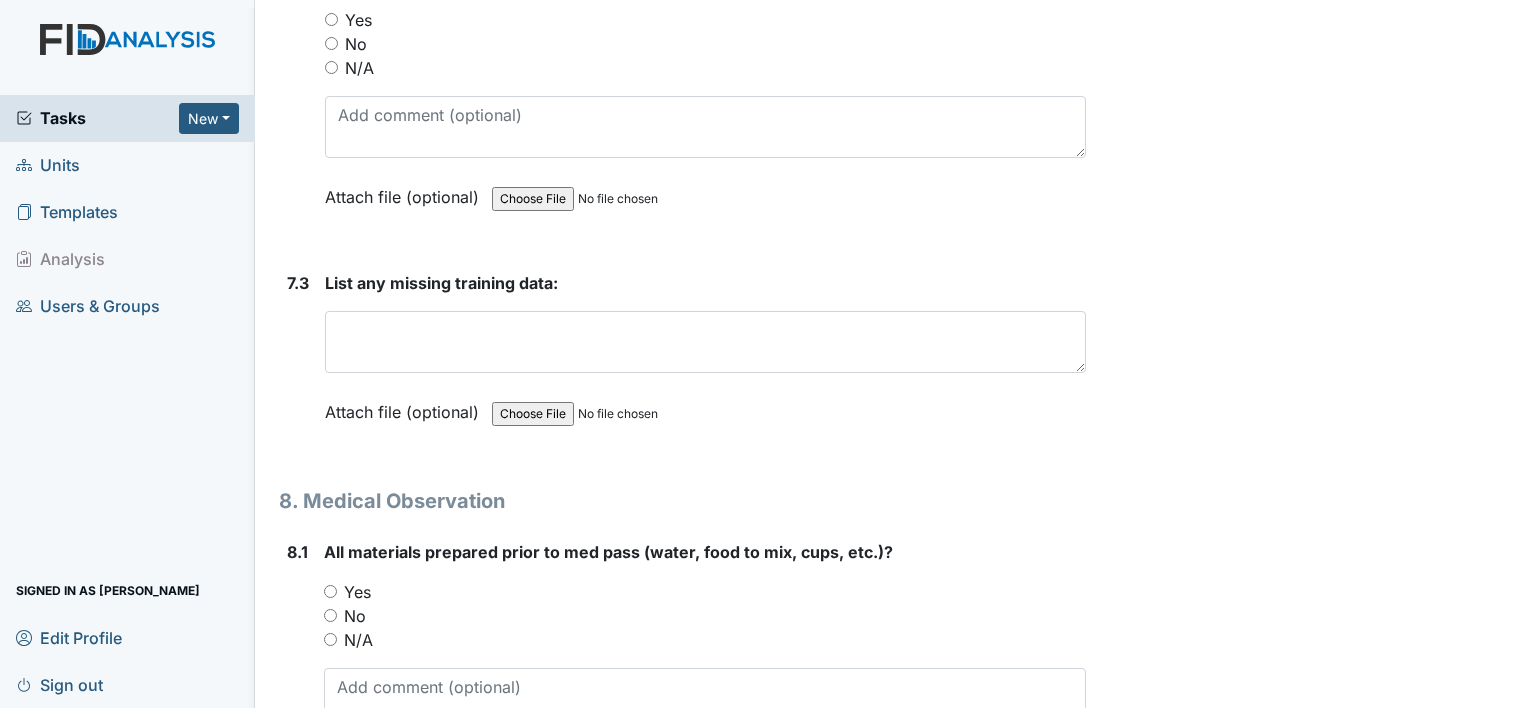 scroll, scrollTop: 15600, scrollLeft: 0, axis: vertical 